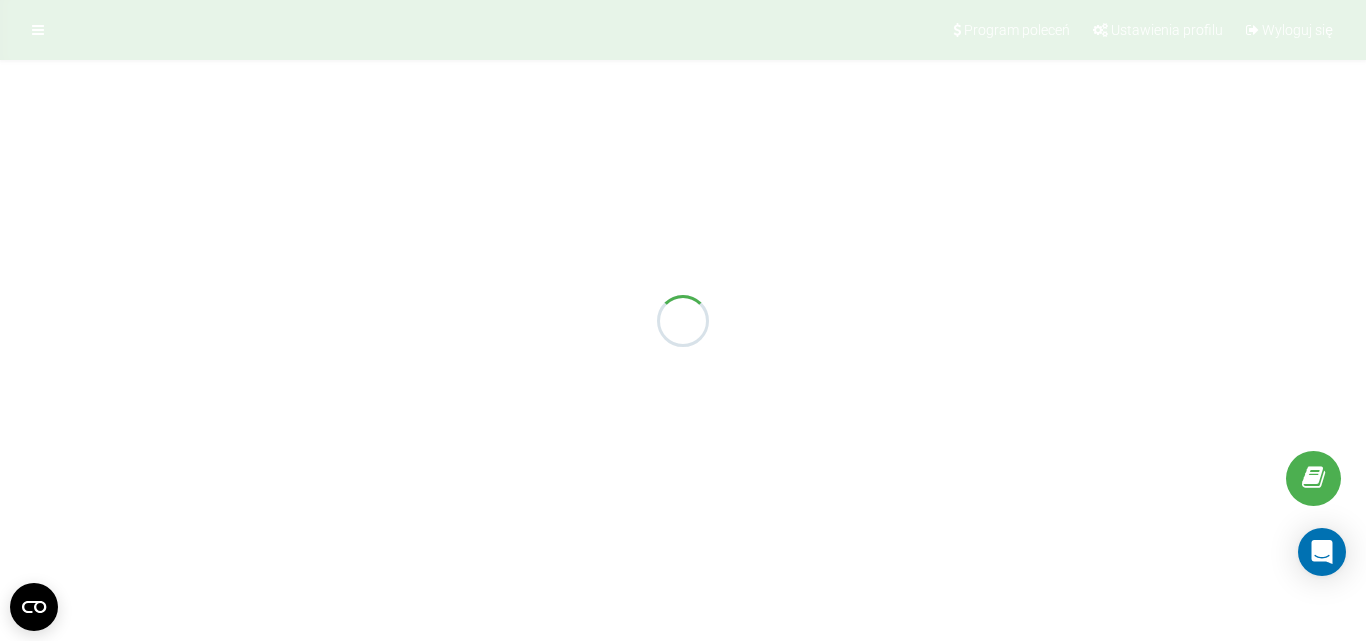 scroll, scrollTop: 0, scrollLeft: 0, axis: both 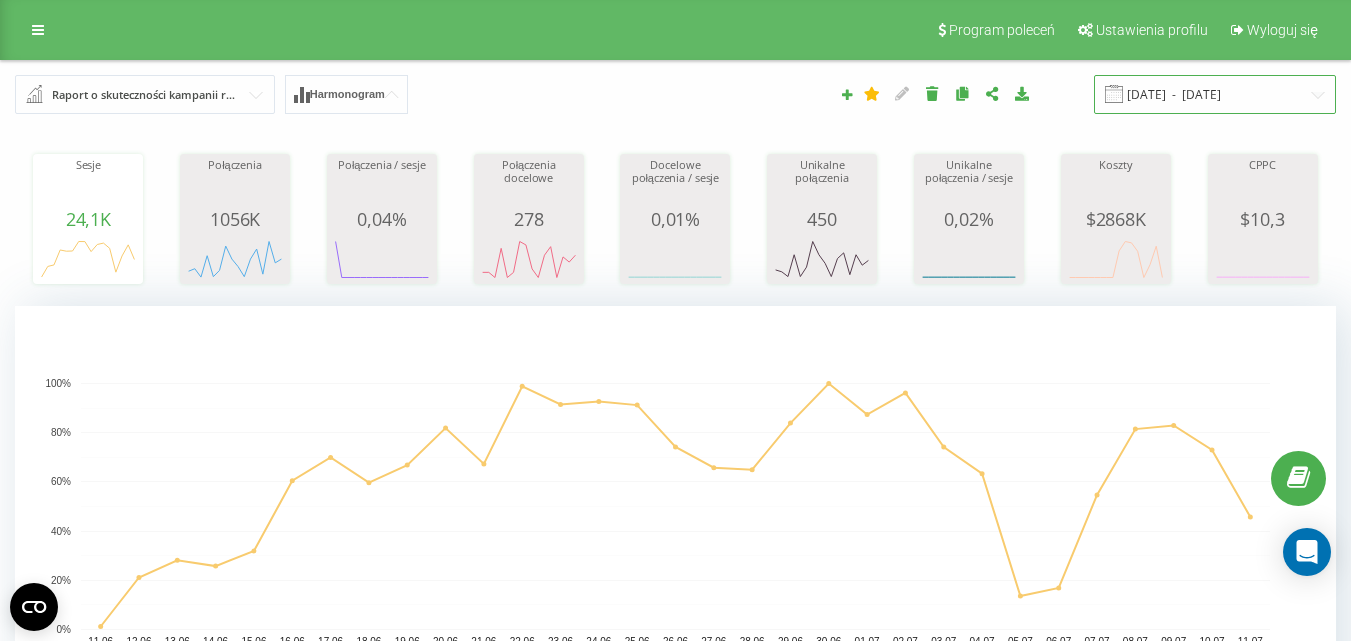 click on "11.06.2025  -  11.07.2025" at bounding box center (1215, 94) 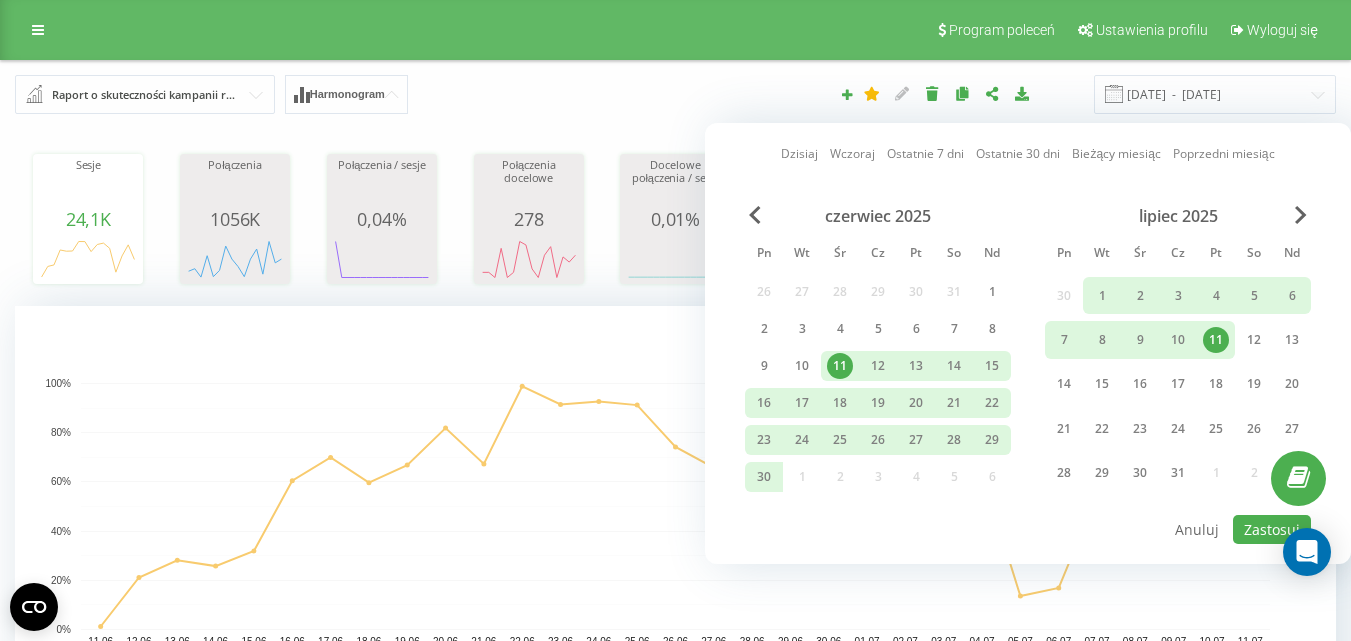 click on "11" at bounding box center [1216, 340] 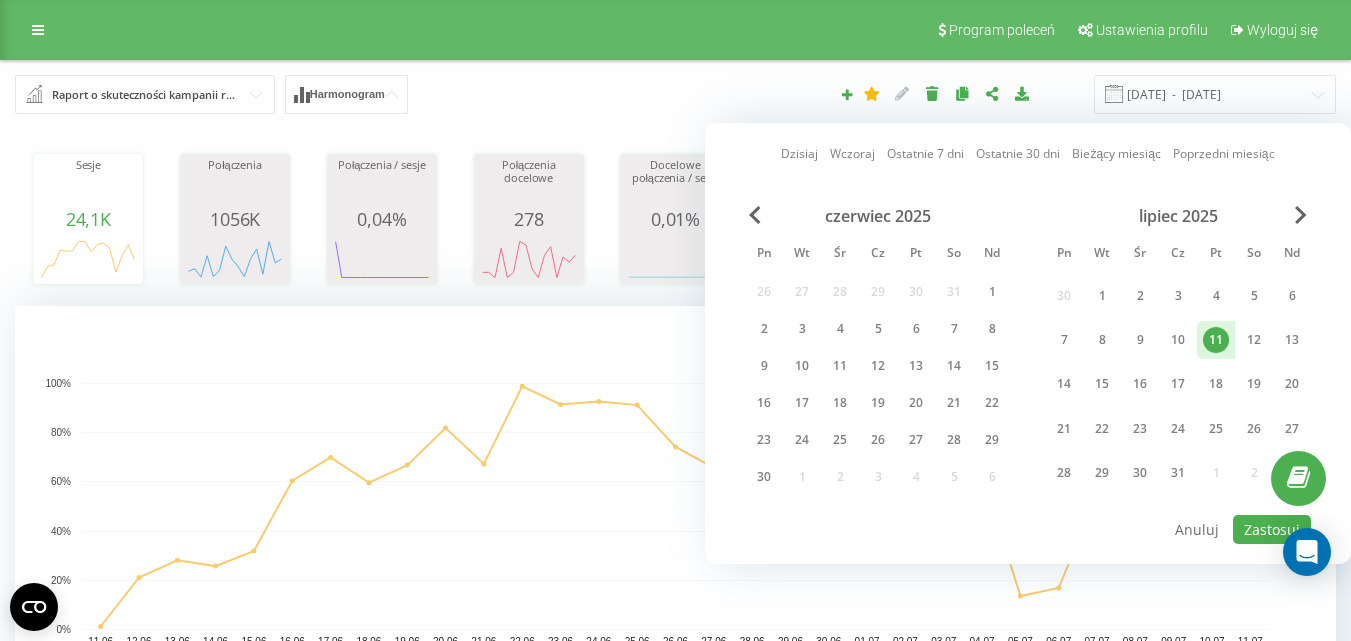 click on "11" at bounding box center (1216, 340) 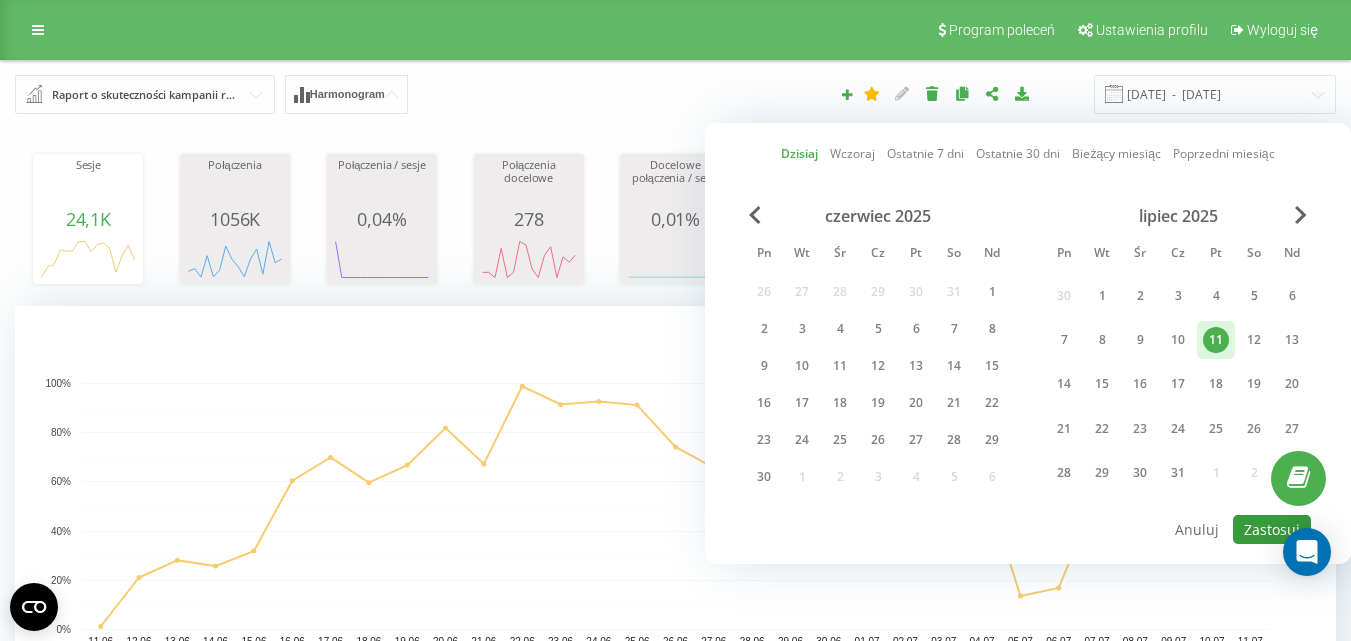 click on "Zastosuj" at bounding box center [1272, 529] 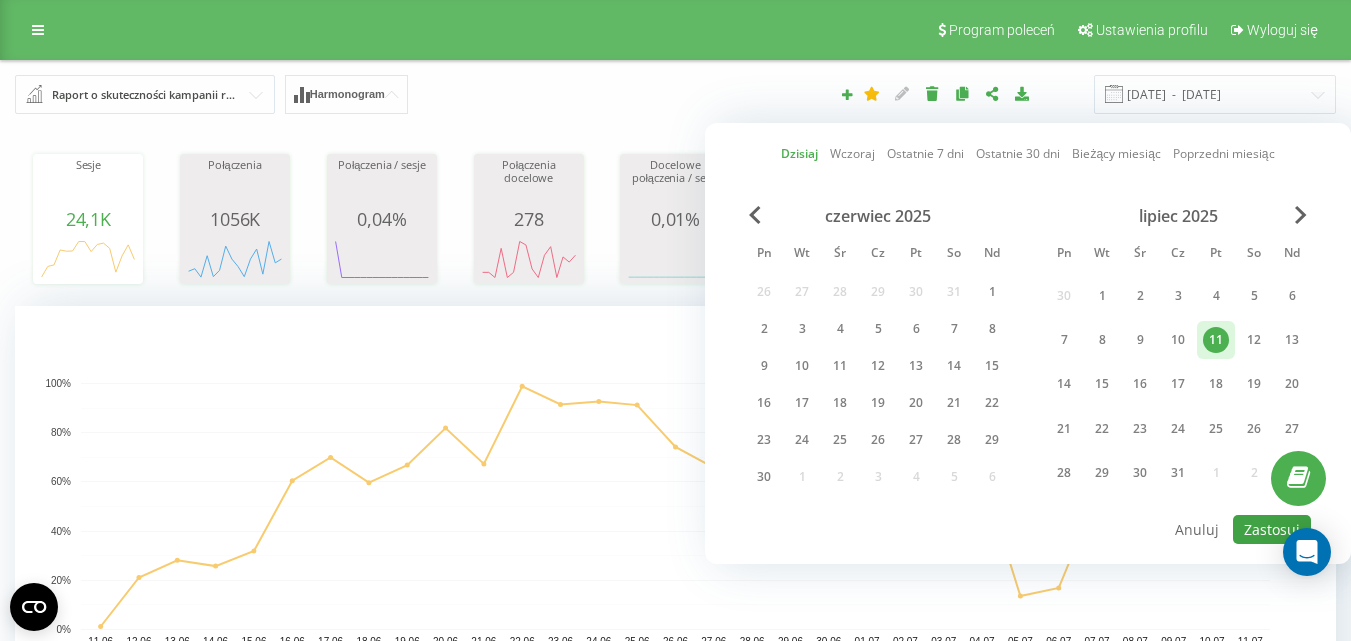 type on "11.07.2025  -  11.07.2025" 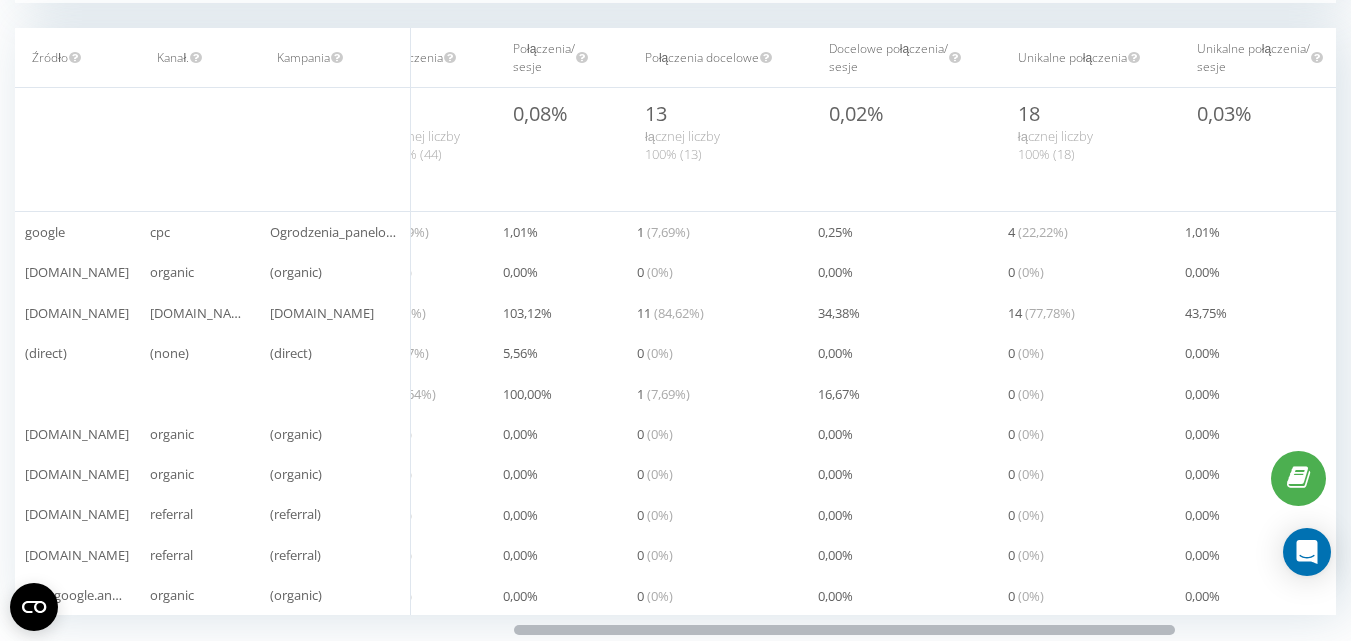 scroll, scrollTop: 0, scrollLeft: 369, axis: horizontal 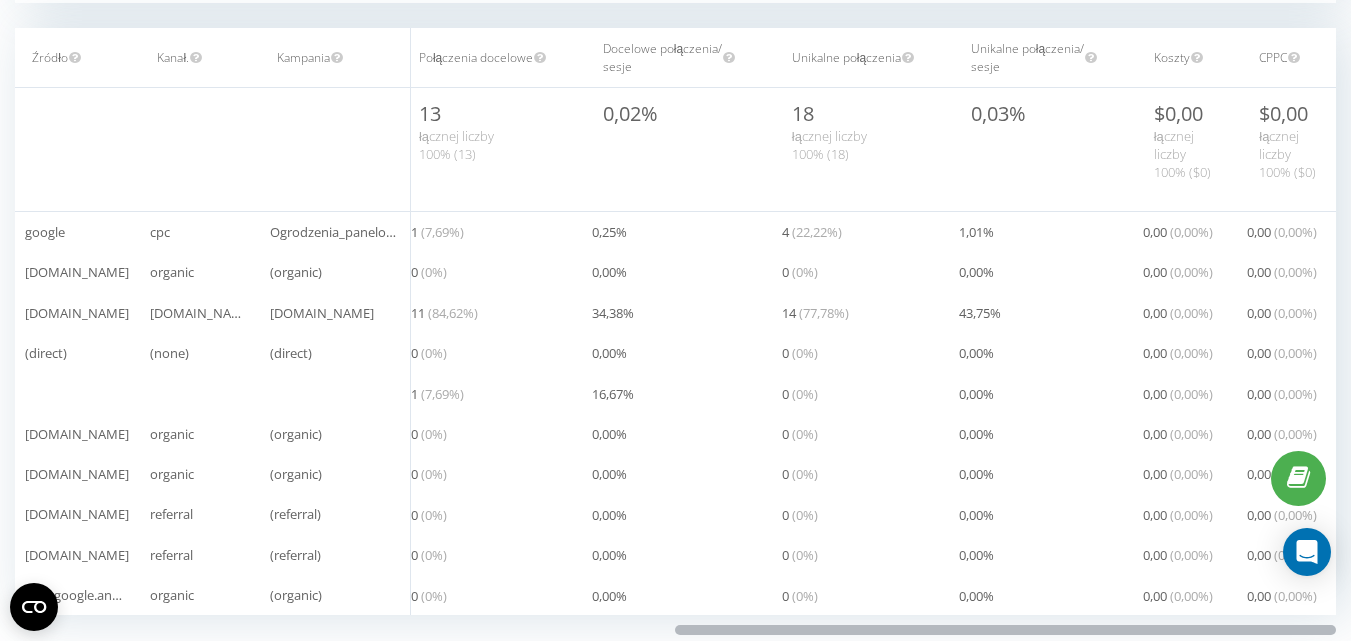 drag, startPoint x: 1059, startPoint y: 629, endPoint x: 1365, endPoint y: 623, distance: 306.0588 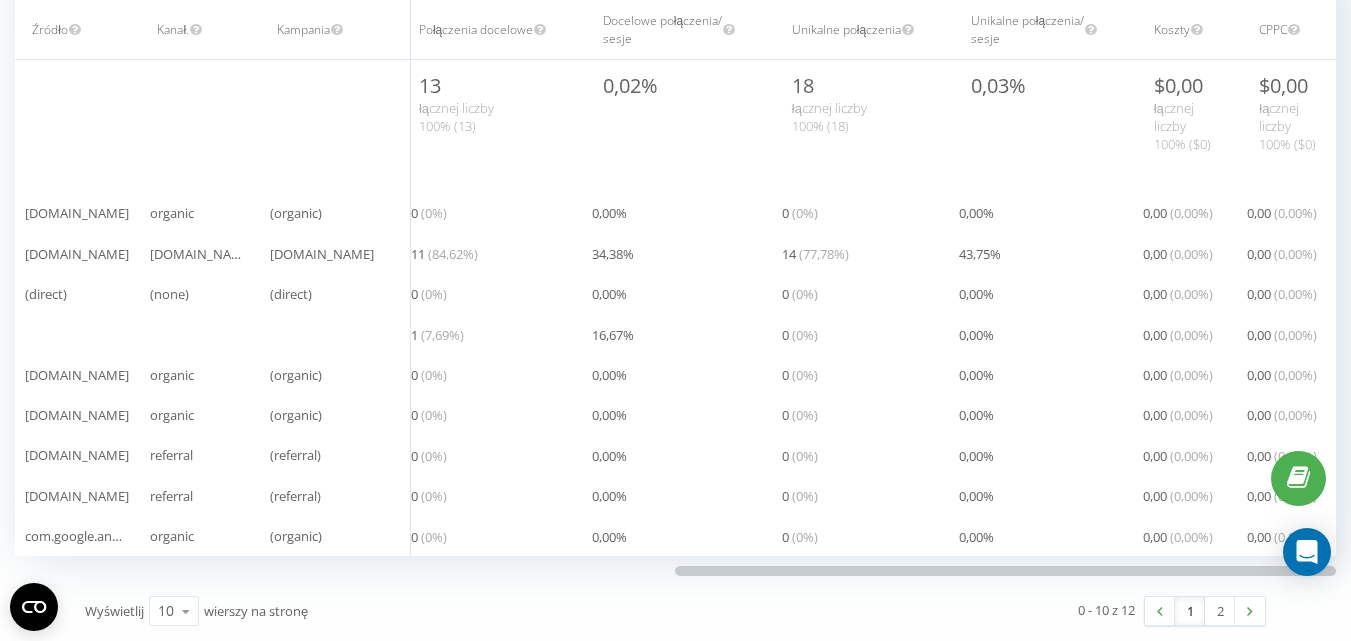 scroll, scrollTop: 761, scrollLeft: 0, axis: vertical 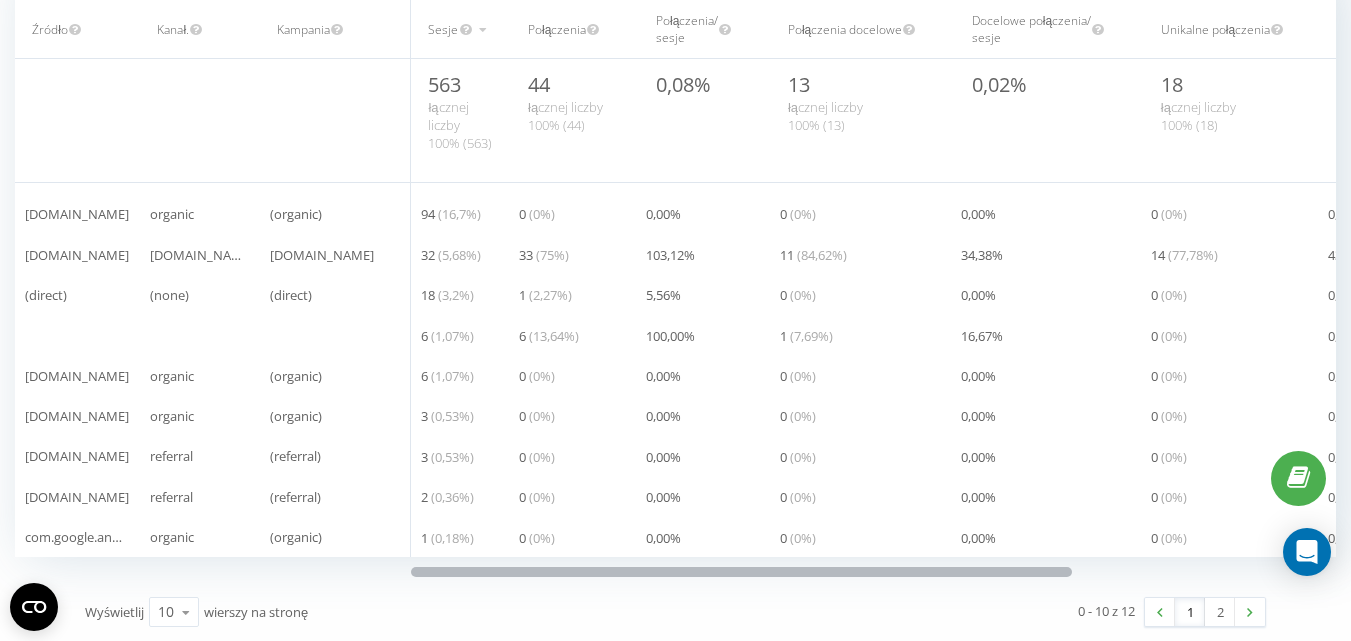 drag, startPoint x: 1164, startPoint y: 572, endPoint x: 543, endPoint y: 632, distance: 623.89185 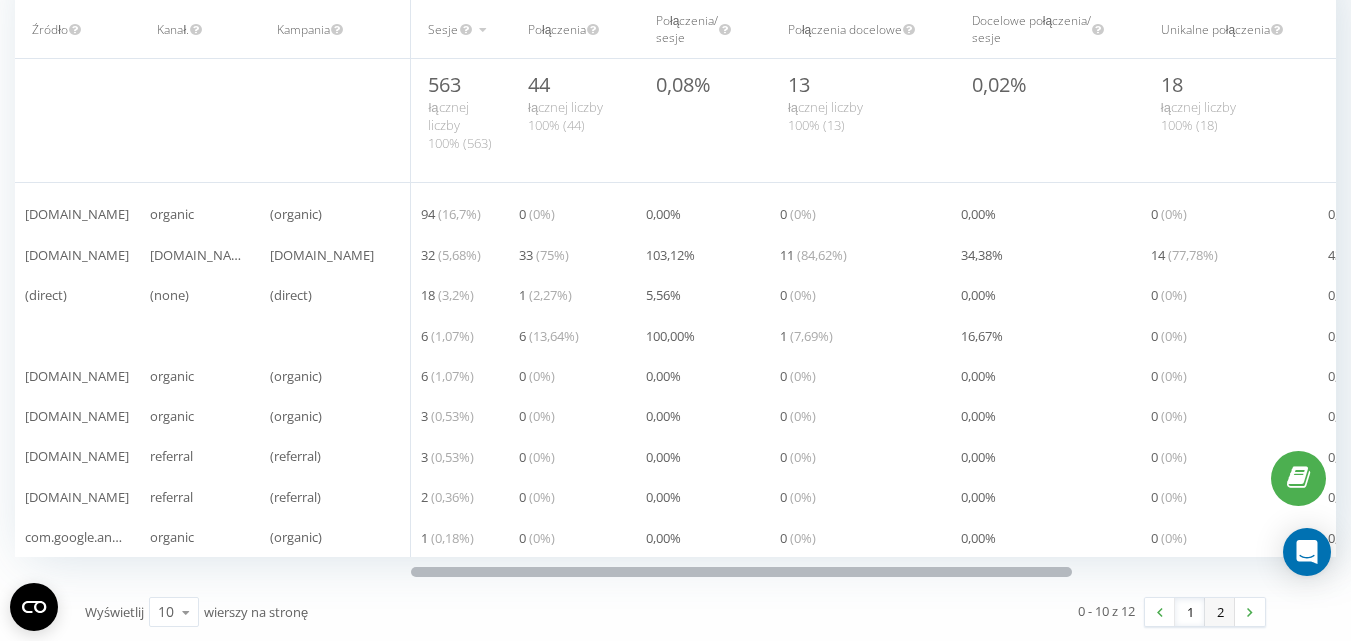 click on "2" at bounding box center (1220, 612) 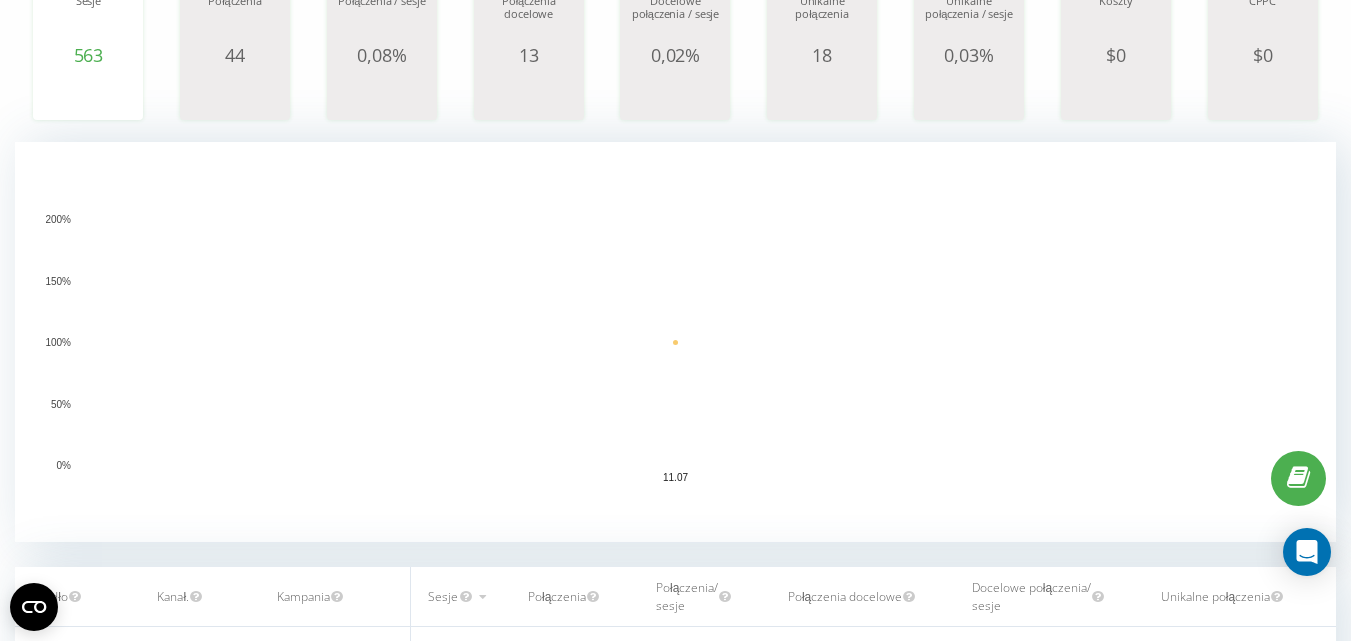 scroll, scrollTop: 440, scrollLeft: 0, axis: vertical 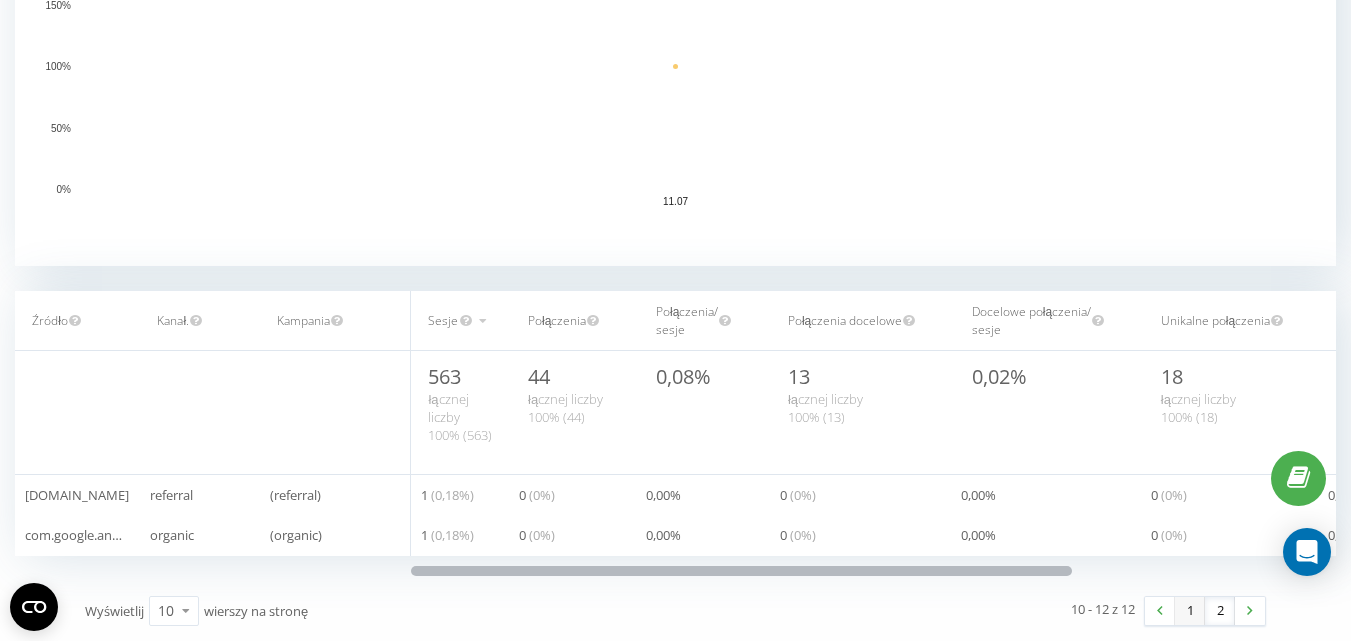 click on "1" at bounding box center (1190, 611) 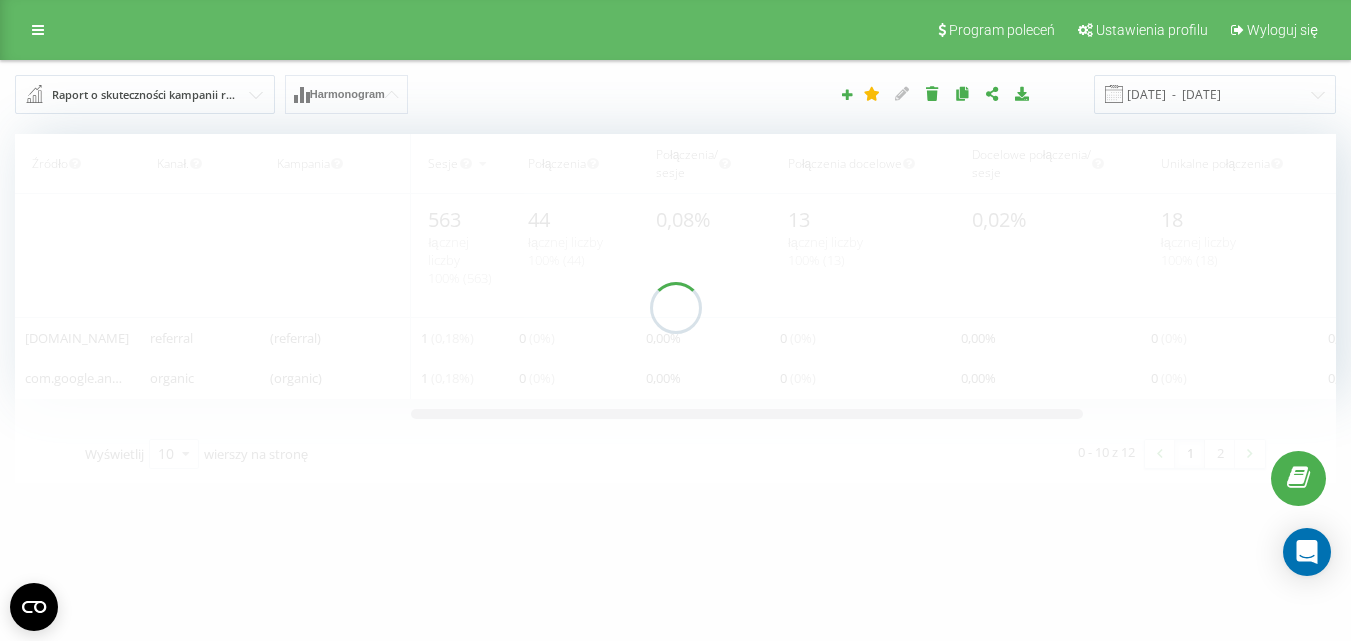 scroll, scrollTop: 0, scrollLeft: 0, axis: both 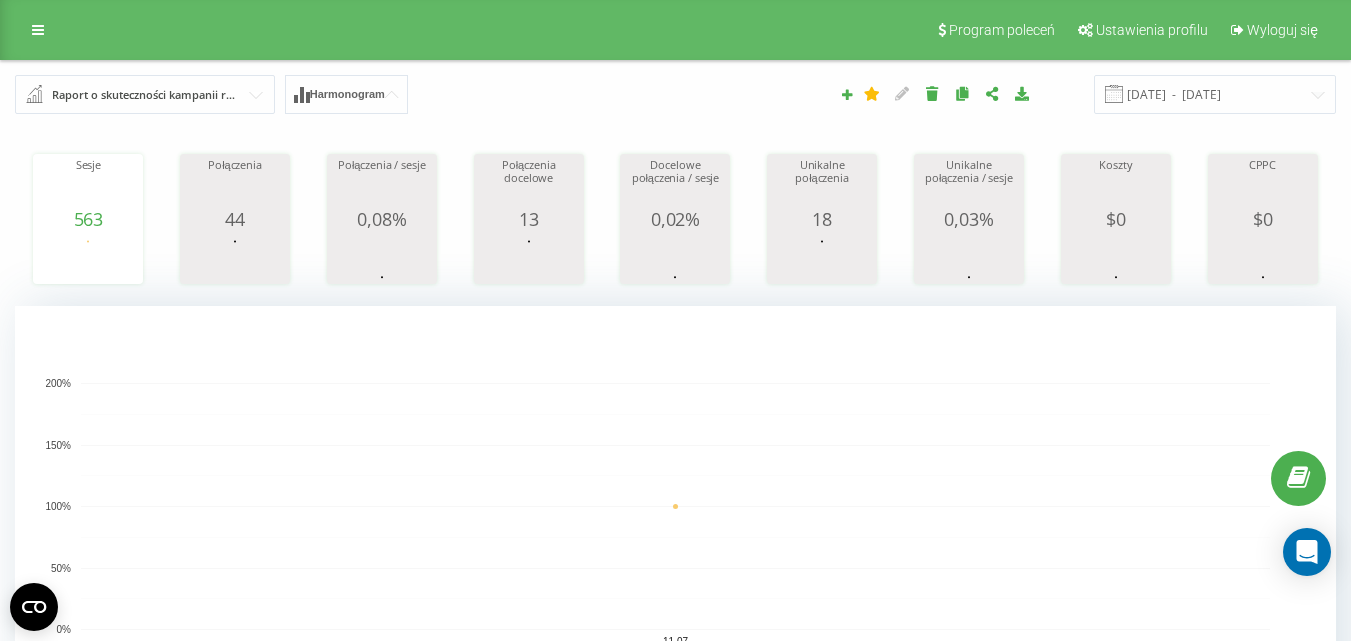 click at bounding box center [146, 94] 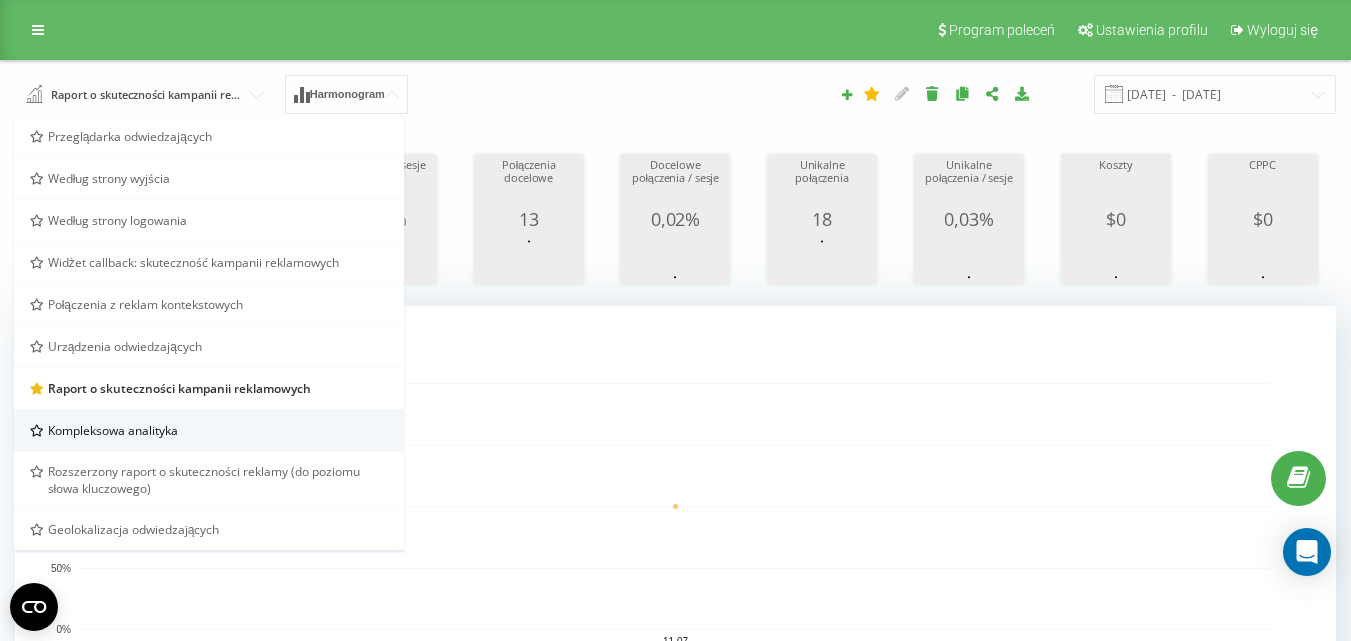 click on "Kompleksowa analityka" at bounding box center (113, 430) 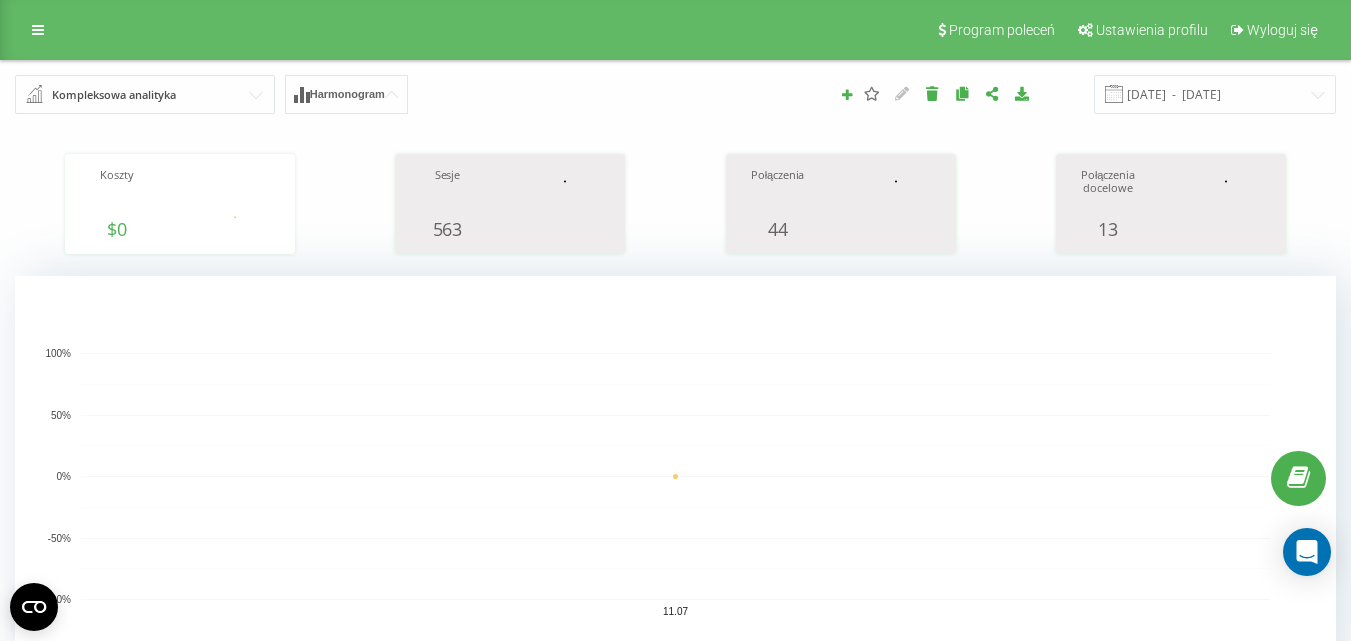 click at bounding box center [146, 94] 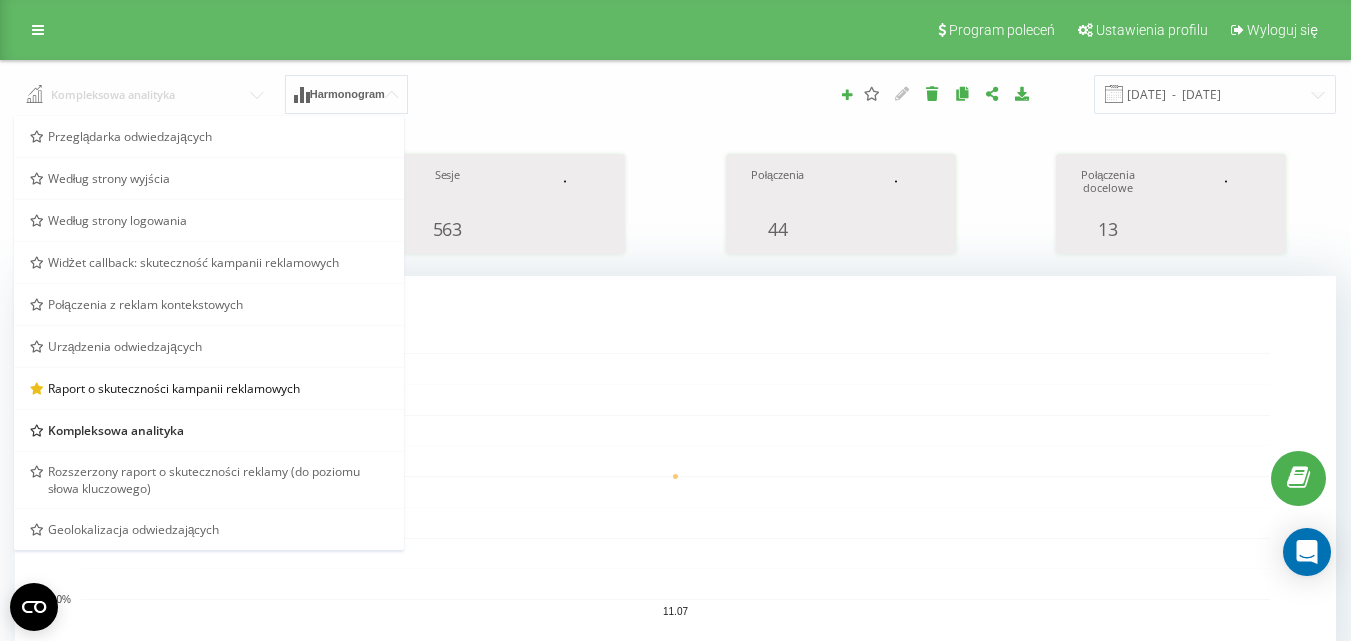 click at bounding box center [146, 93] 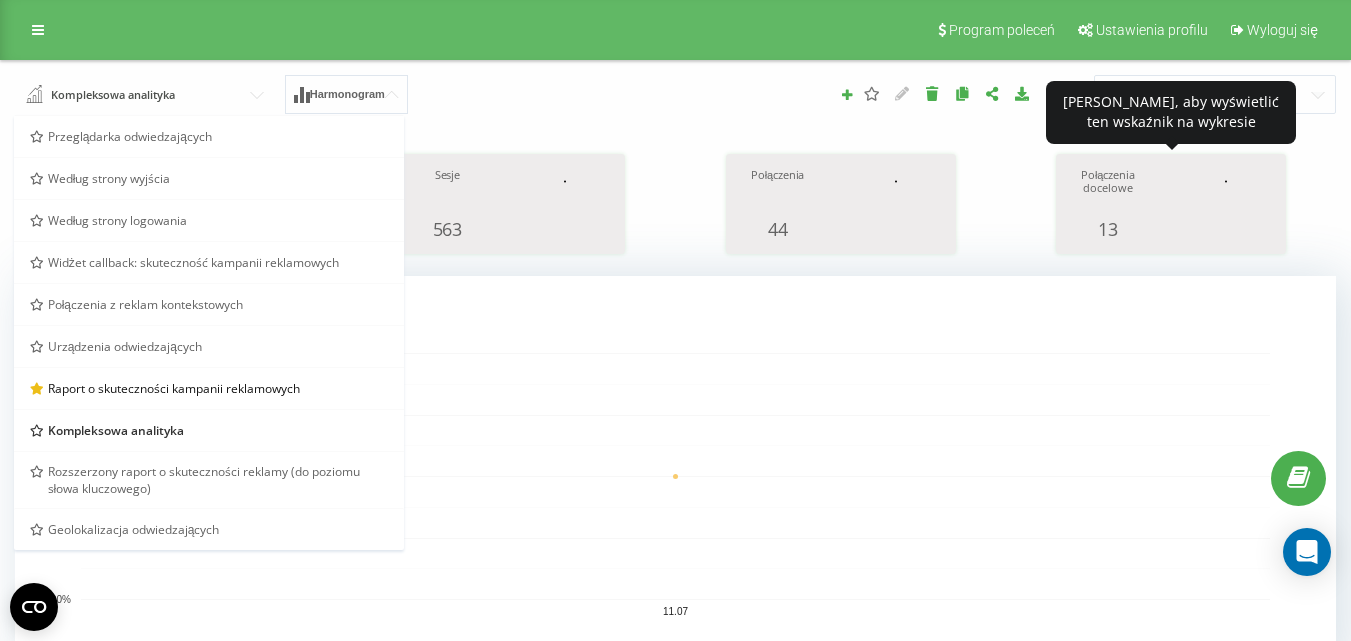 click on "Połączenia docelowe" at bounding box center (1108, 194) 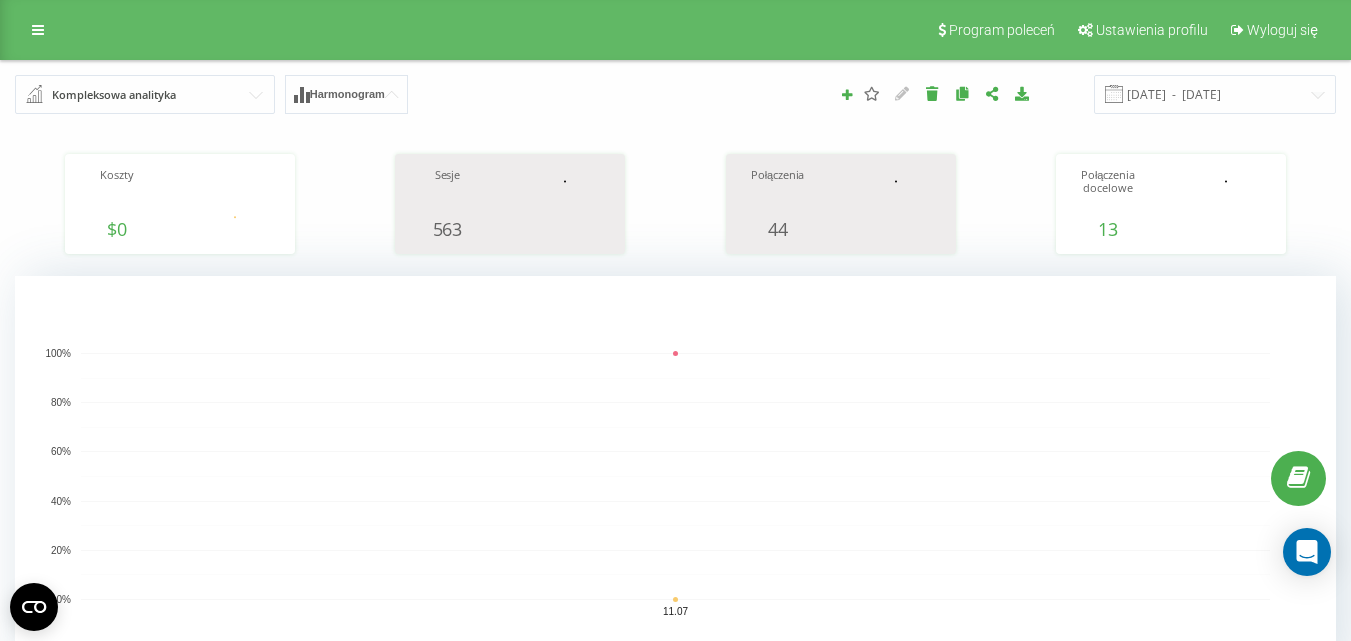 drag, startPoint x: 1349, startPoint y: 166, endPoint x: 1365, endPoint y: 299, distance: 133.95895 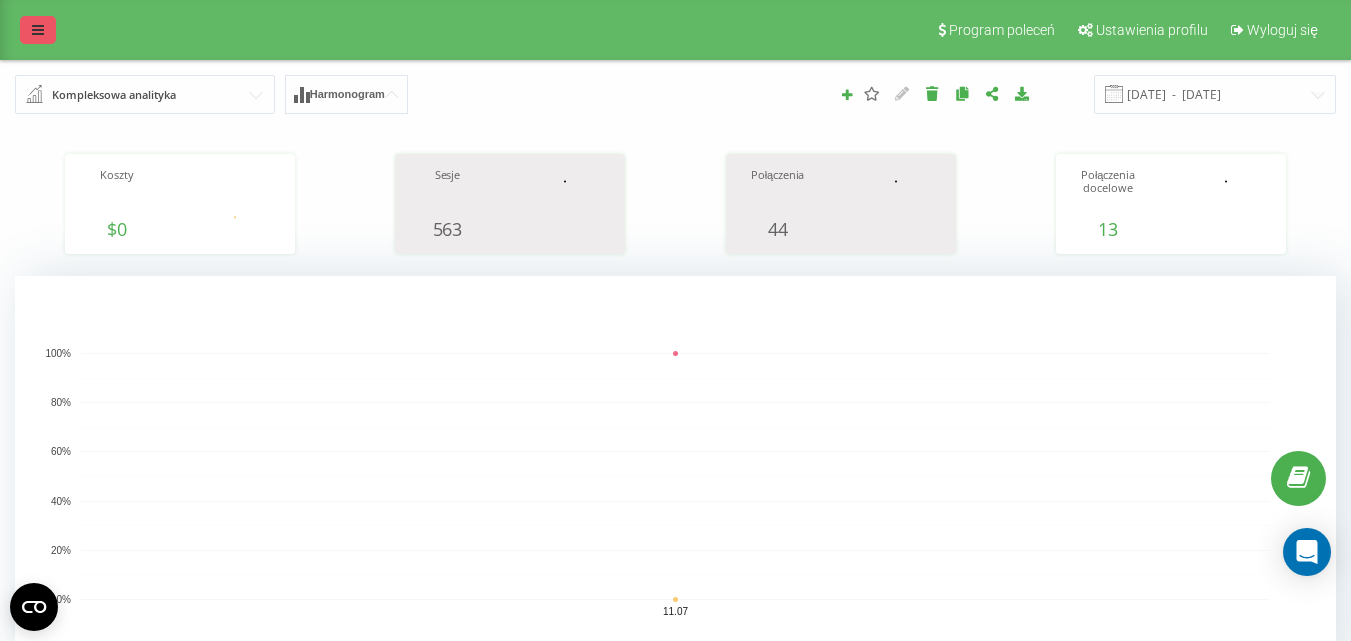 click at bounding box center (38, 30) 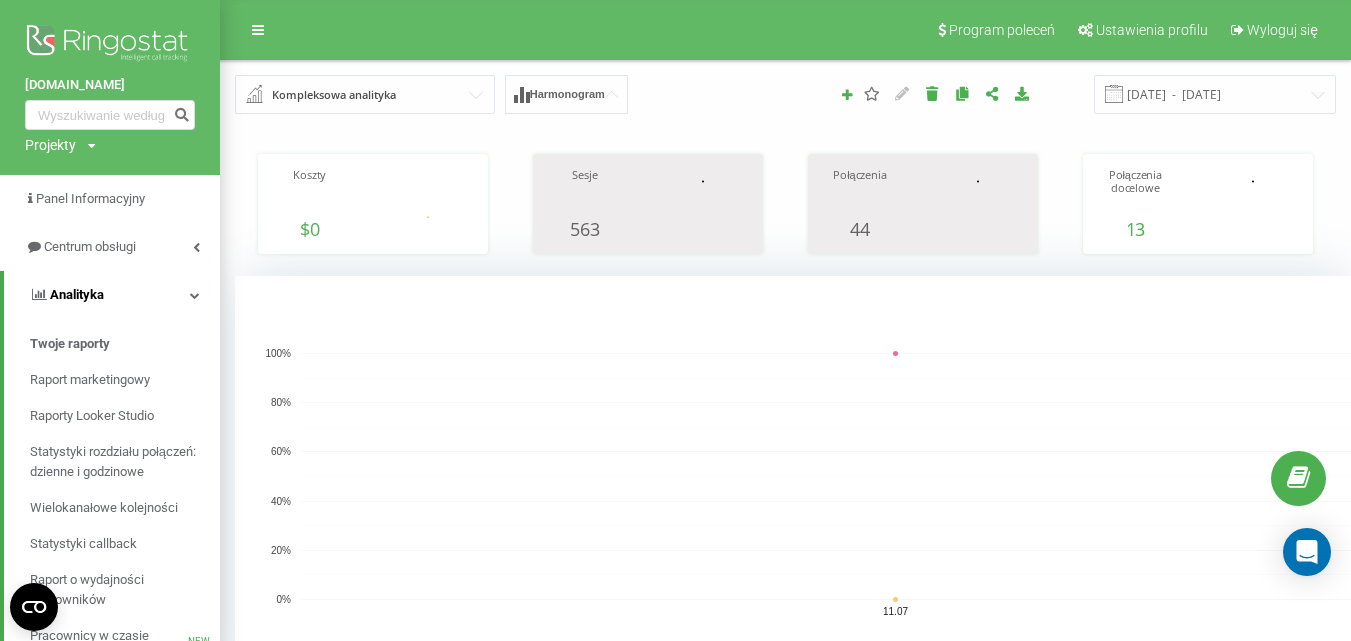 click on "Analityka" at bounding box center (77, 294) 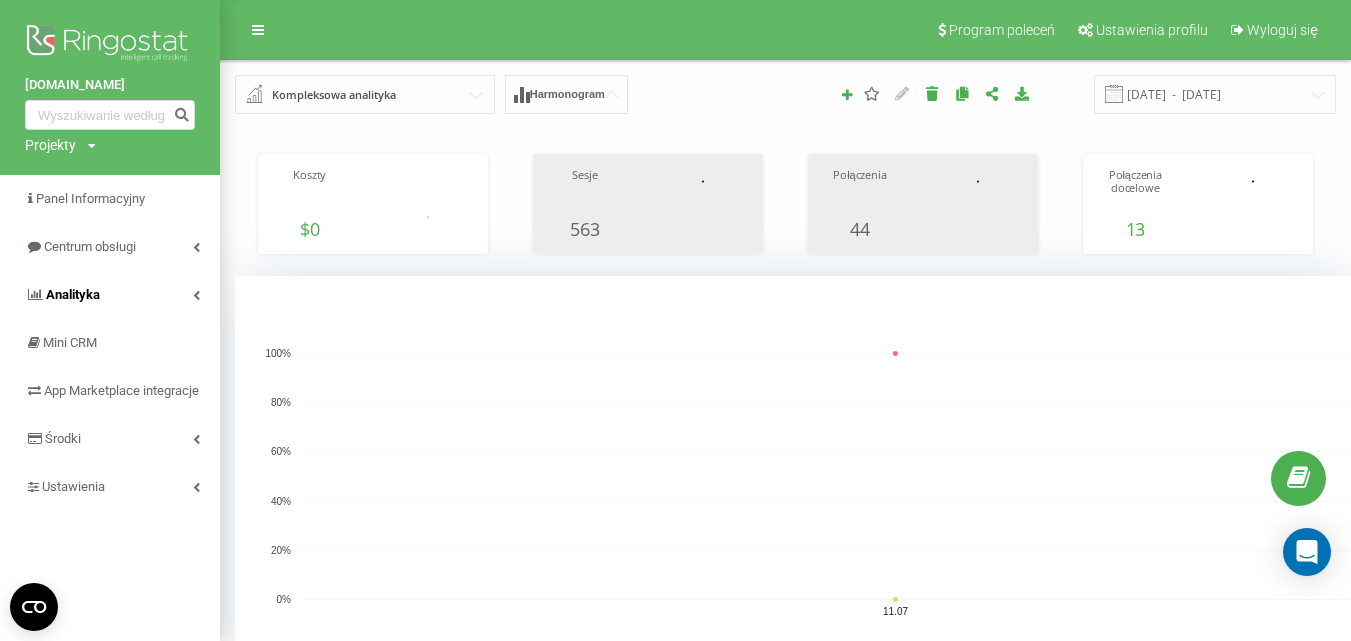 click on "Analityka" at bounding box center (73, 294) 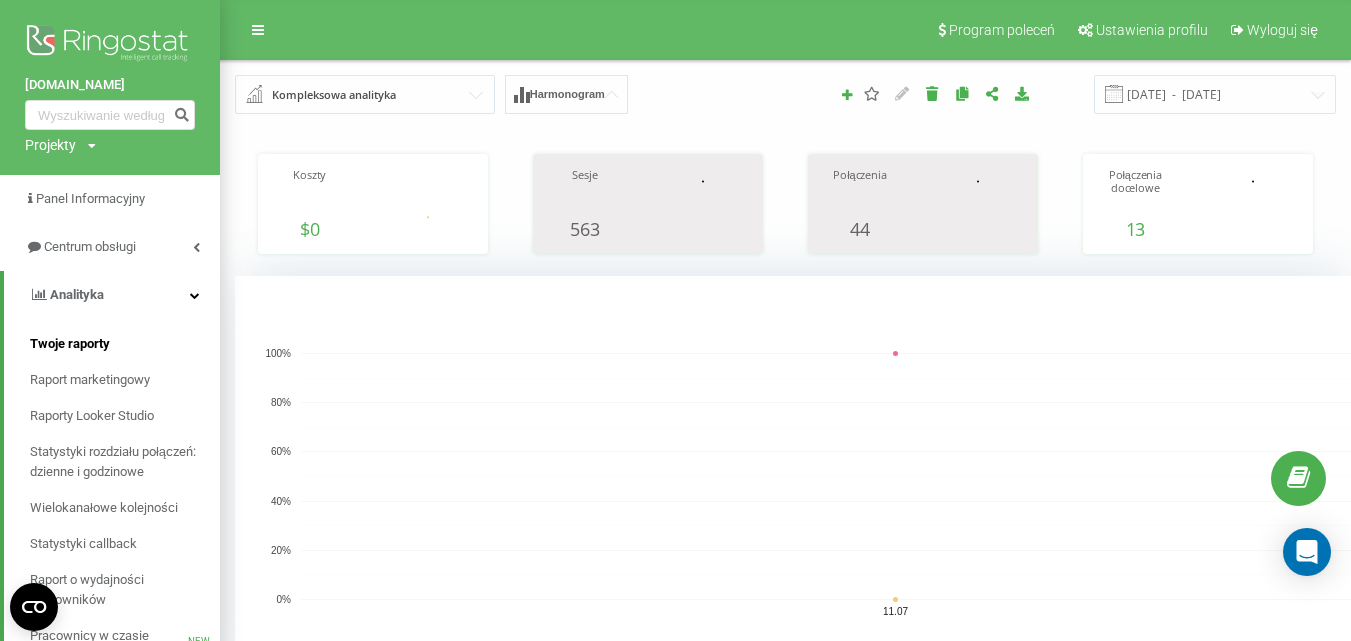 click on "Twoje raporty" at bounding box center [70, 344] 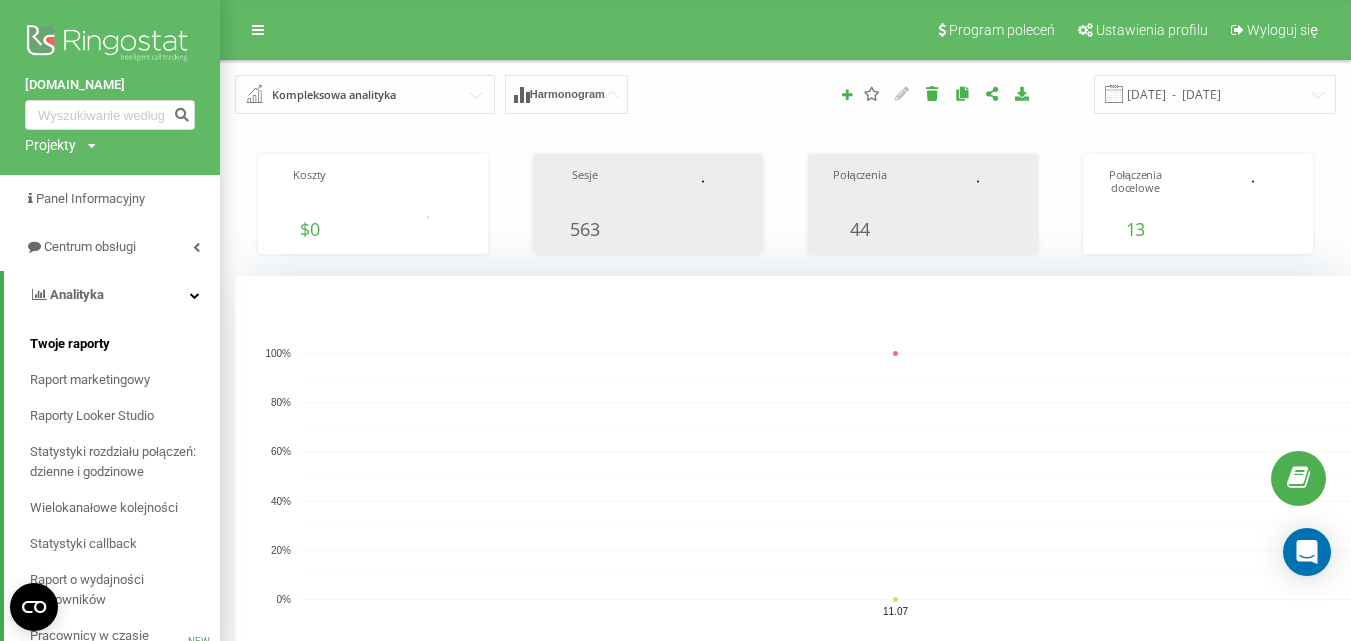 click on "Twoje raporty" at bounding box center (70, 344) 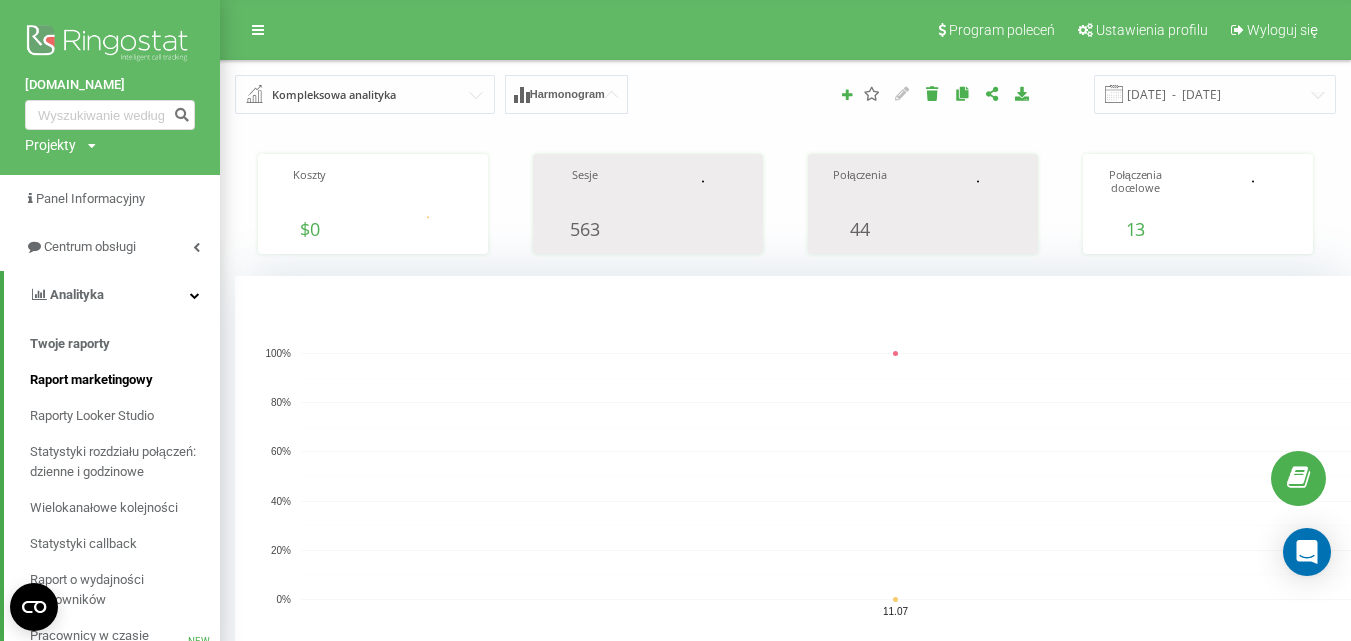 click on "Raport marketingowy" at bounding box center (91, 380) 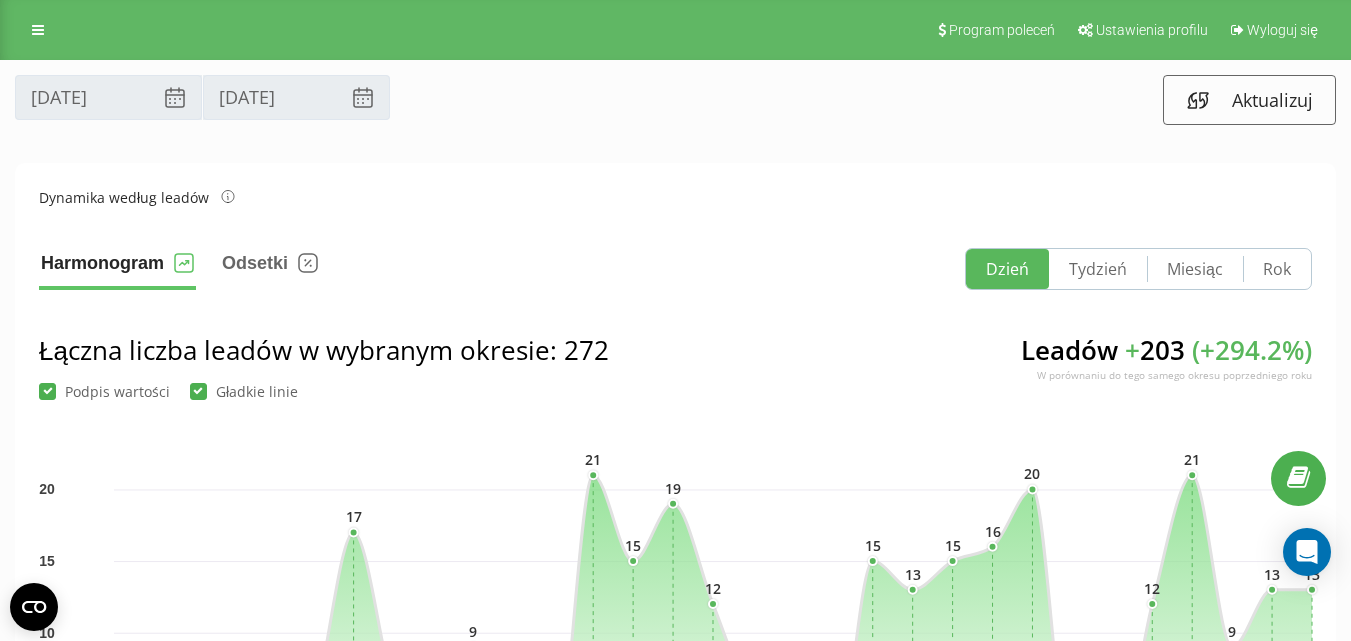 scroll, scrollTop: 0, scrollLeft: 0, axis: both 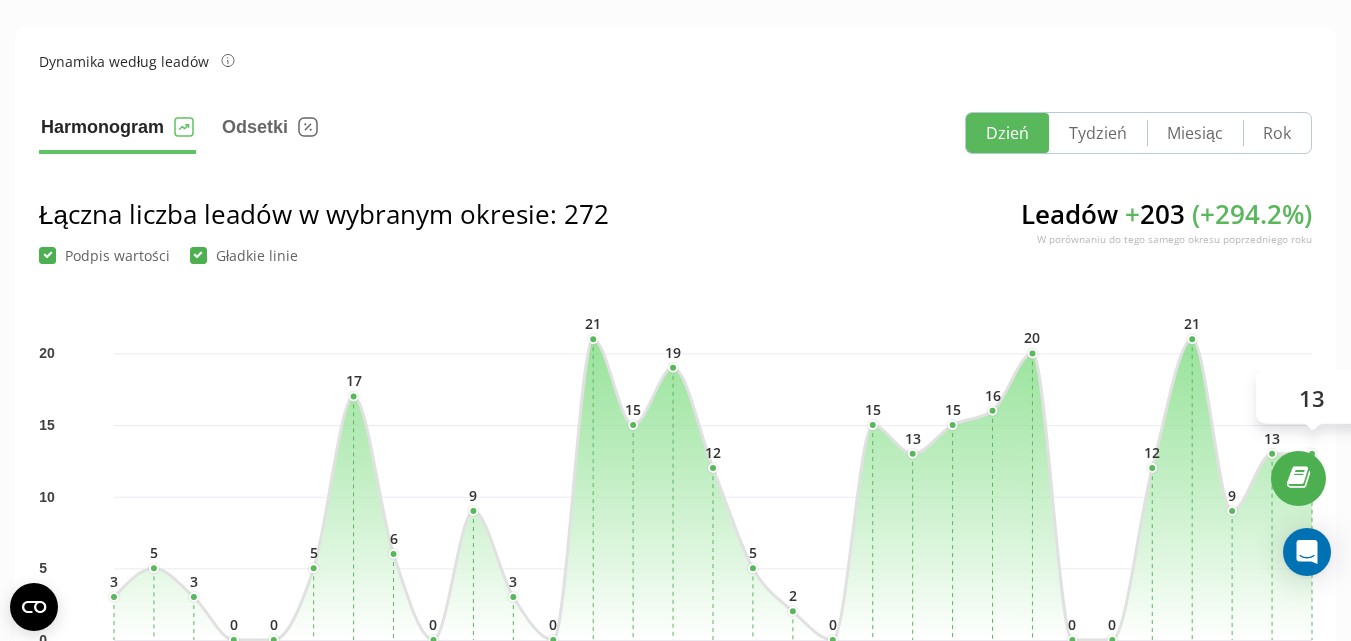 click on "13" 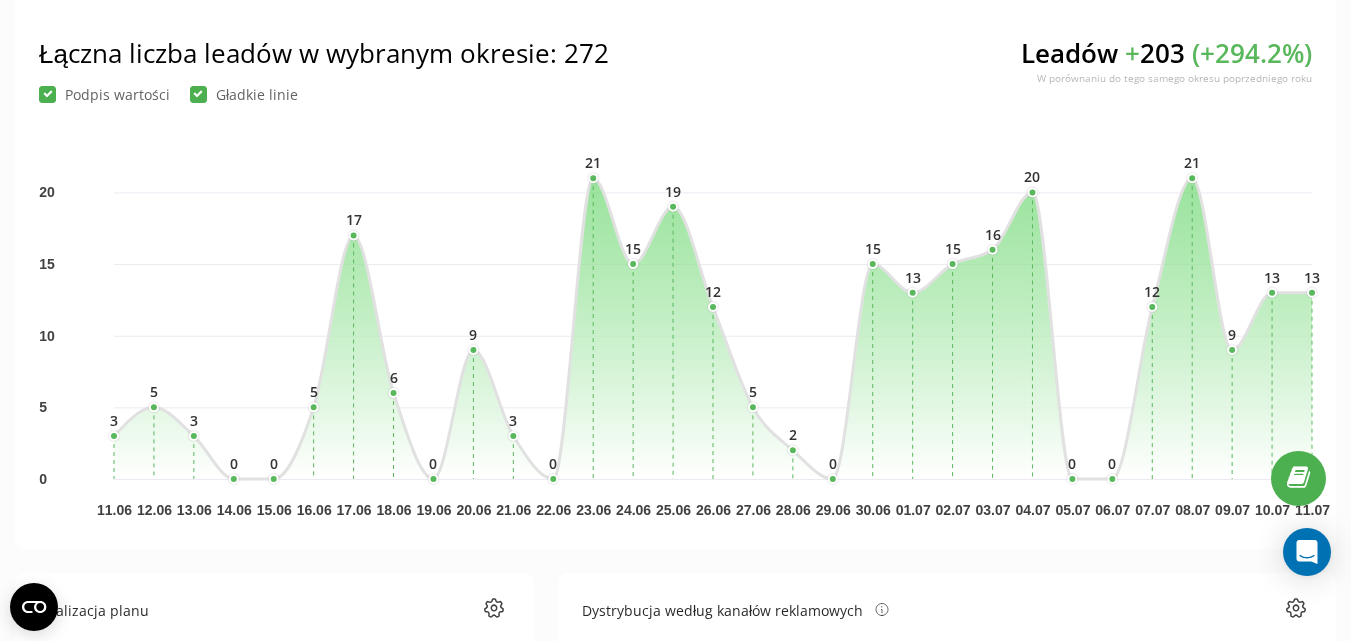 scroll, scrollTop: 489, scrollLeft: 0, axis: vertical 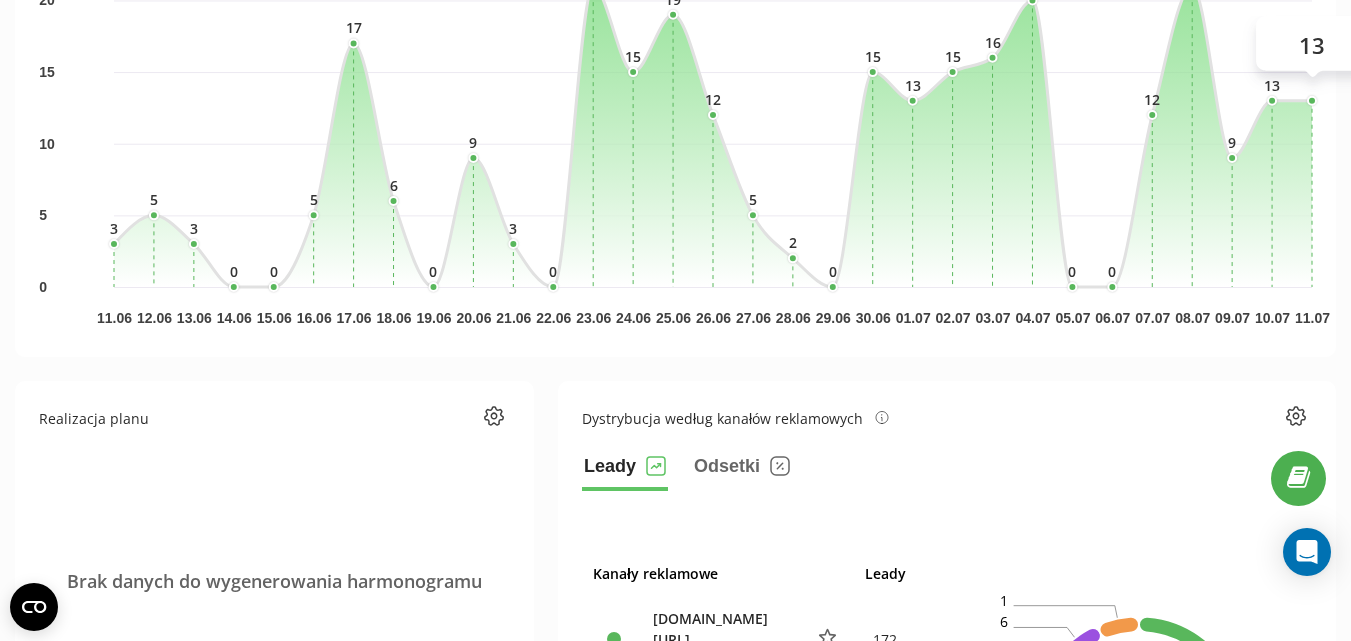 click on "11.07" 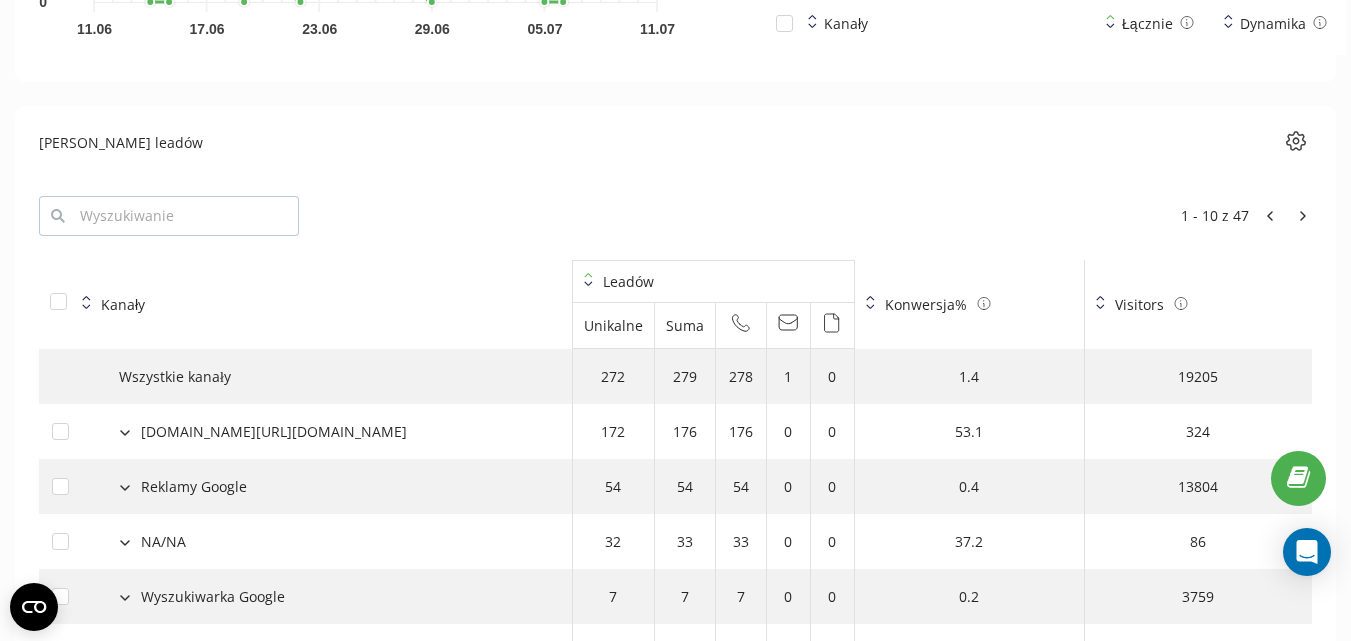 scroll, scrollTop: 1899, scrollLeft: 0, axis: vertical 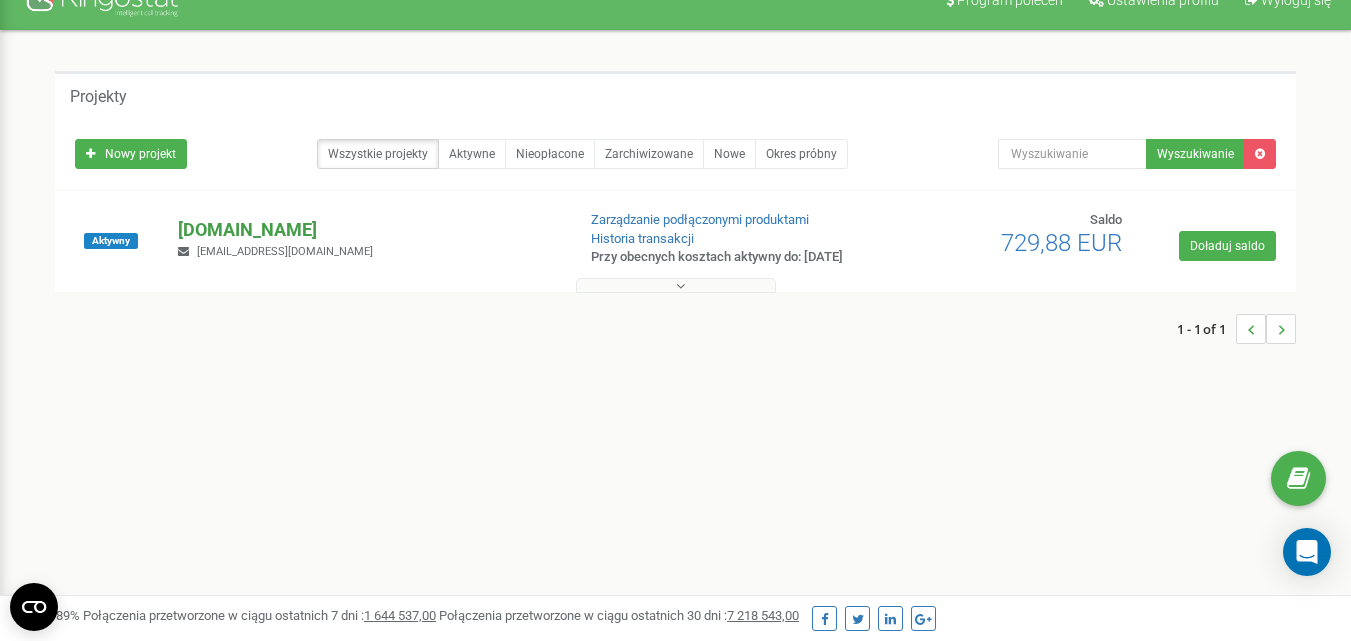click on "[DOMAIN_NAME]" at bounding box center (368, 230) 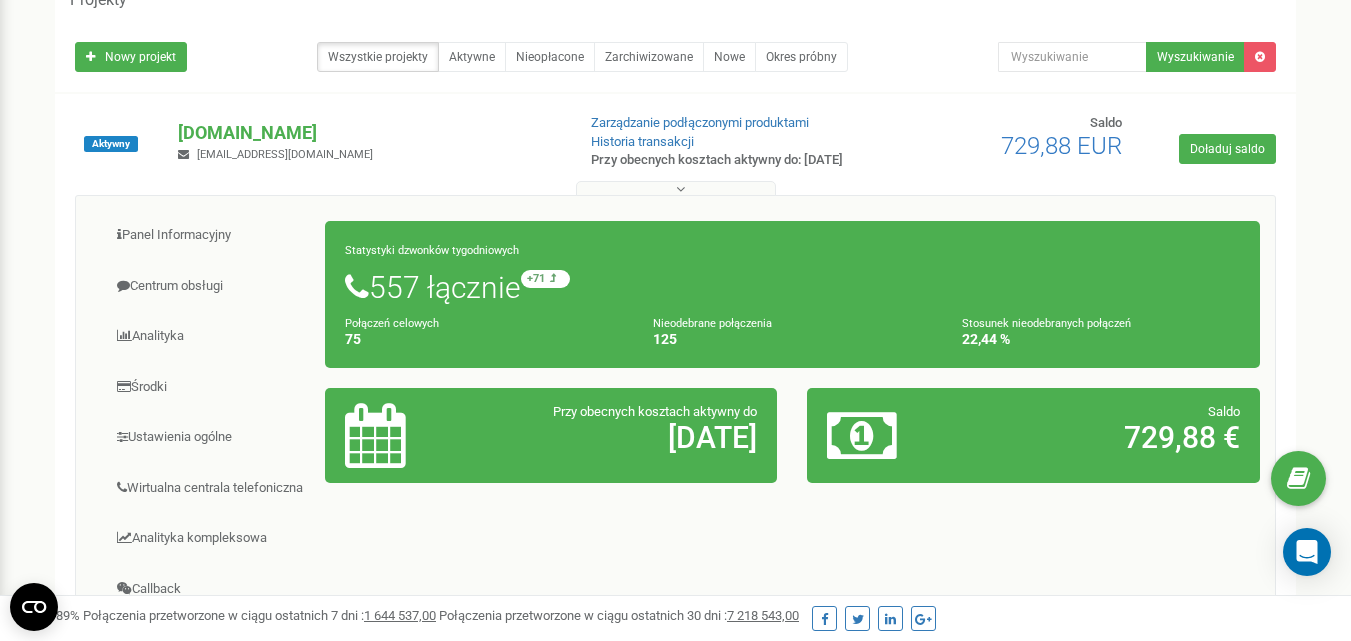 scroll, scrollTop: 131, scrollLeft: 0, axis: vertical 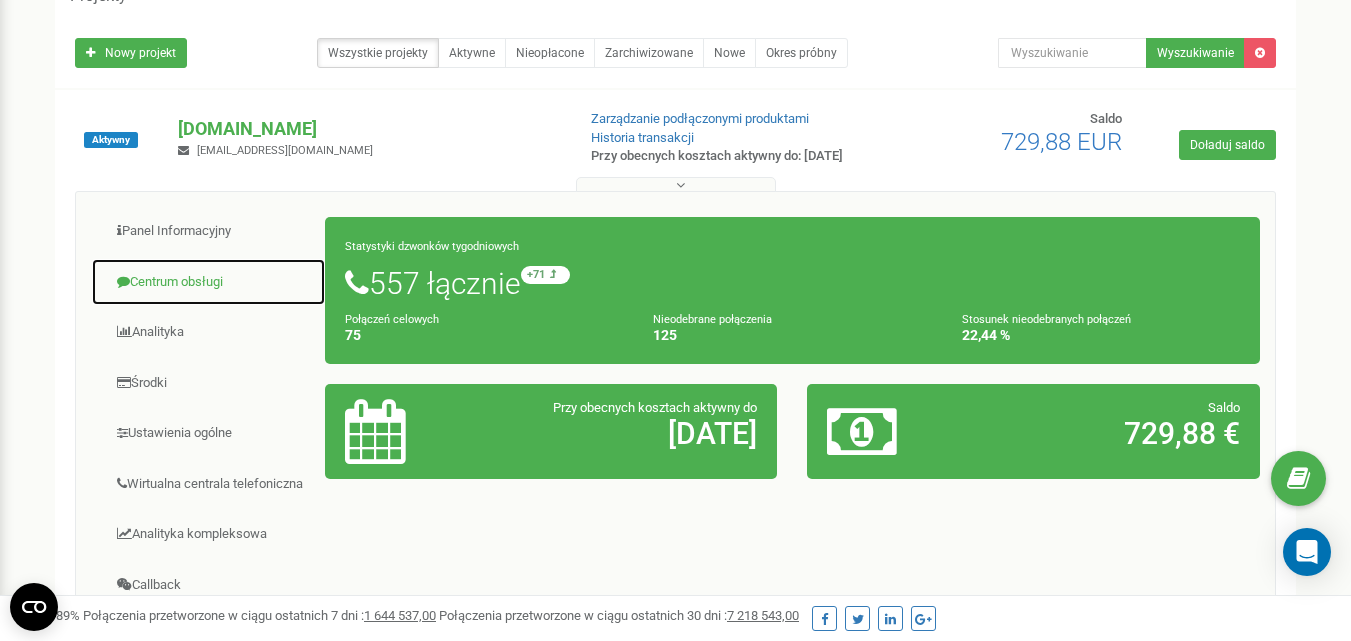 click on "Centrum obsługi" at bounding box center [208, 282] 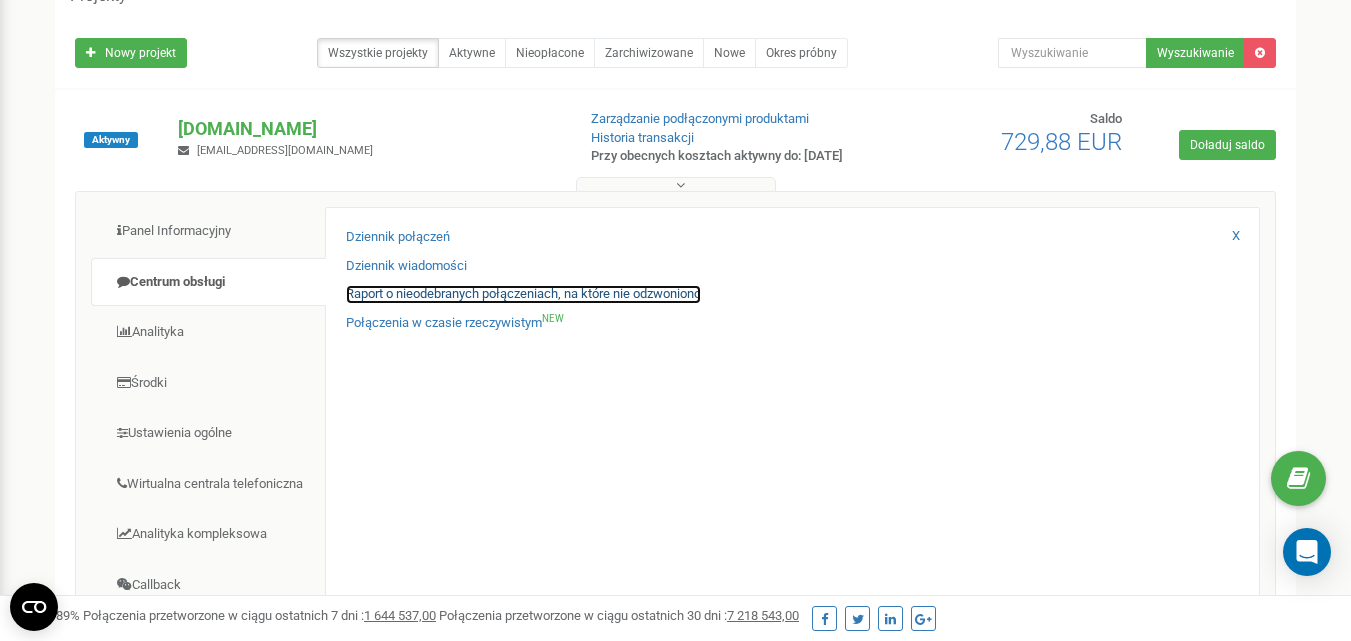 click on "Raport o nieodebranych połączeniach, na które nie odzwoniono" at bounding box center [523, 294] 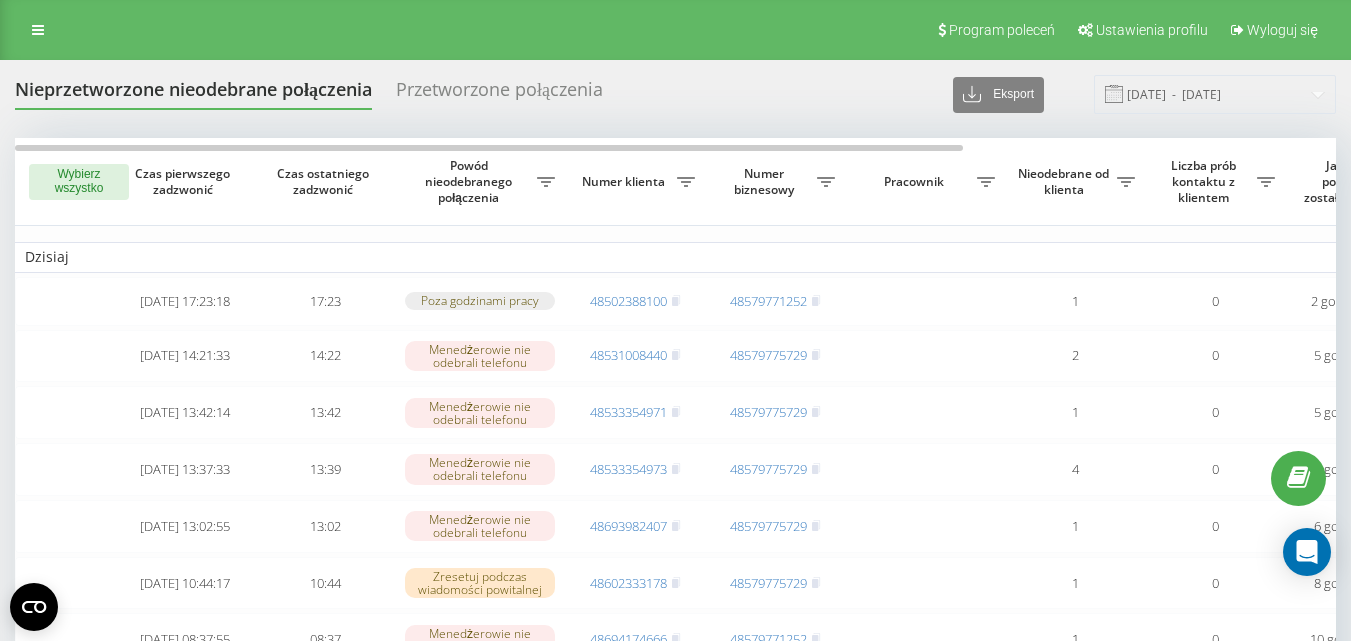 scroll, scrollTop: 0, scrollLeft: 0, axis: both 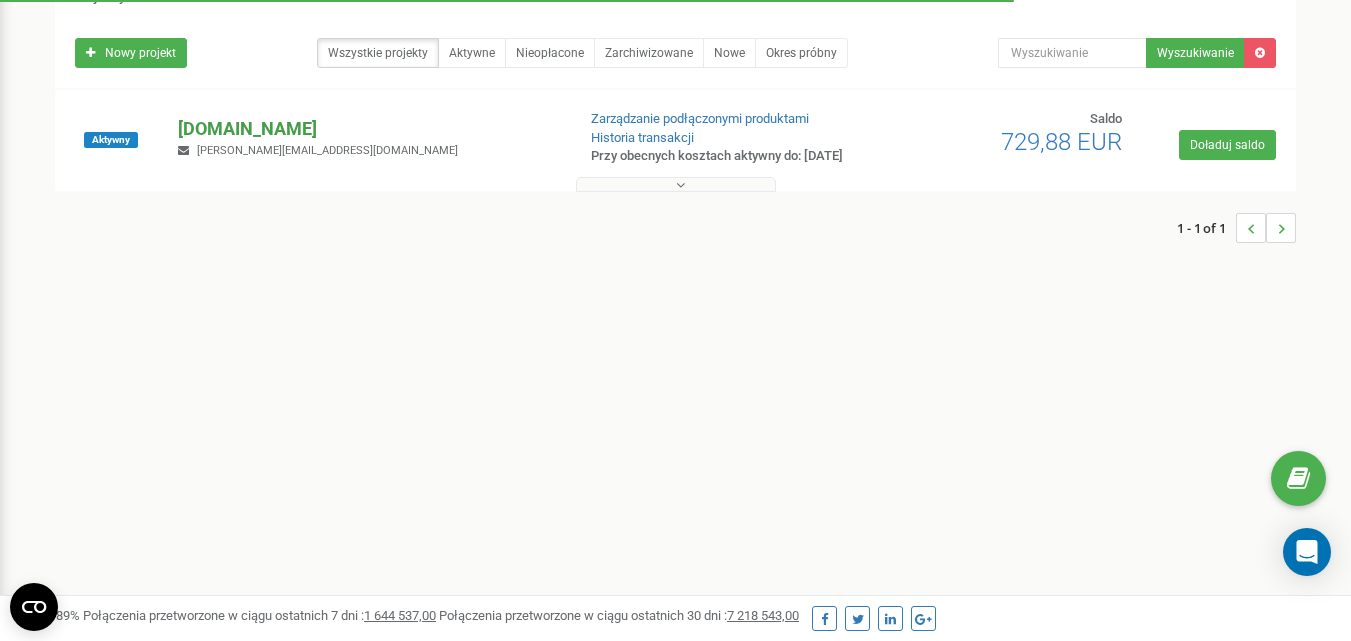 click on "[DOMAIN_NAME]" at bounding box center [368, 129] 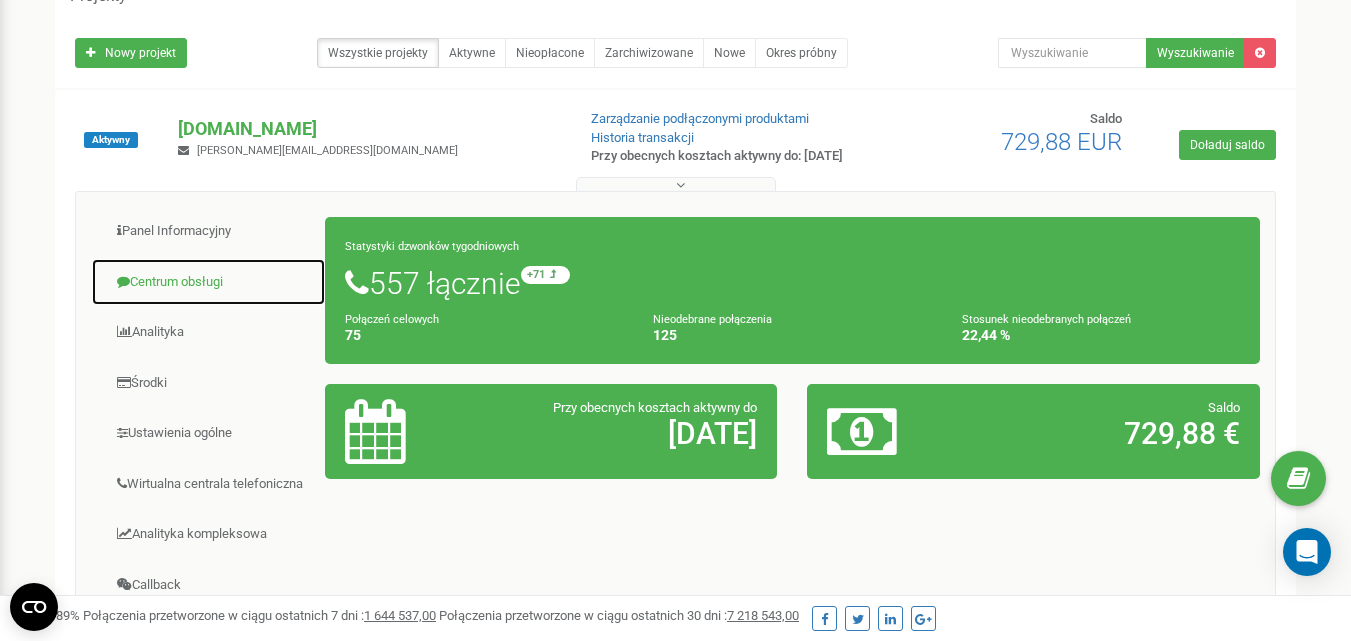 click on "Centrum obsługi" at bounding box center (208, 282) 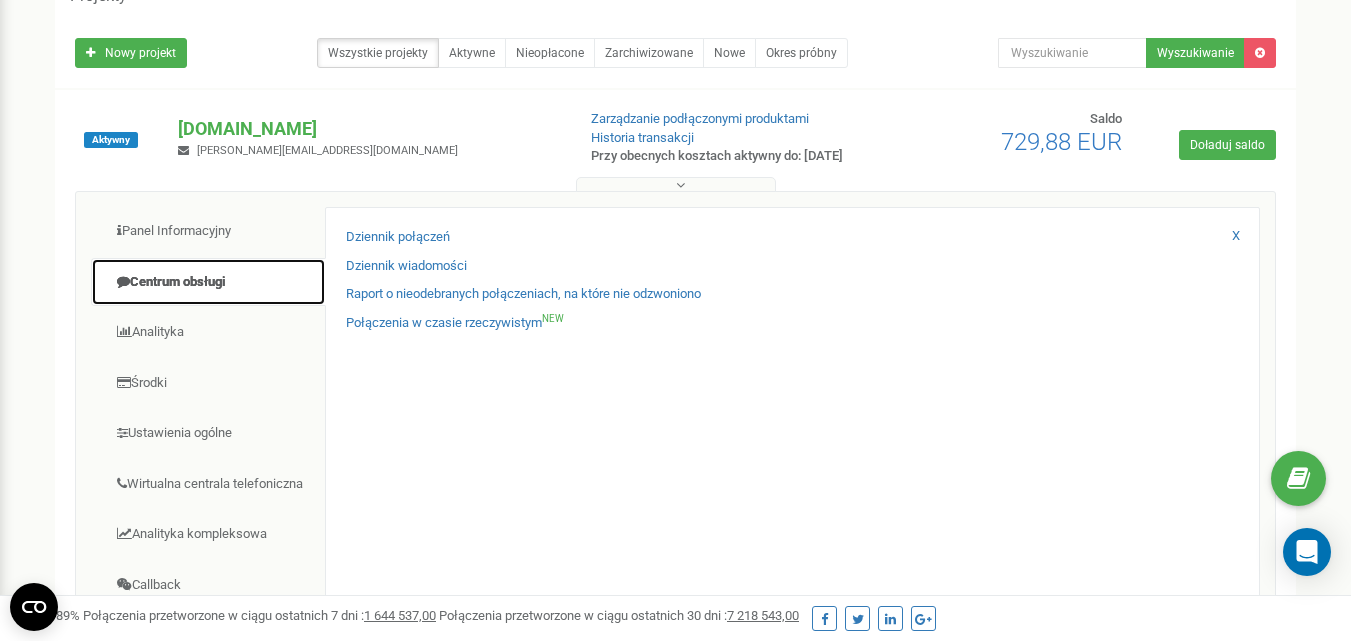 drag, startPoint x: 188, startPoint y: 287, endPoint x: 206, endPoint y: 301, distance: 22.803509 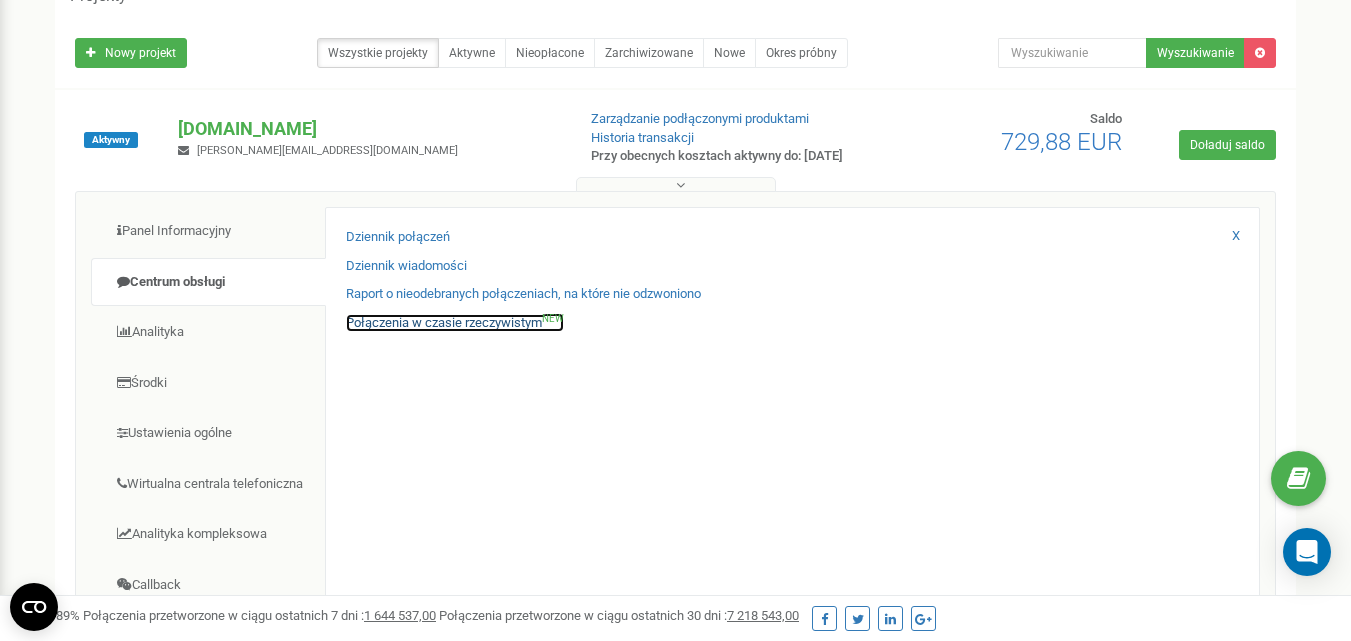 click on "Połączenia w czasie rzeczywistym  NEW" at bounding box center [455, 323] 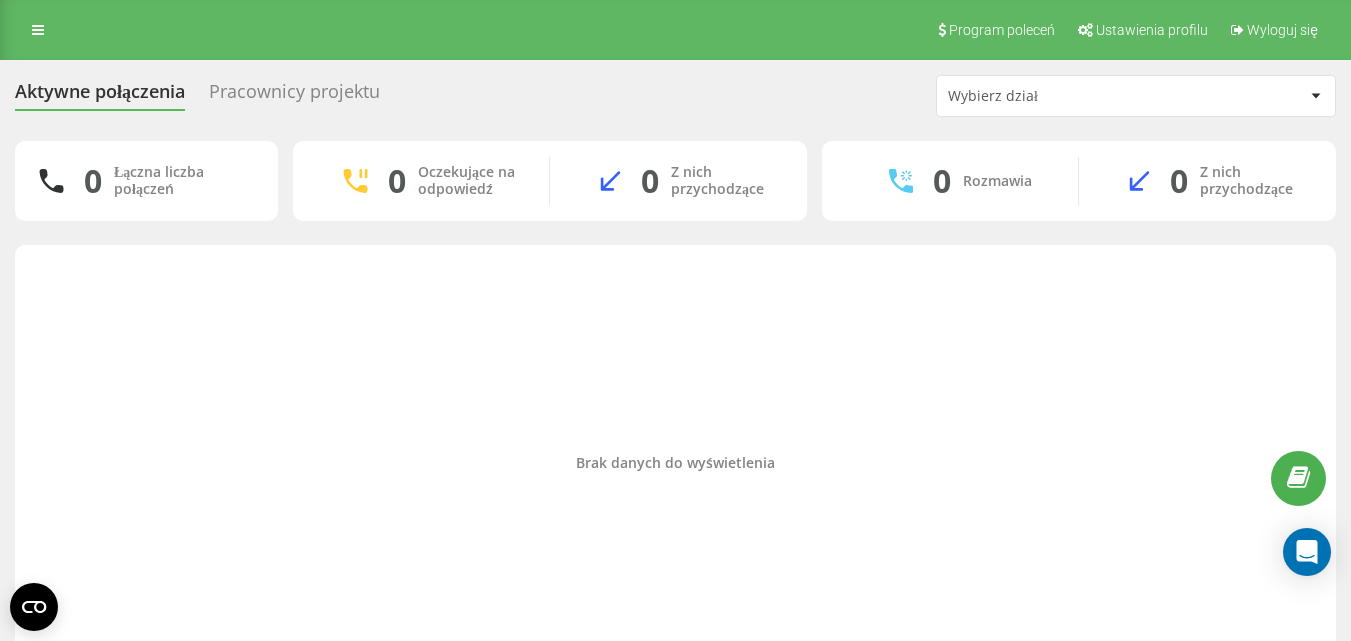 scroll, scrollTop: 0, scrollLeft: 0, axis: both 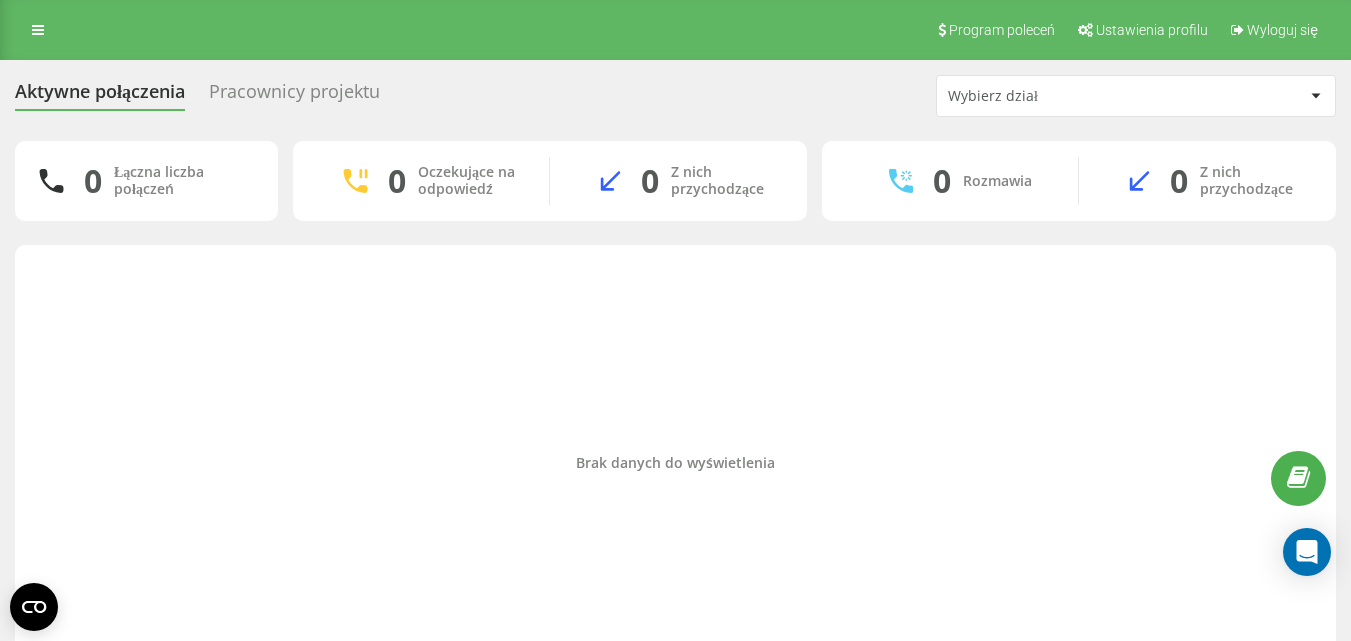 click on "Pracownicy projektu" at bounding box center (294, 96) 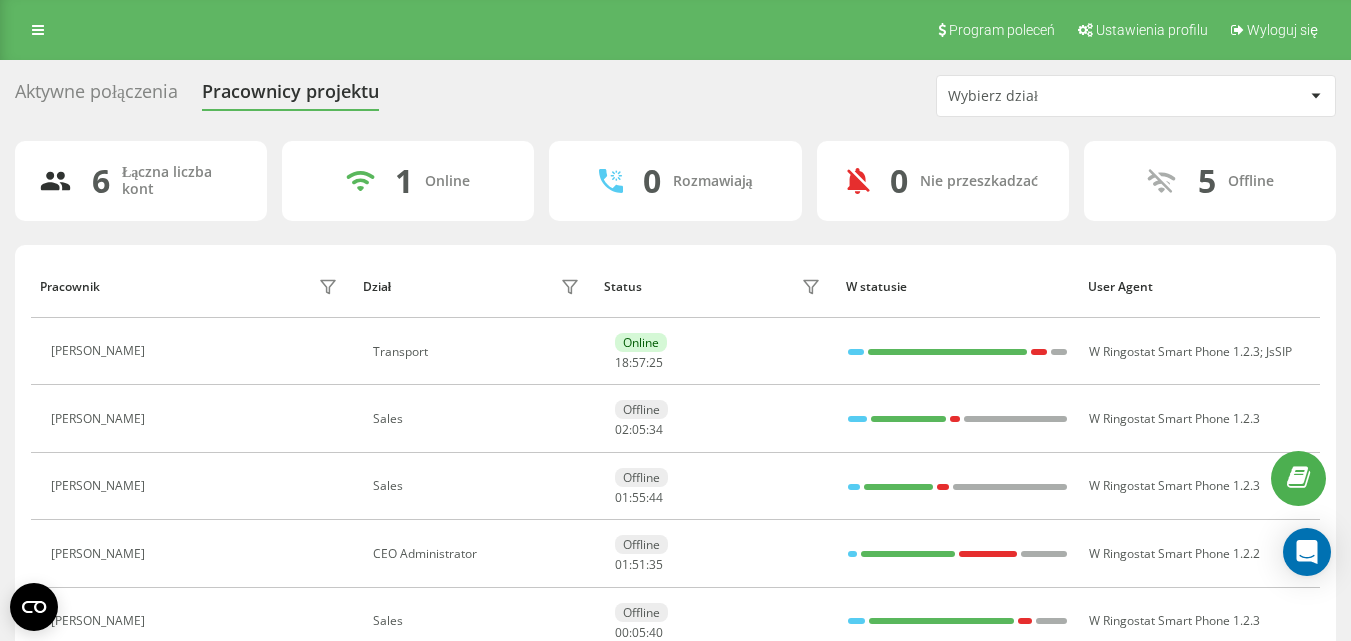 scroll, scrollTop: 0, scrollLeft: 0, axis: both 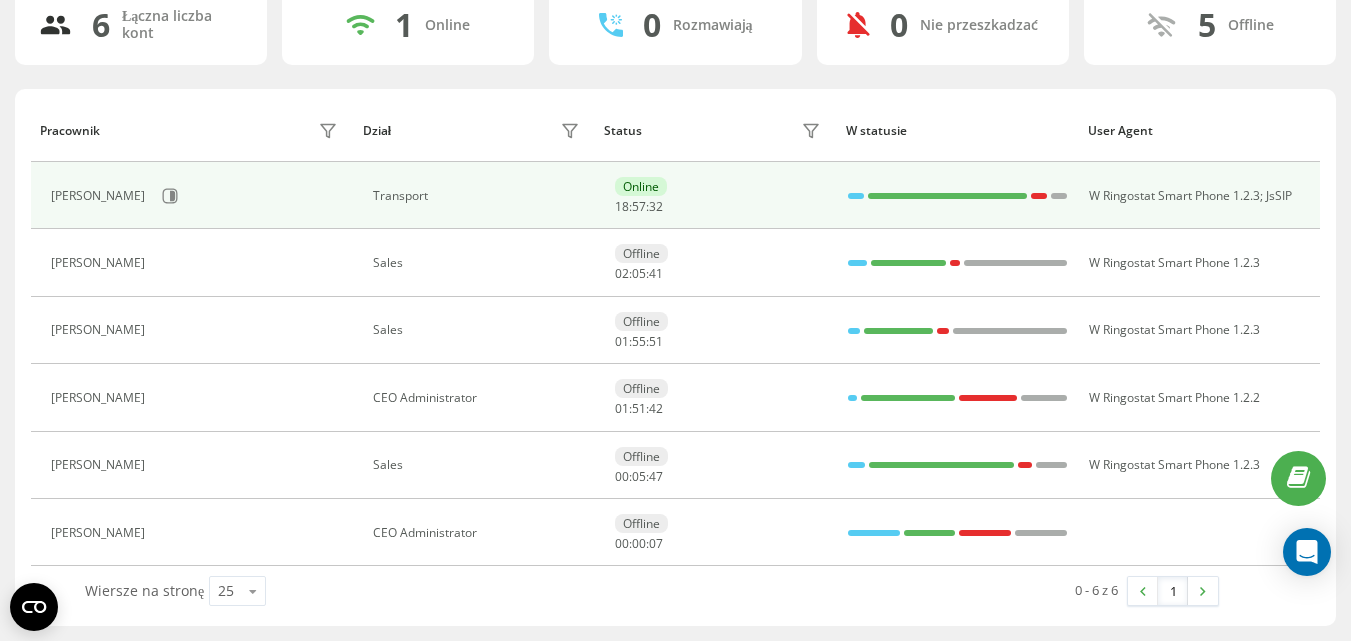 click on "Online" at bounding box center [641, 186] 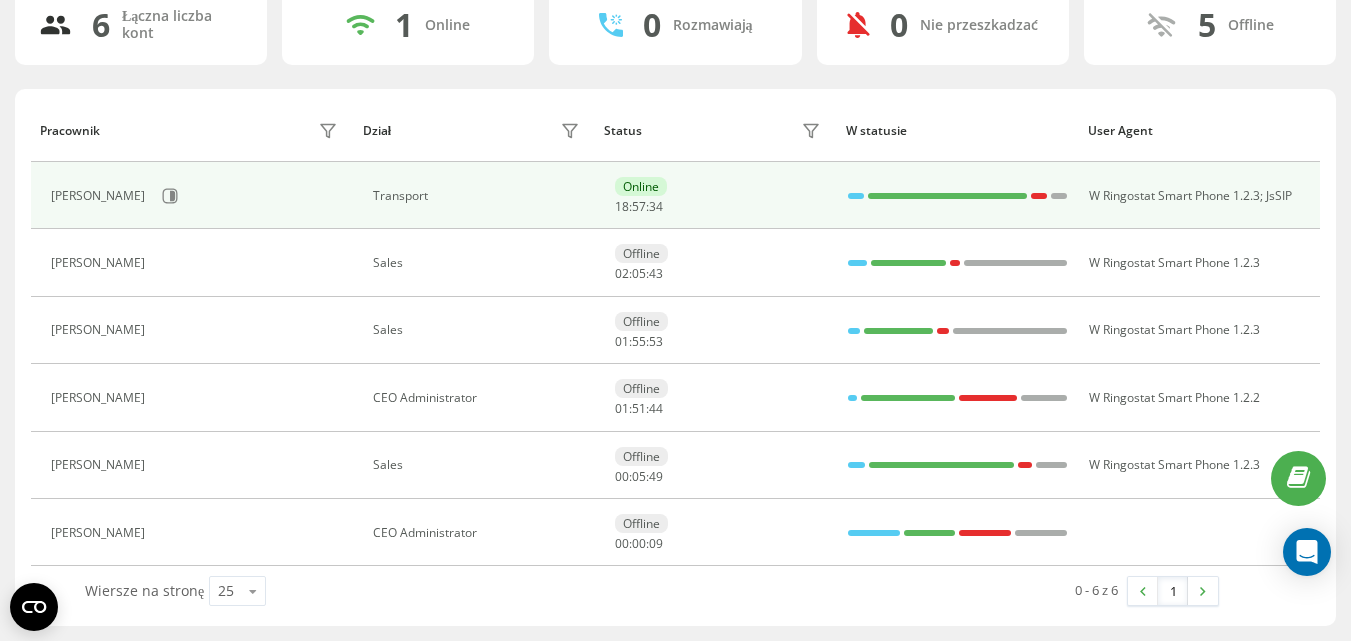 click on "Online" at bounding box center (641, 186) 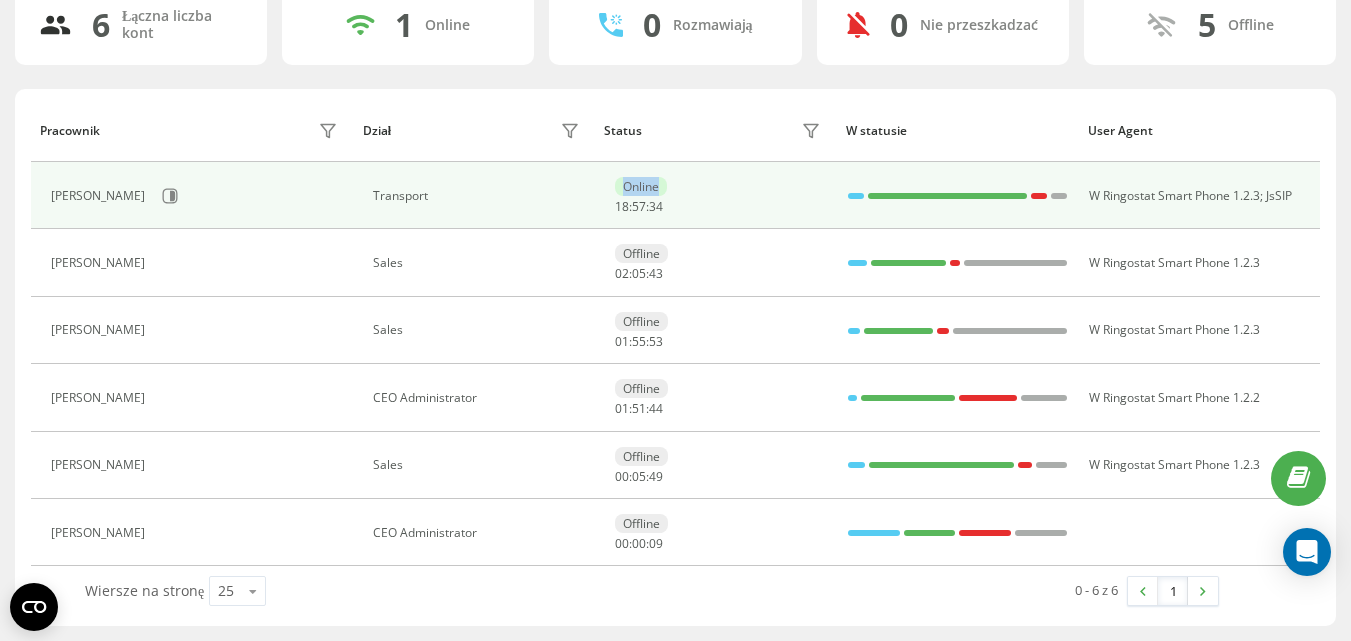 click on "Online" at bounding box center (641, 186) 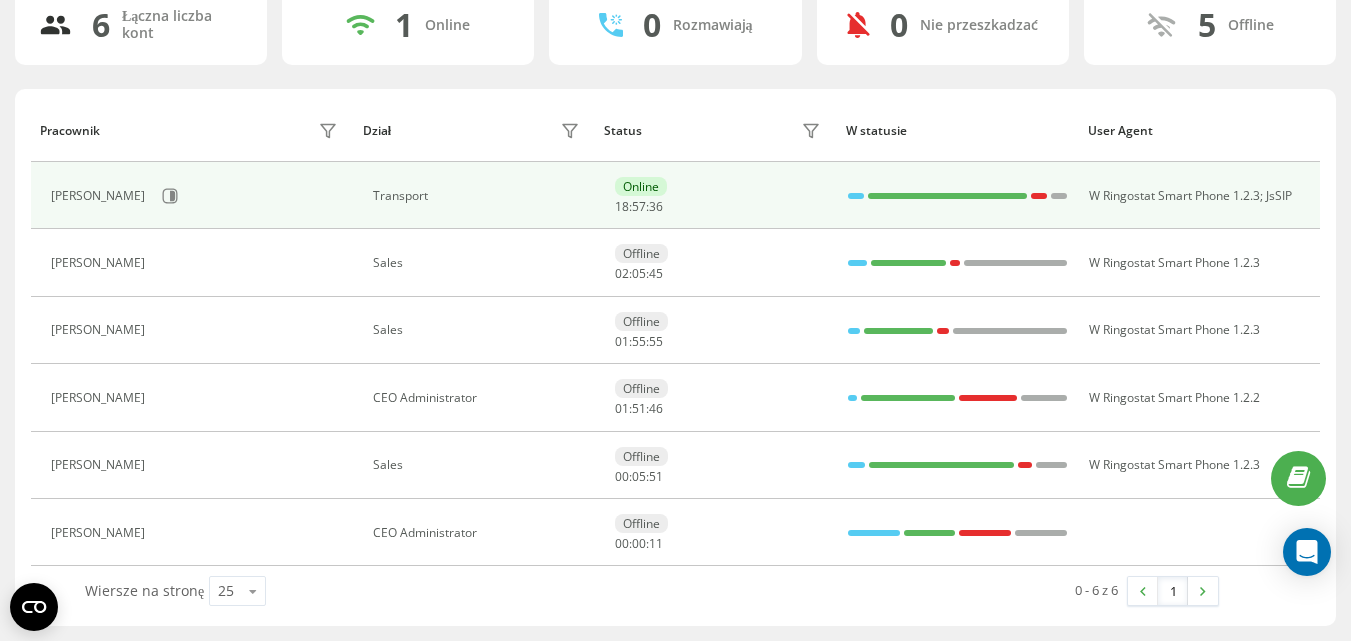 click on "Asia Danowska" at bounding box center (100, 196) 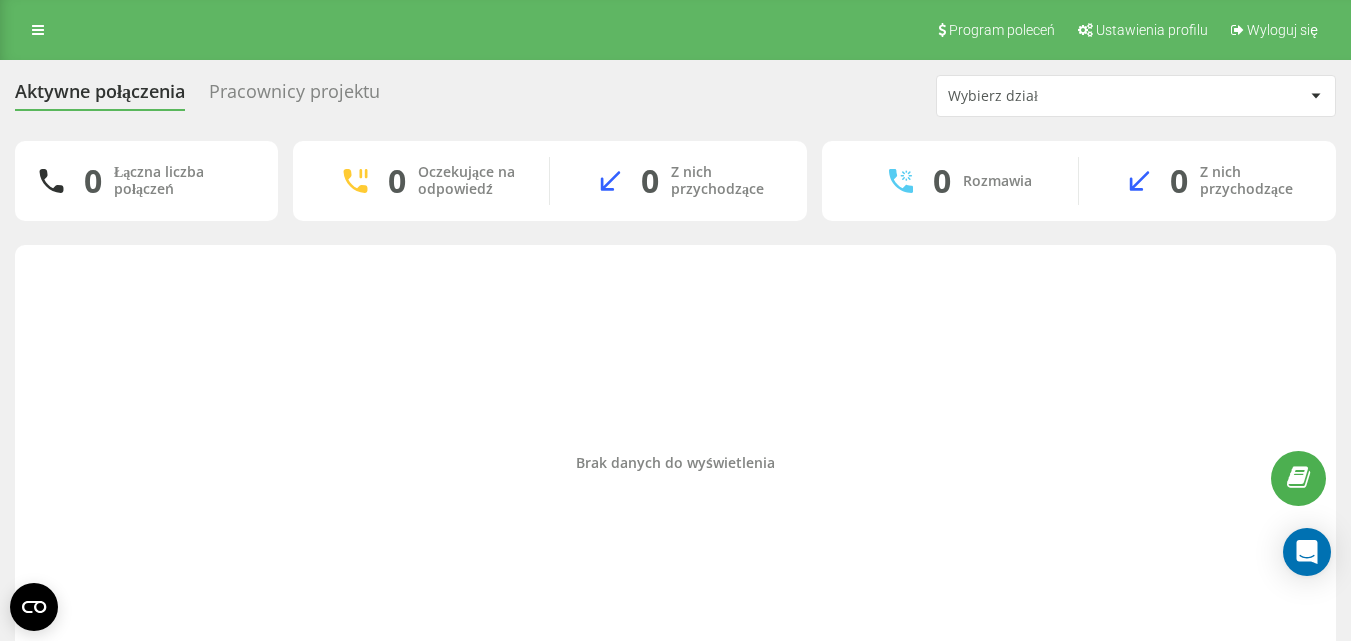 scroll, scrollTop: 0, scrollLeft: 0, axis: both 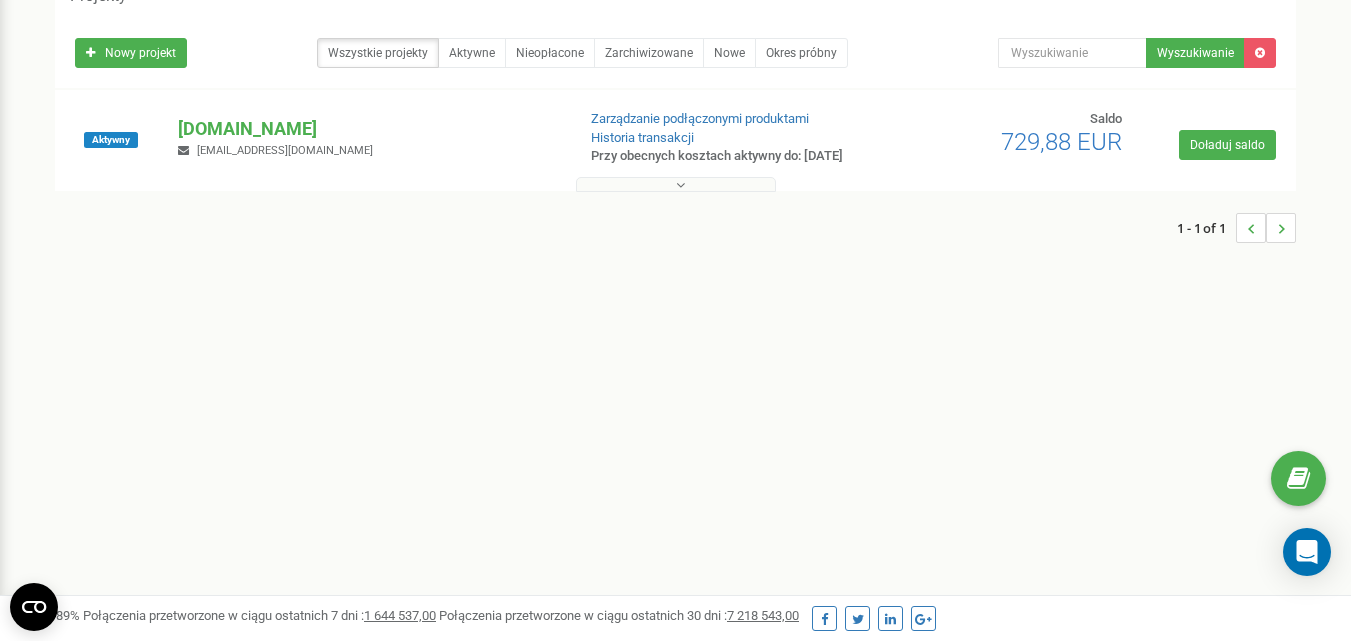click on "[DOMAIN_NAME]" at bounding box center [368, 129] 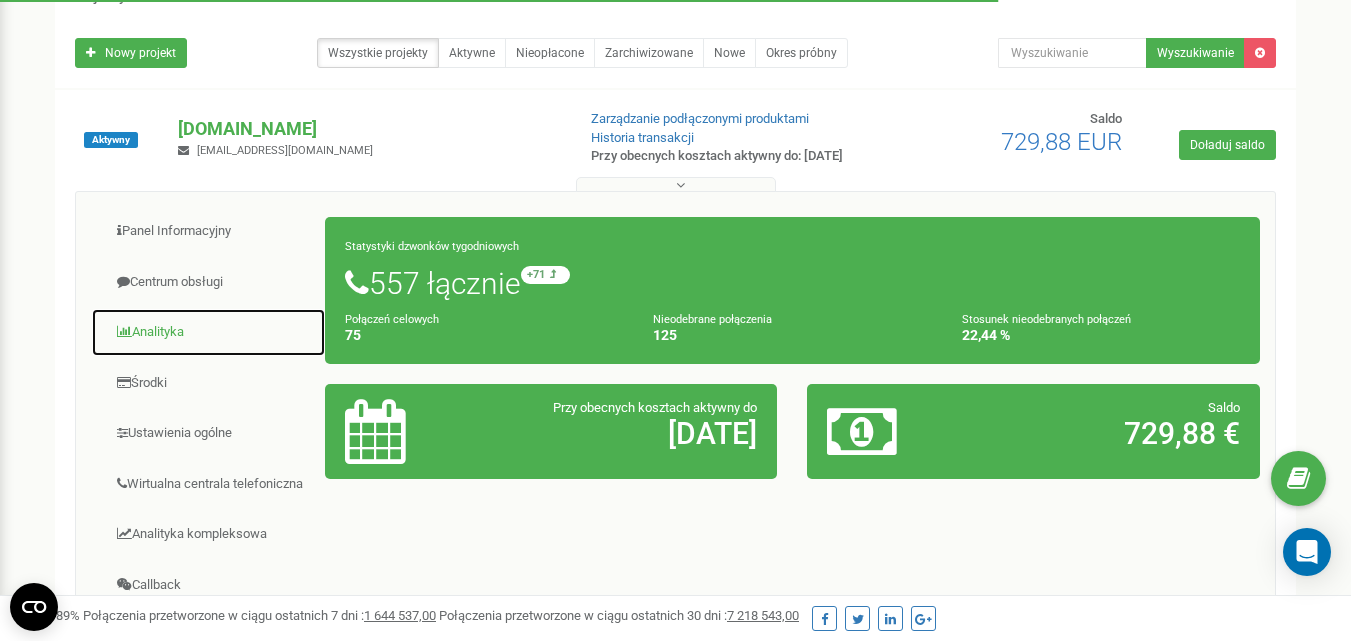 click on "Analityka" at bounding box center [208, 332] 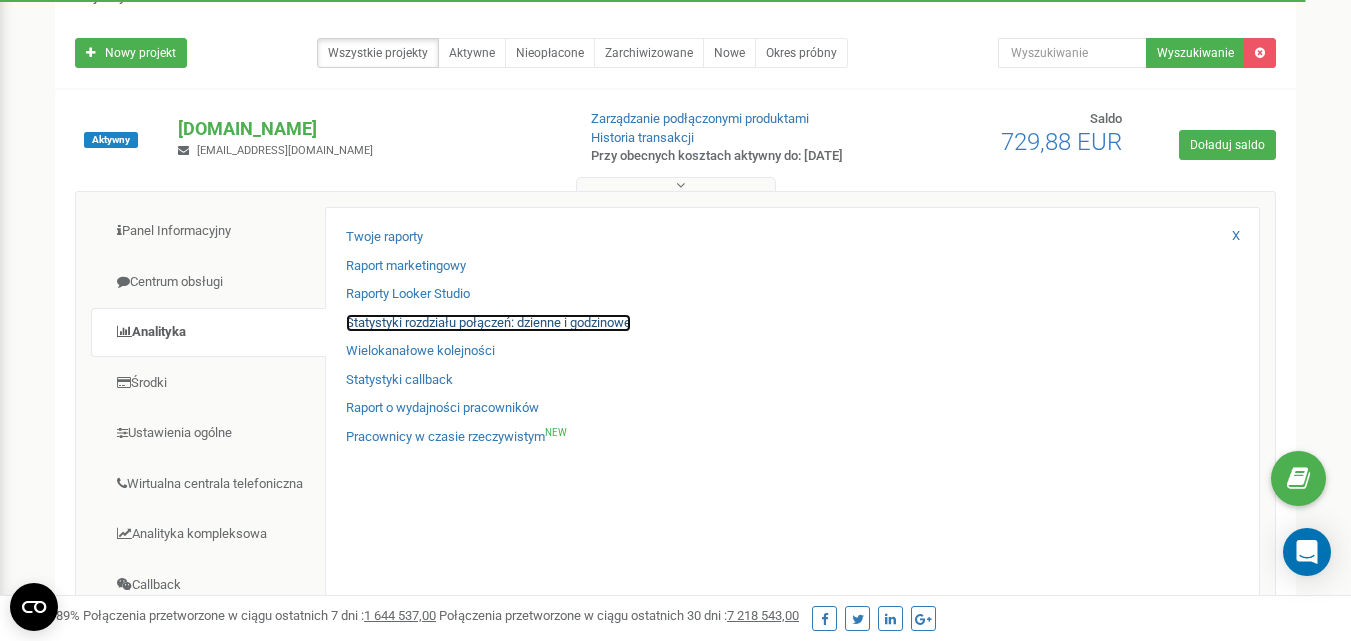 click on "Statystyki rozdziału połączeń: dzienne i godzinowe" at bounding box center [488, 323] 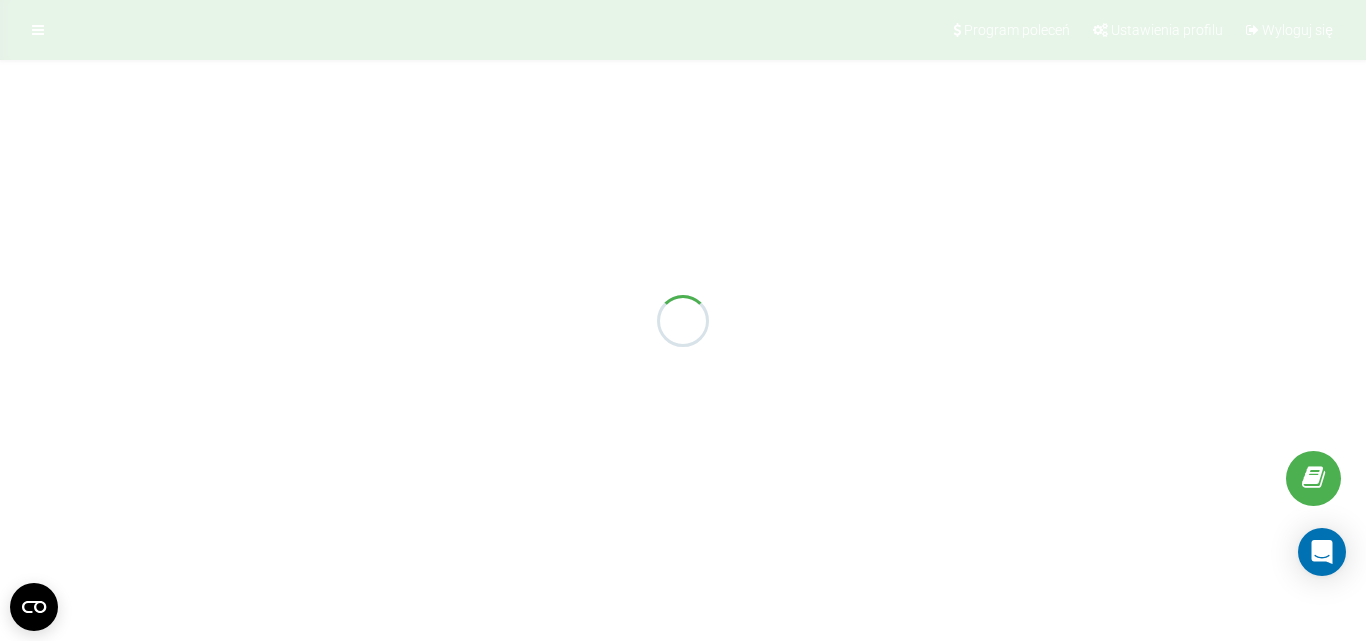 scroll, scrollTop: 0, scrollLeft: 0, axis: both 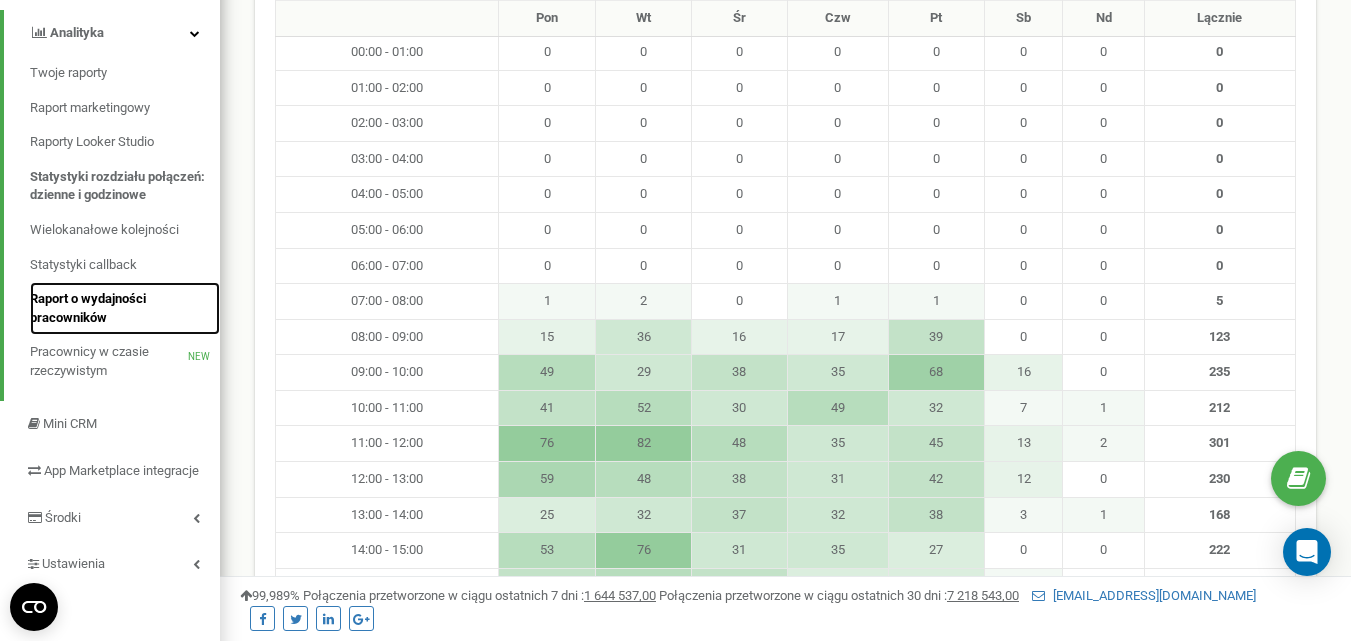click on "Raport o wydajności pracowników" at bounding box center [120, 308] 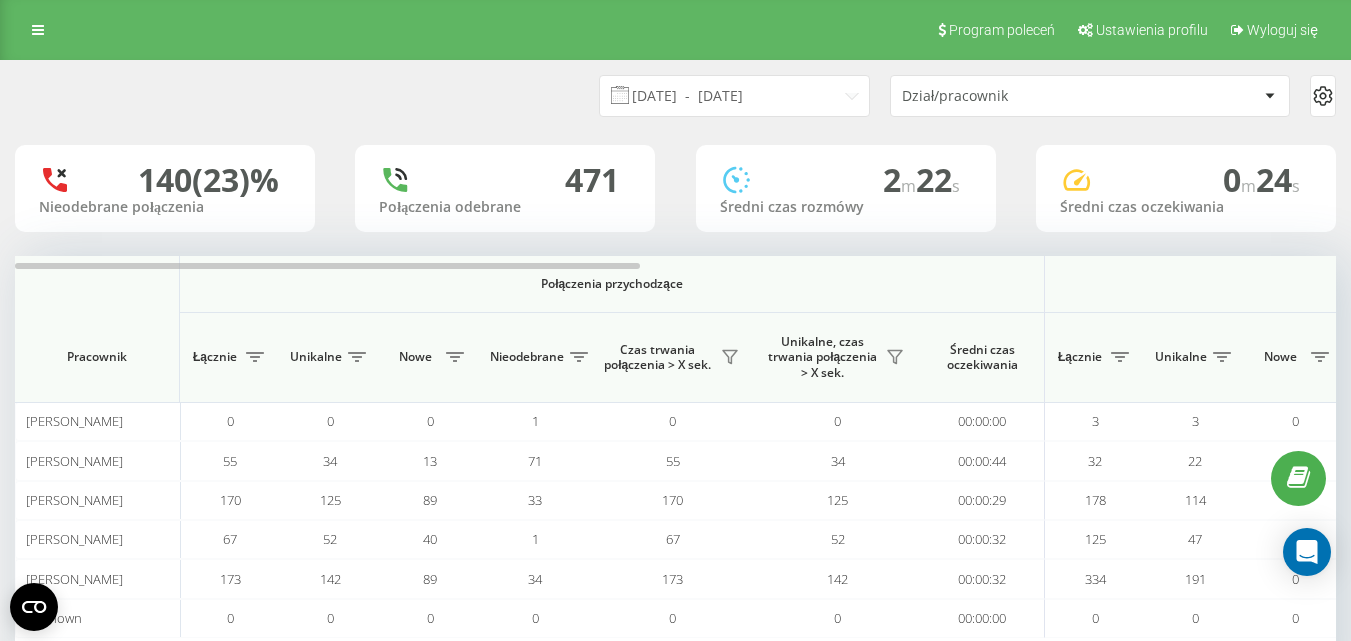scroll, scrollTop: 0, scrollLeft: 0, axis: both 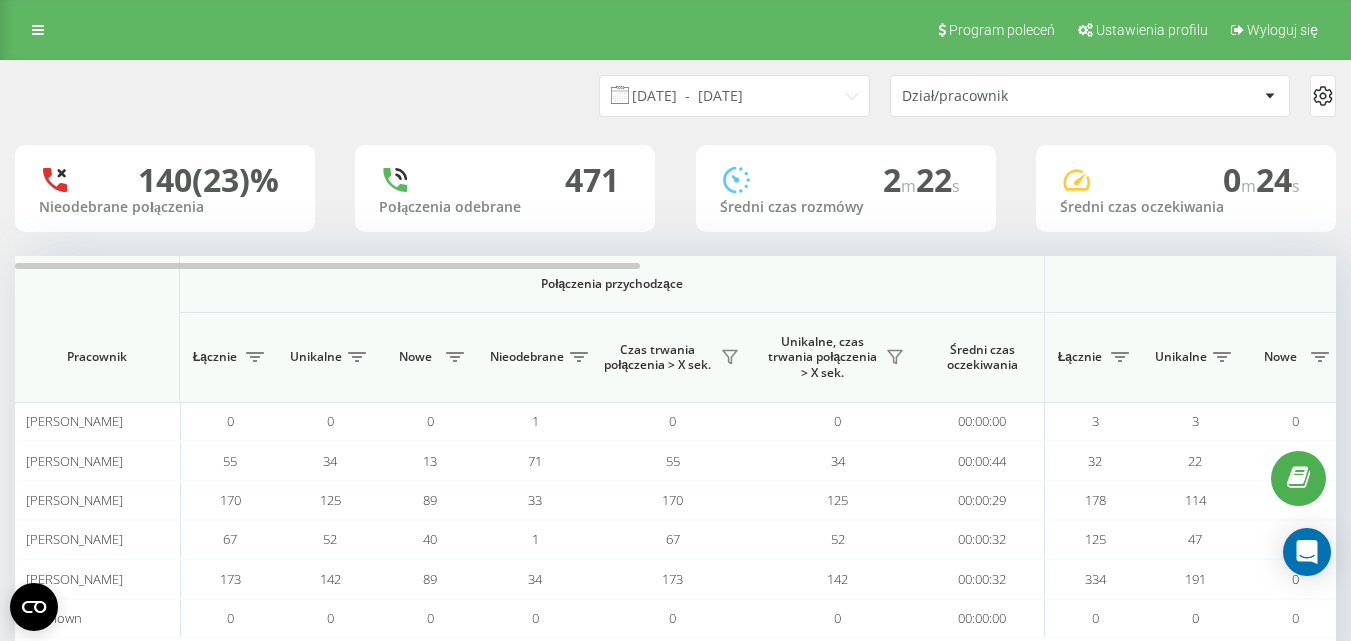 click 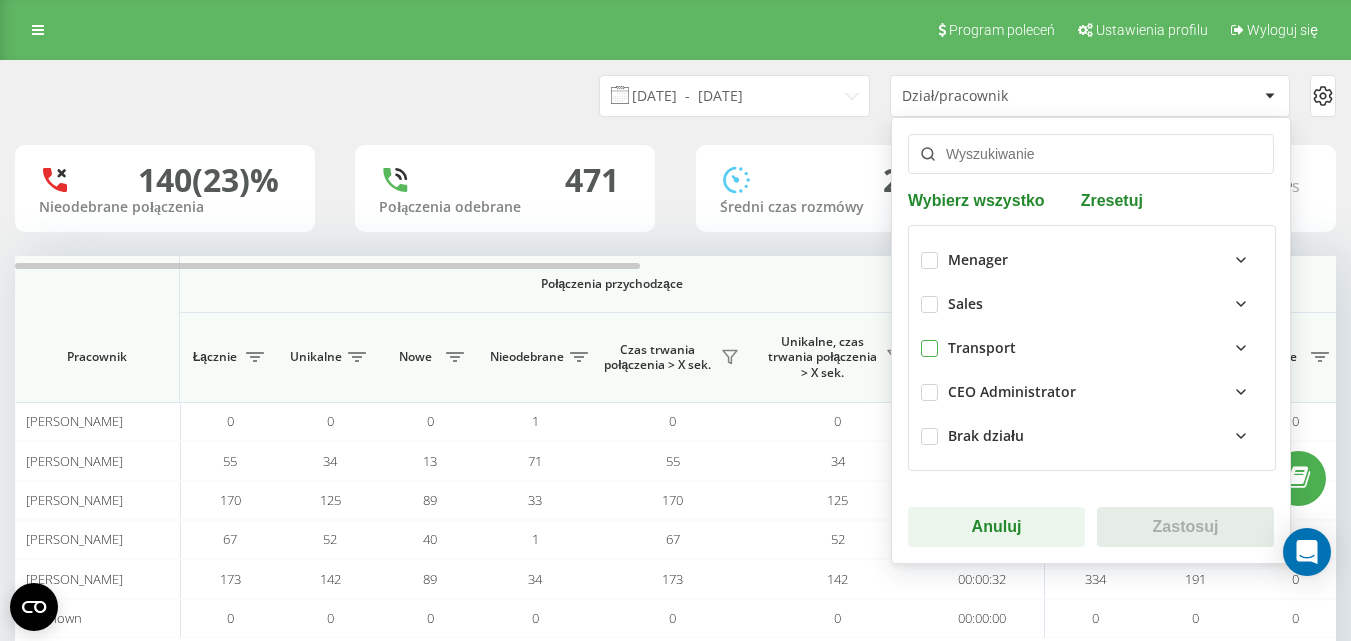 click at bounding box center (929, 340) 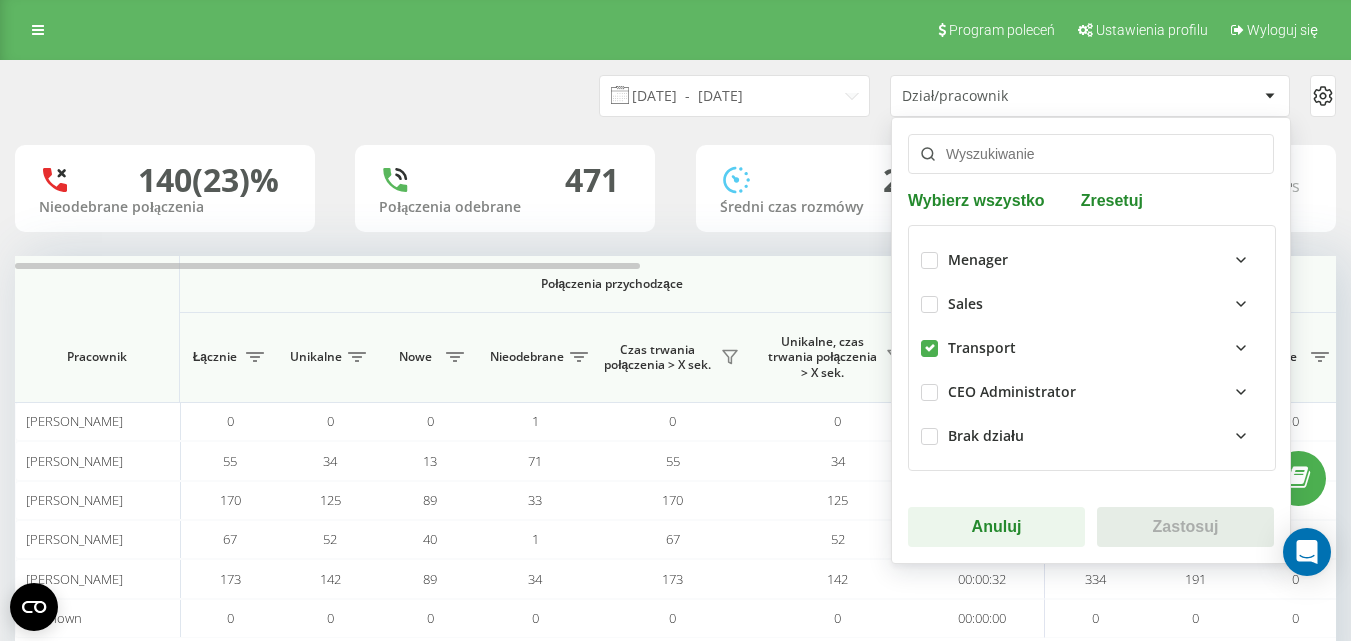 checkbox on "true" 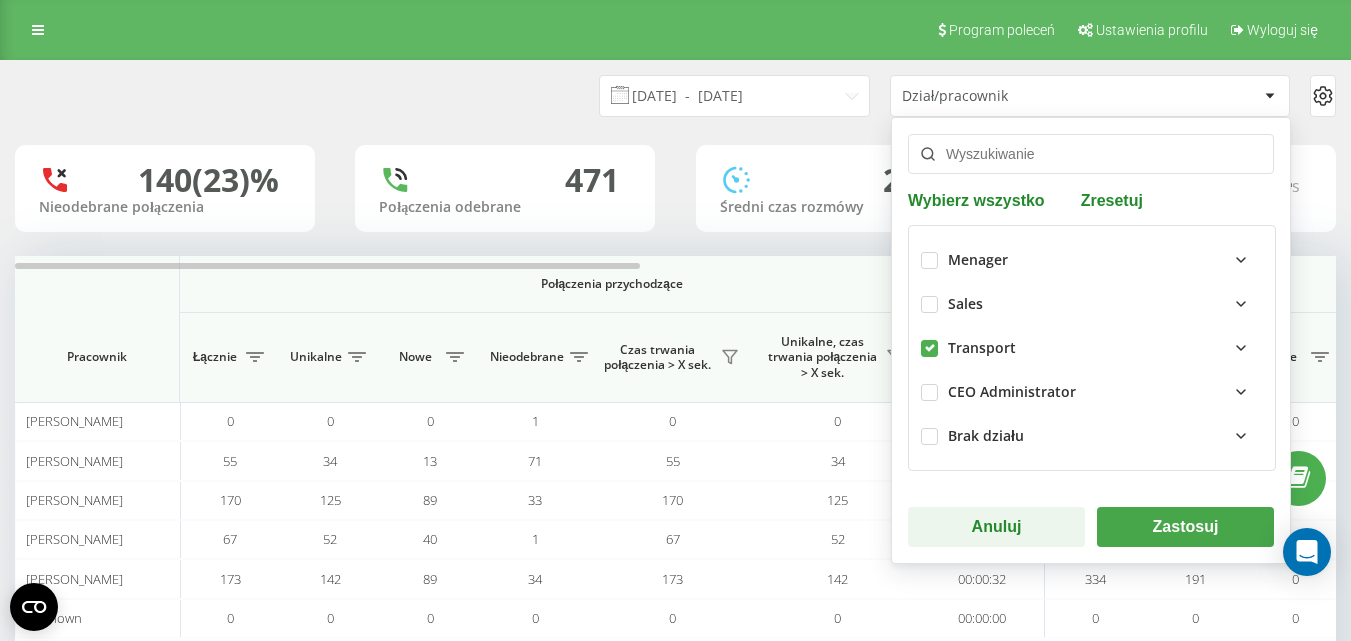 click on "Zastosuj" at bounding box center [1185, 527] 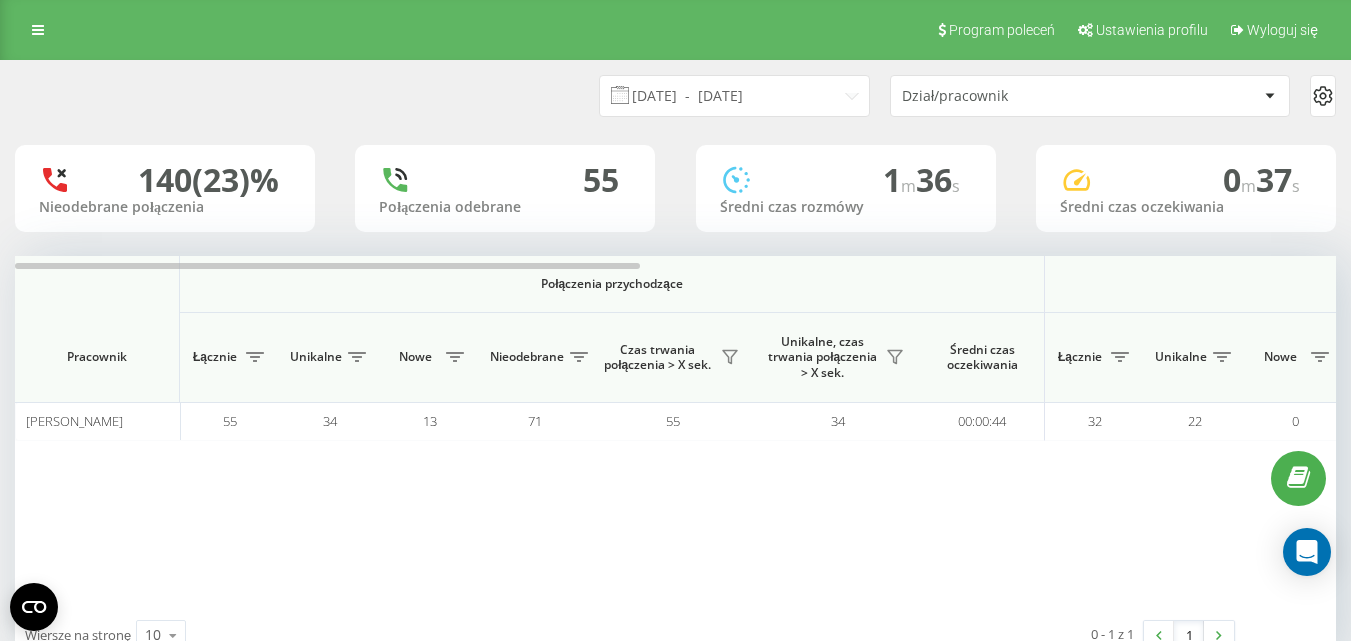 click on "Dział/pracownik" at bounding box center (1080, 96) 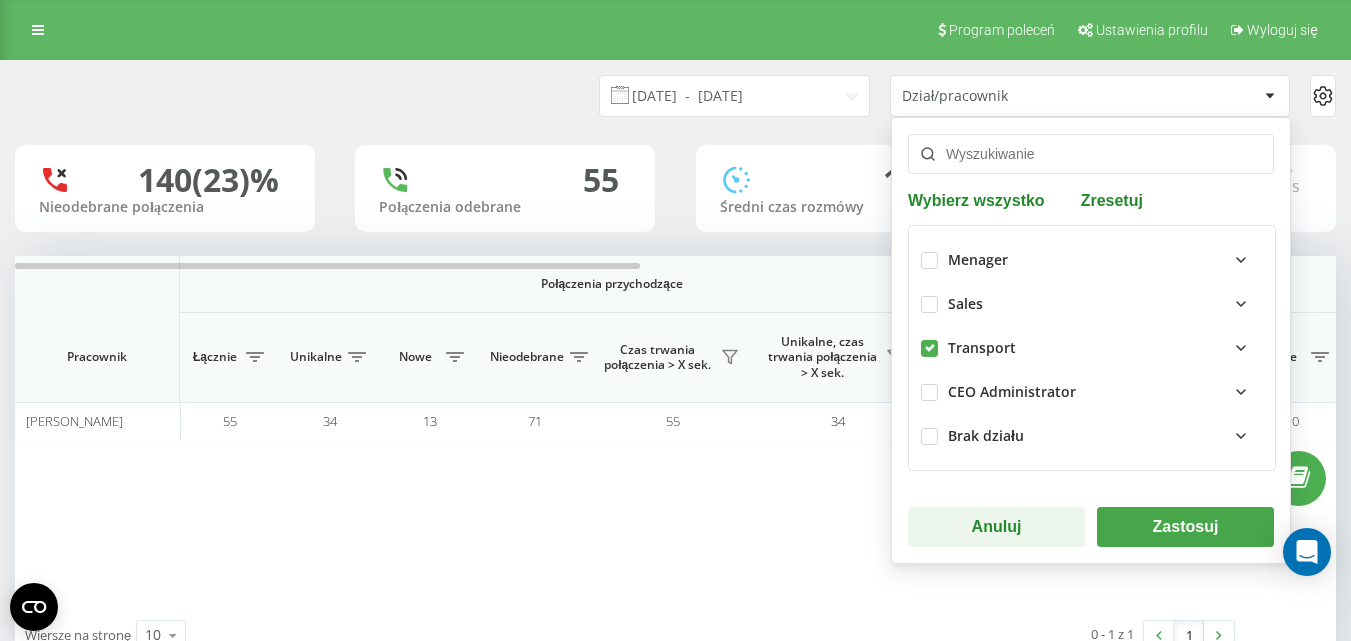 click at bounding box center (929, 340) 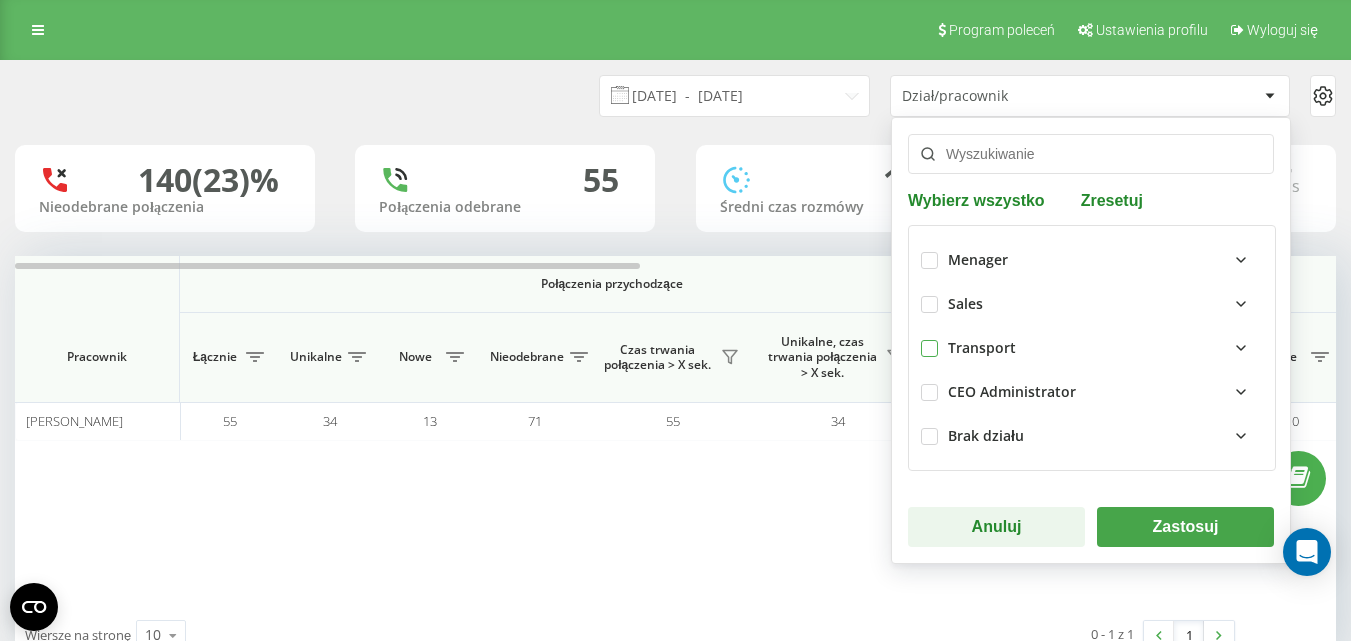 checkbox on "false" 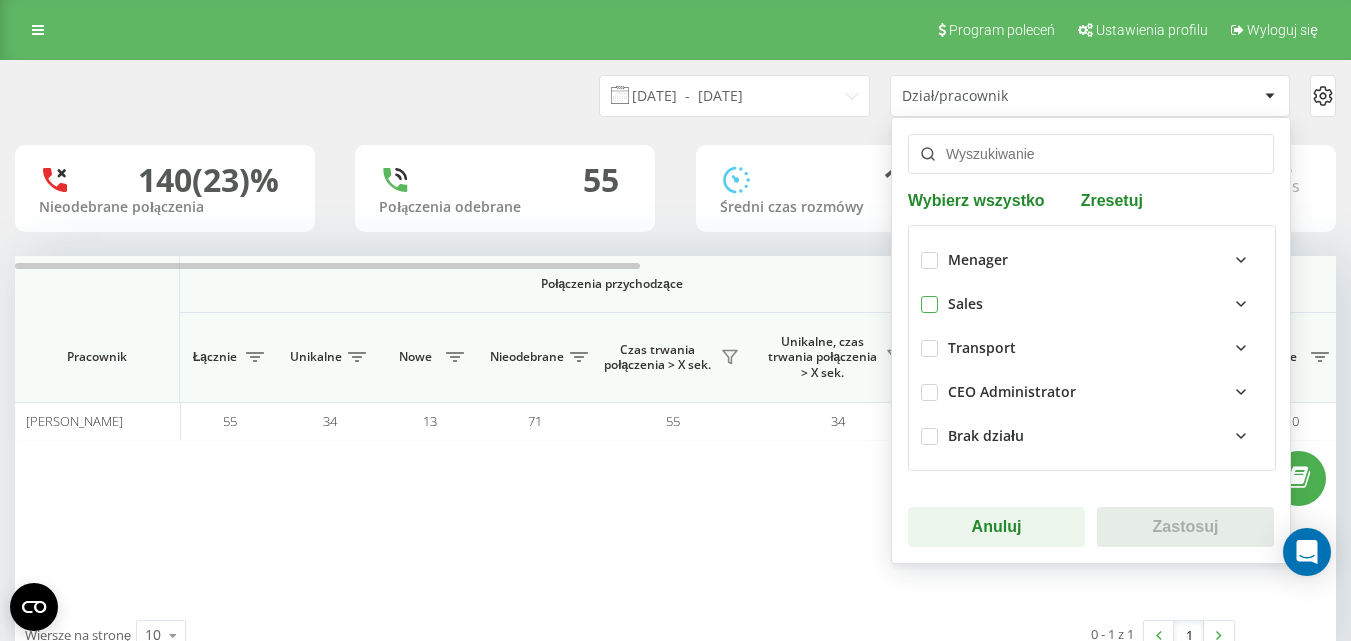 click at bounding box center [929, 296] 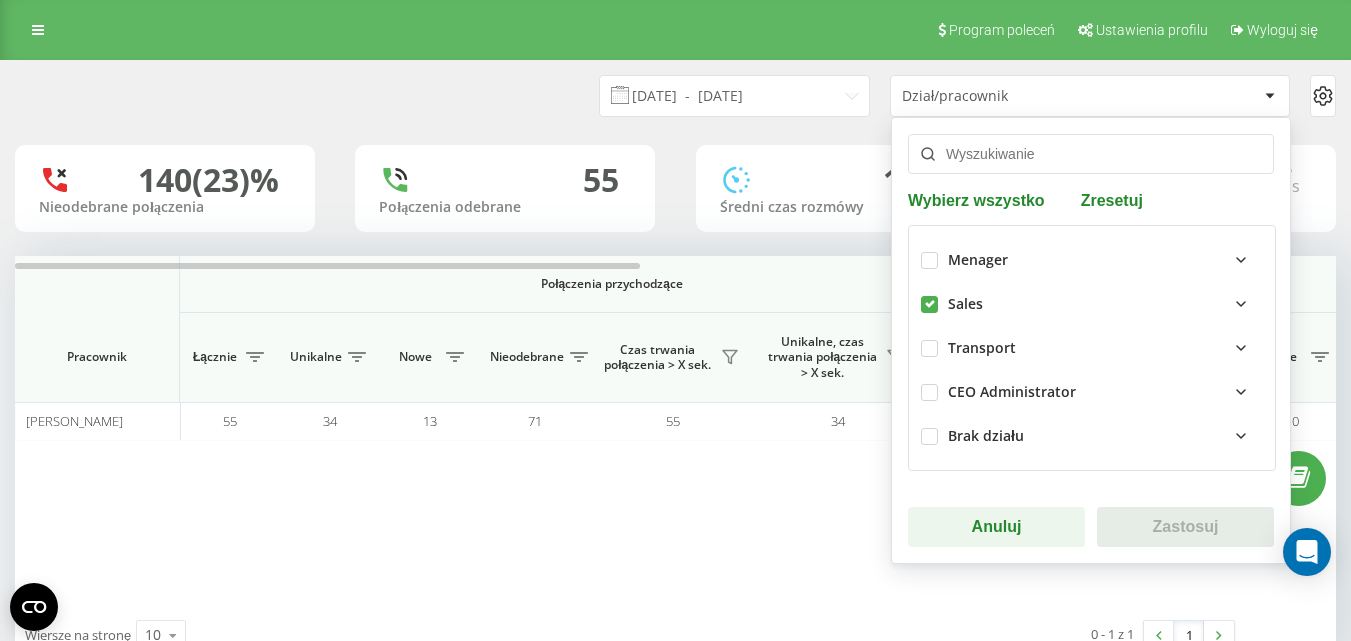 checkbox on "true" 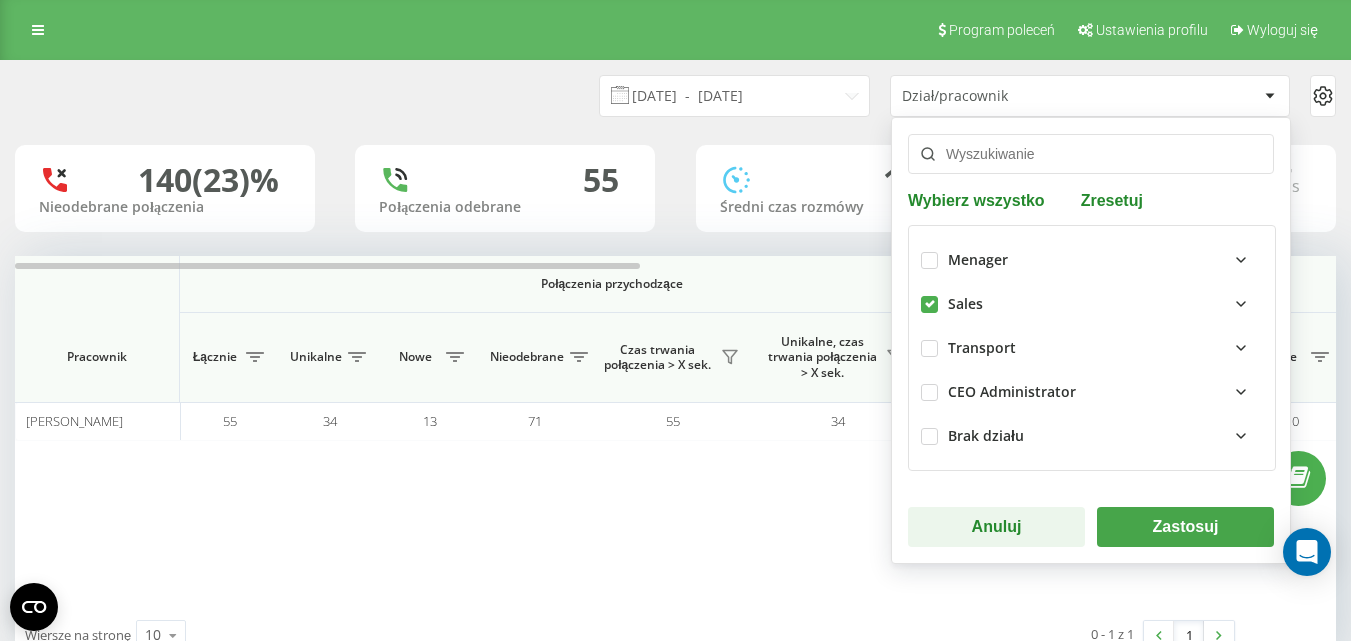 click on "Zastosuj" at bounding box center (1185, 527) 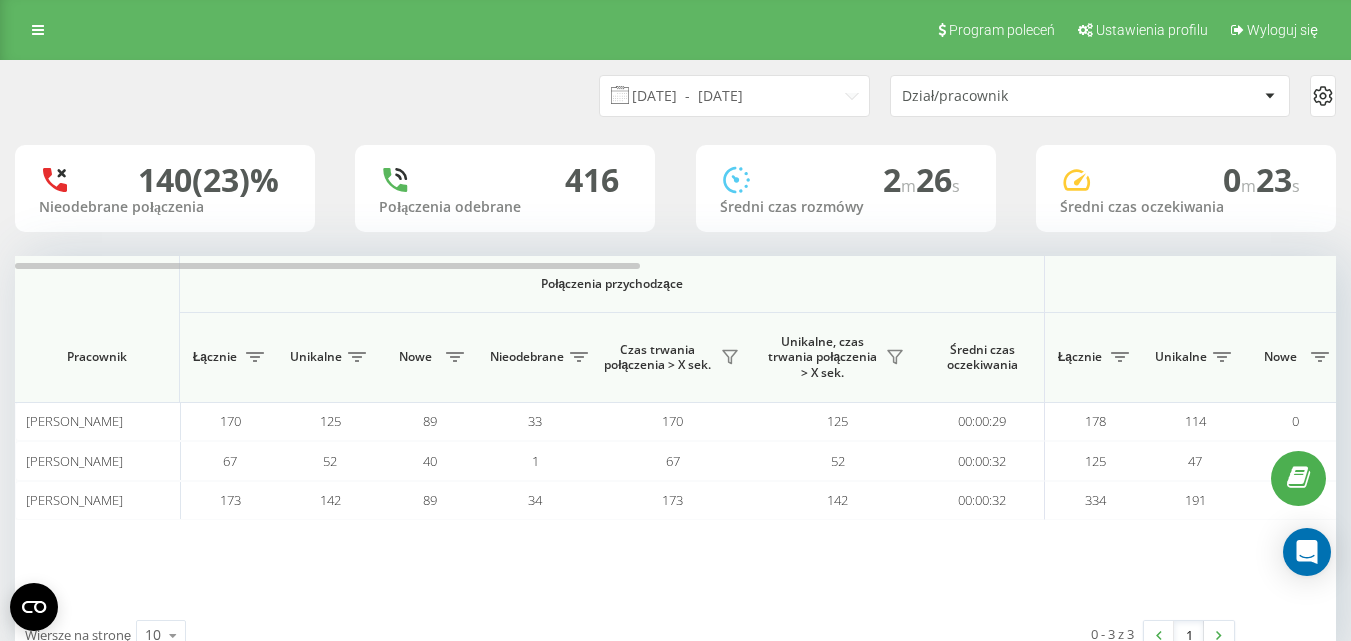 click on "Dział/pracownik" at bounding box center (1080, 96) 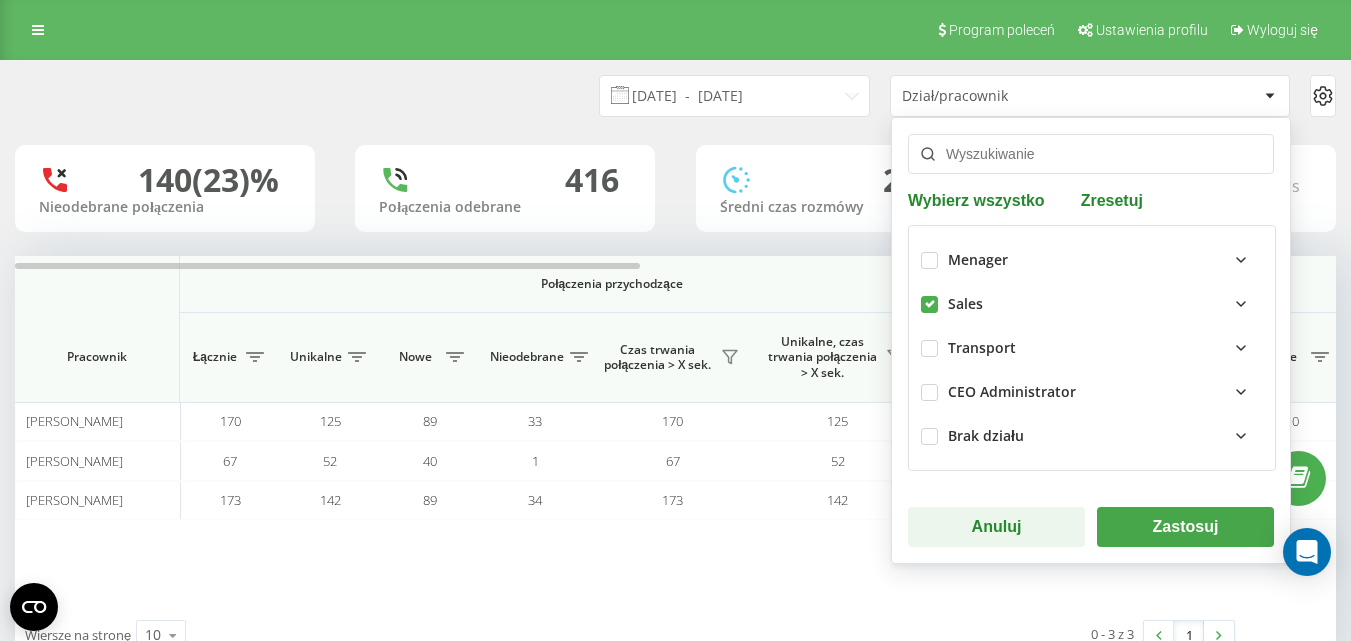 click at bounding box center (1269, 96) 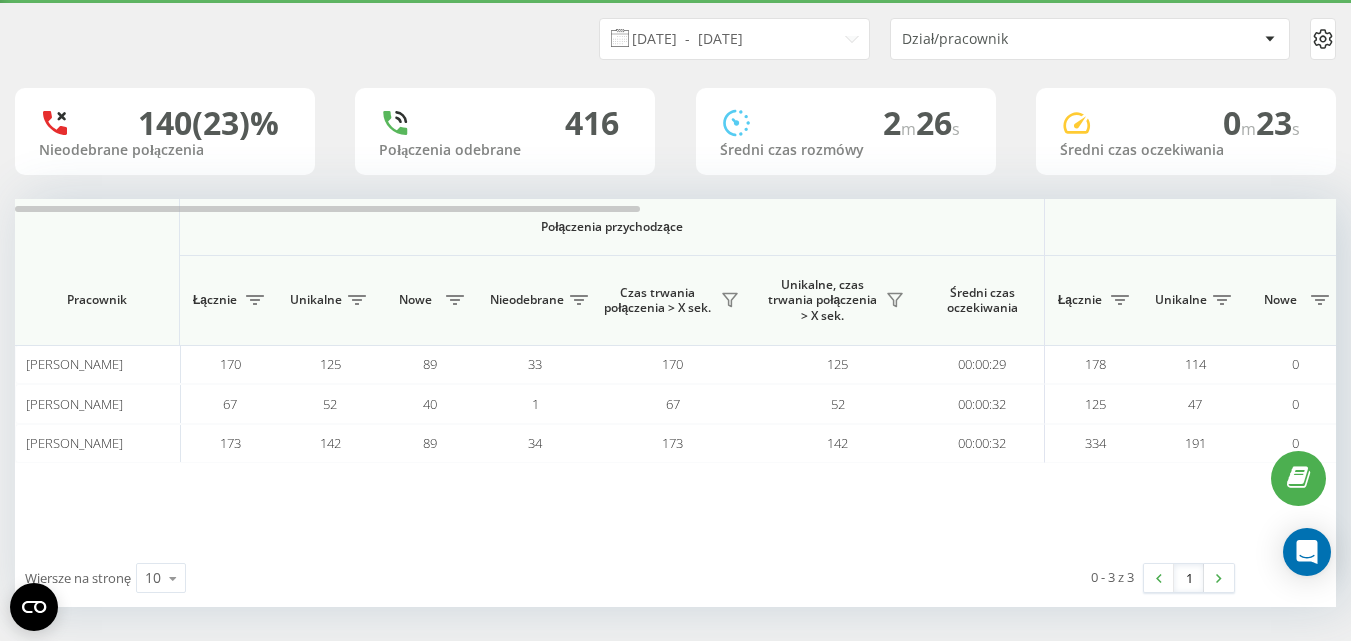 scroll, scrollTop: 63, scrollLeft: 0, axis: vertical 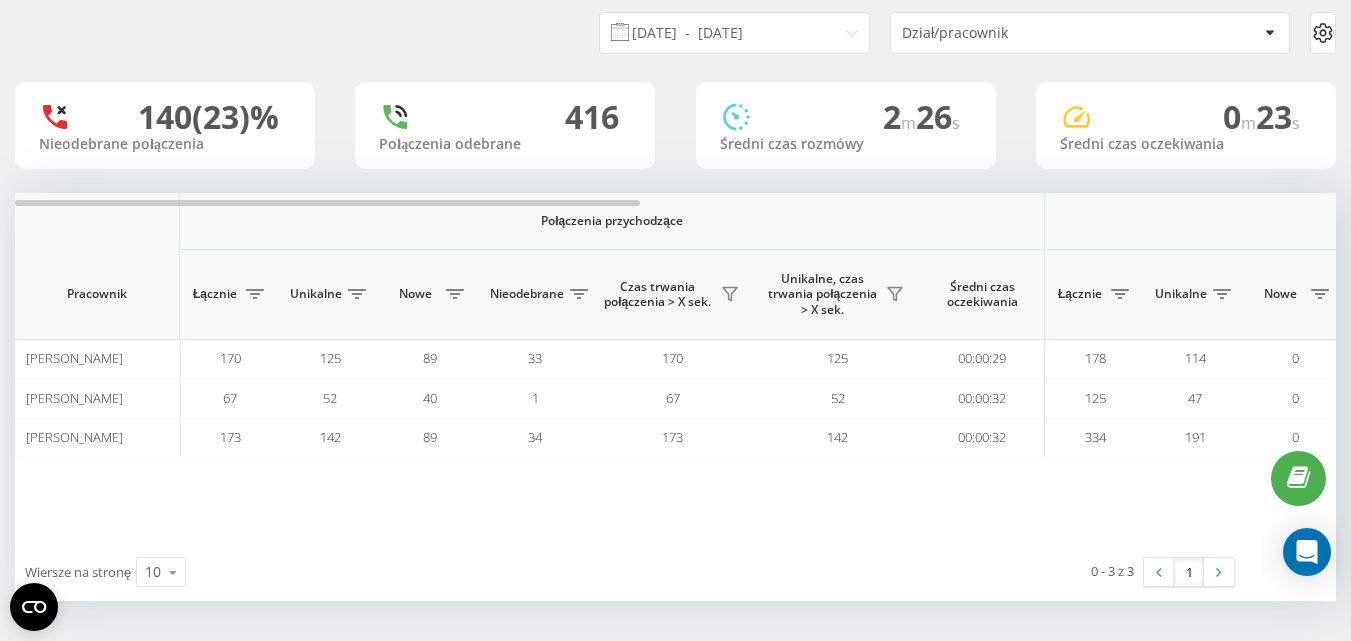 drag, startPoint x: 28, startPoint y: -2, endPoint x: 20, endPoint y: -10, distance: 11.313708 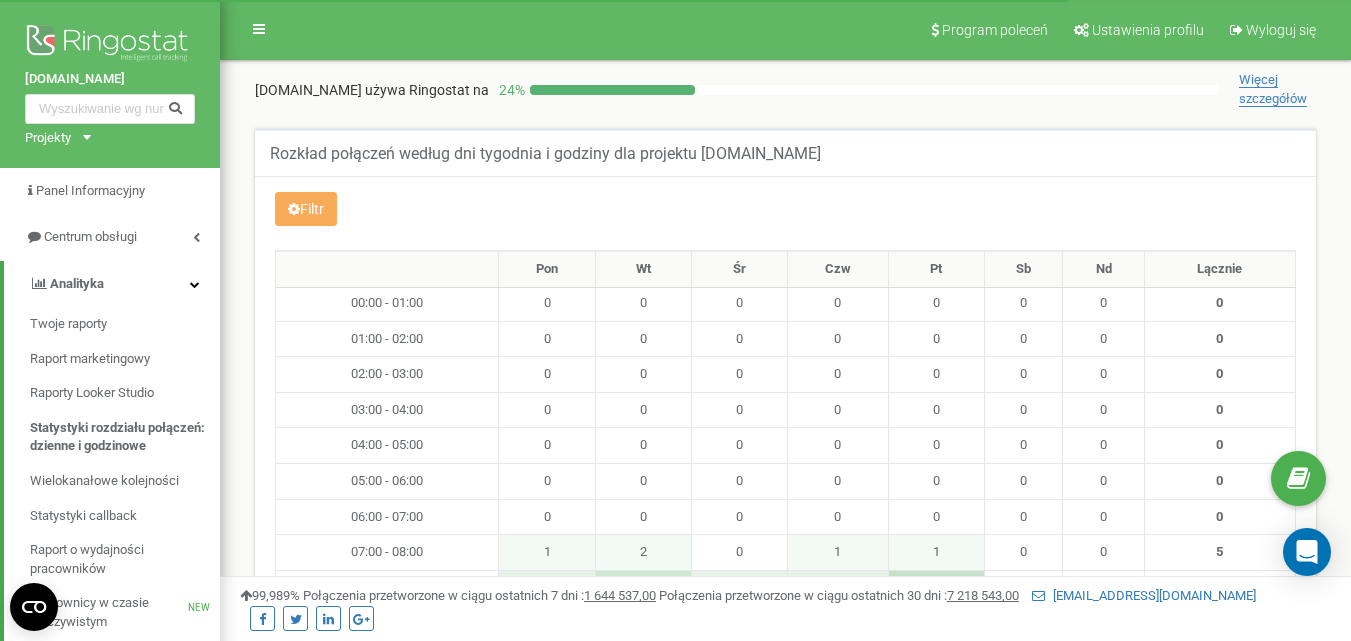 scroll, scrollTop: 251, scrollLeft: 0, axis: vertical 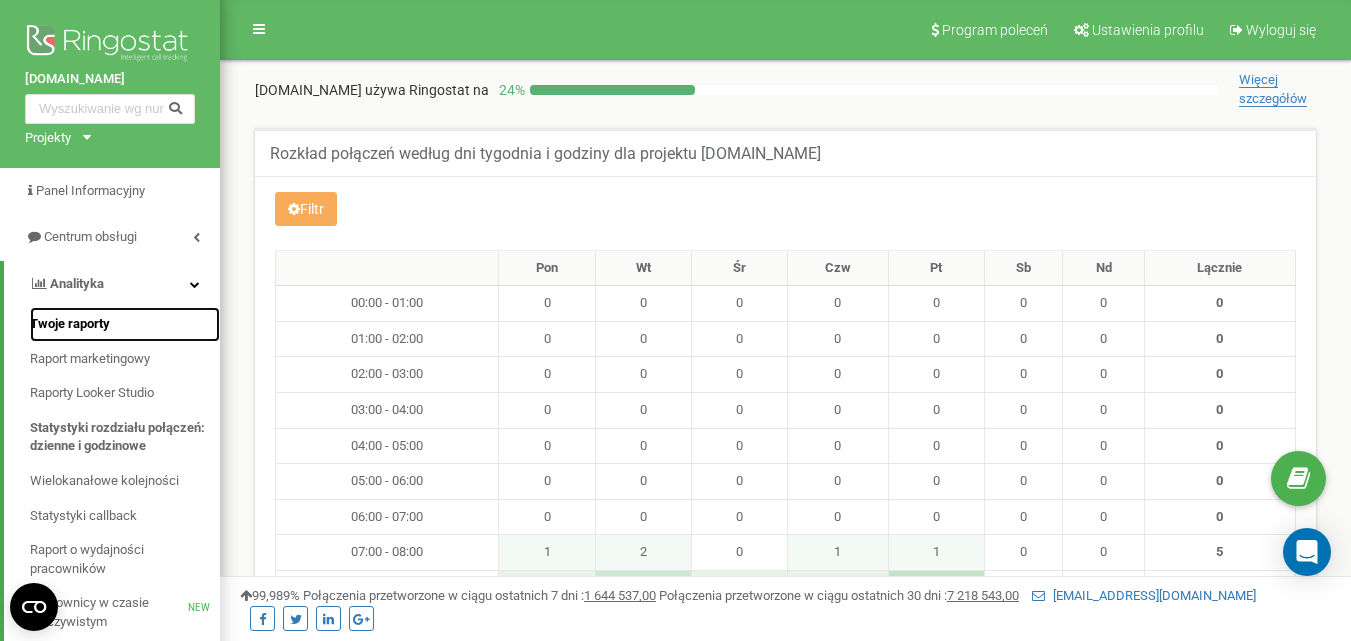 click on "Twoje raporty" at bounding box center [70, 324] 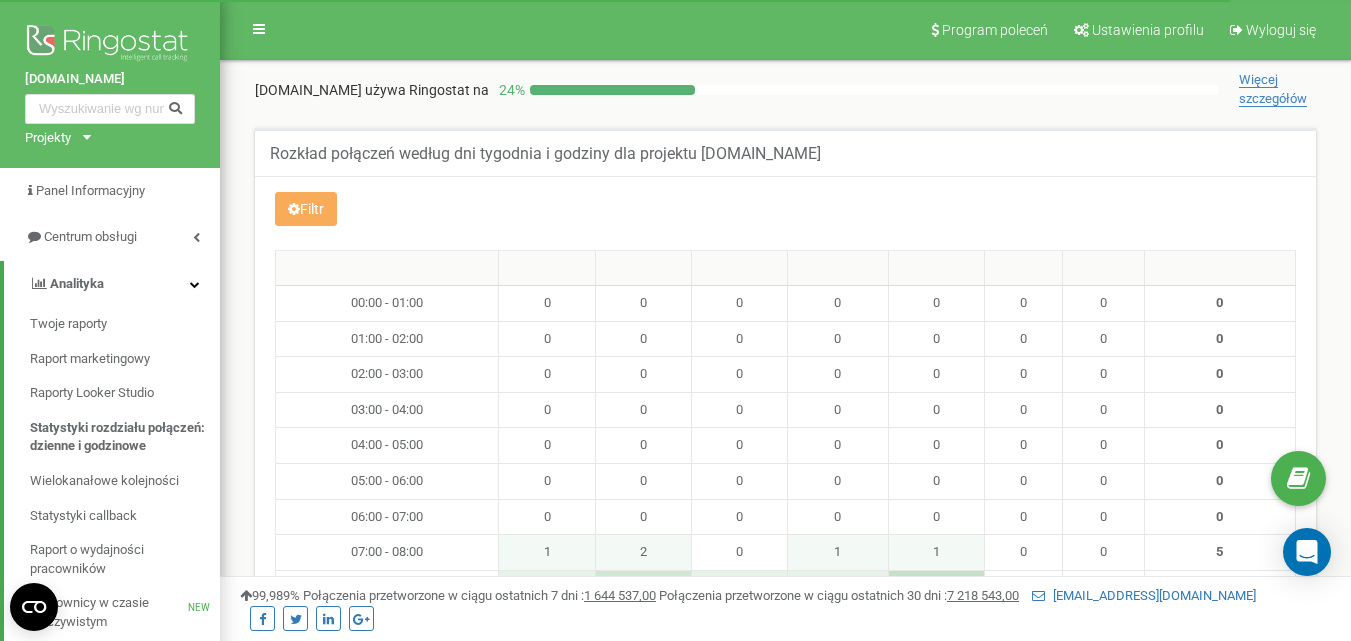 scroll, scrollTop: 847, scrollLeft: 0, axis: vertical 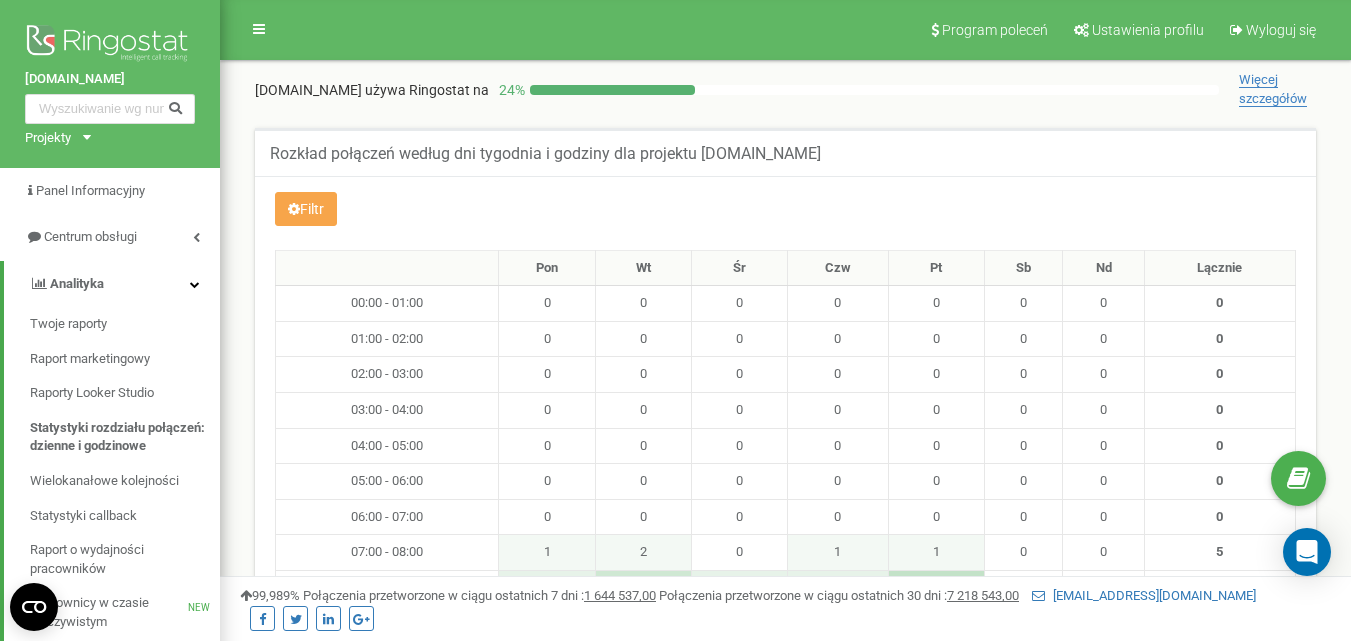 click on "Filtr" at bounding box center (306, 209) 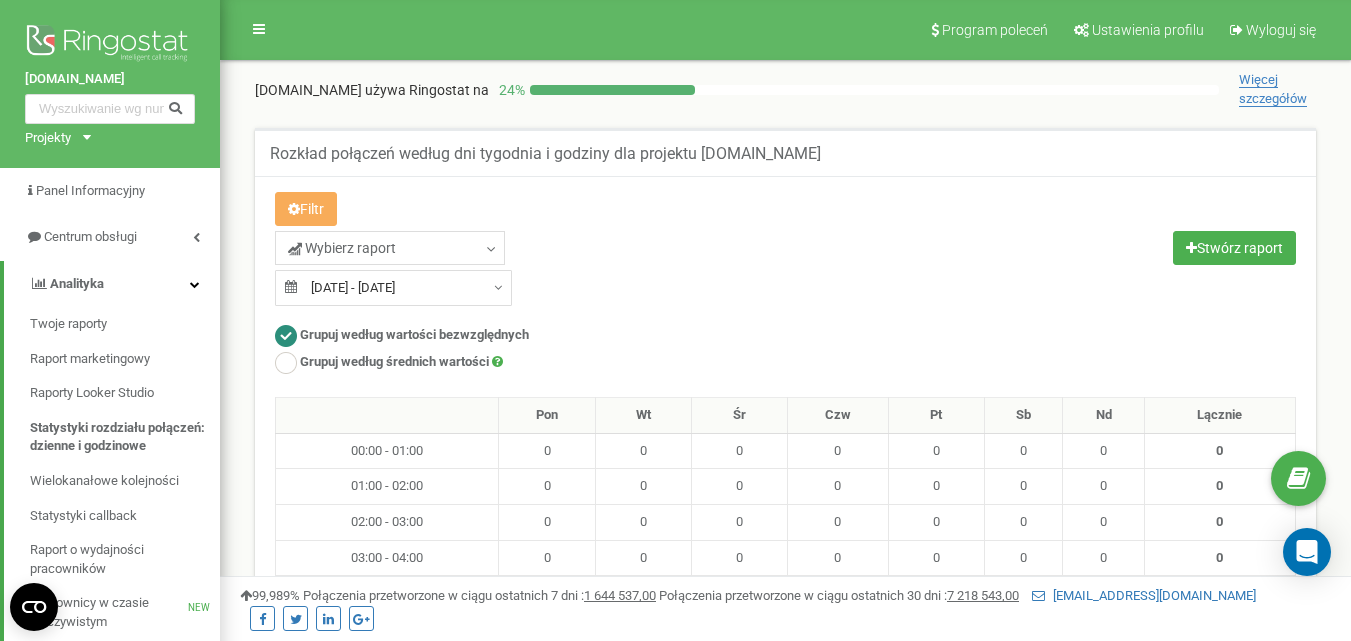 click on "Wybierz raport
Celowe
Callback
Wychodzące
Połączenia z CPC
Przychodzące
Nieodebrane połączenia" at bounding box center (523, 268) 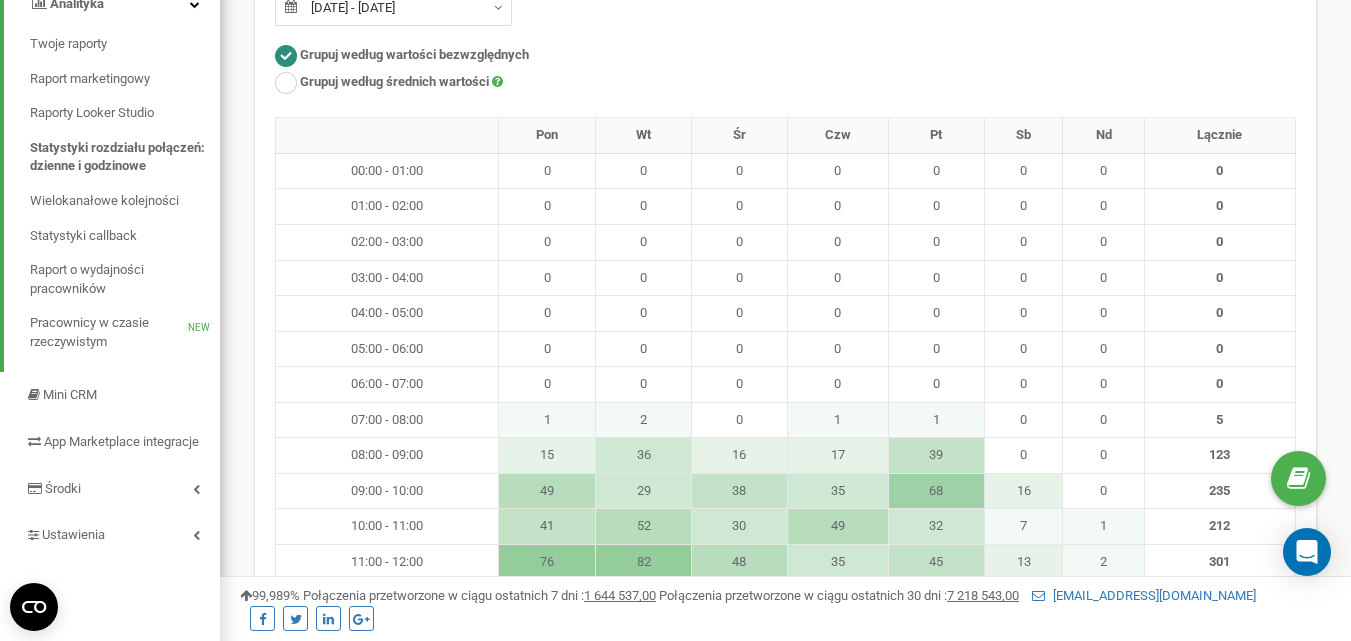 scroll, scrollTop: 0, scrollLeft: 0, axis: both 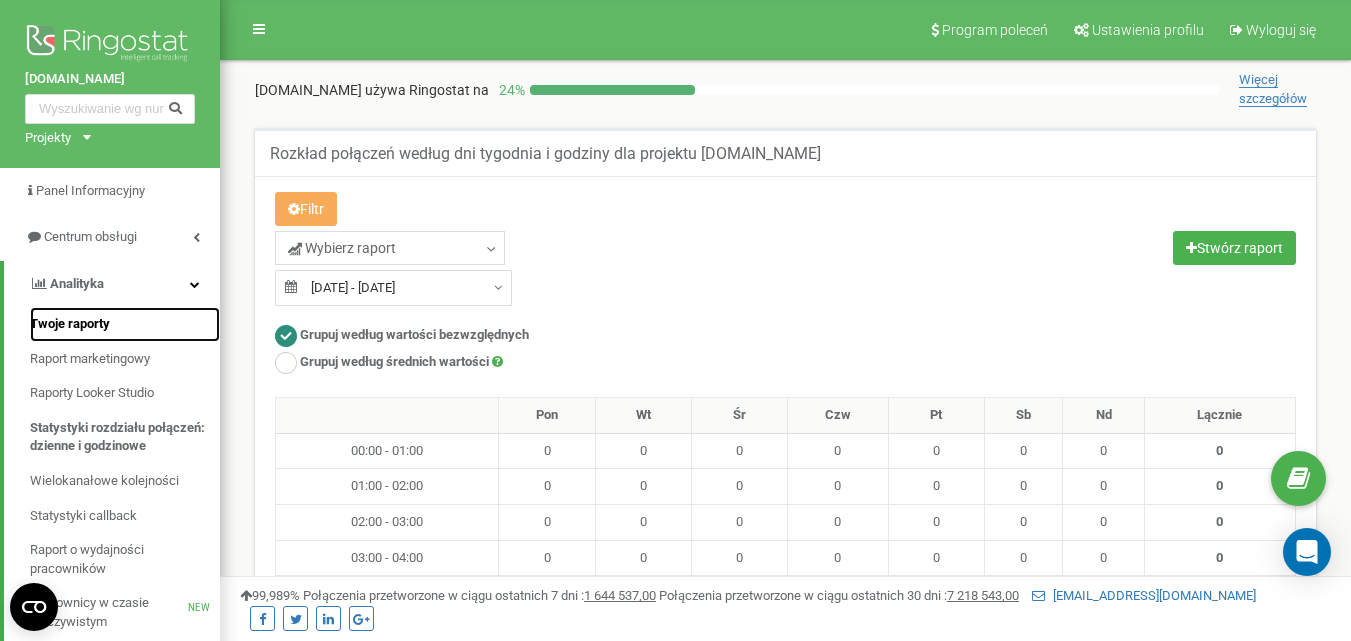 click on "Twoje raporty" at bounding box center (125, 324) 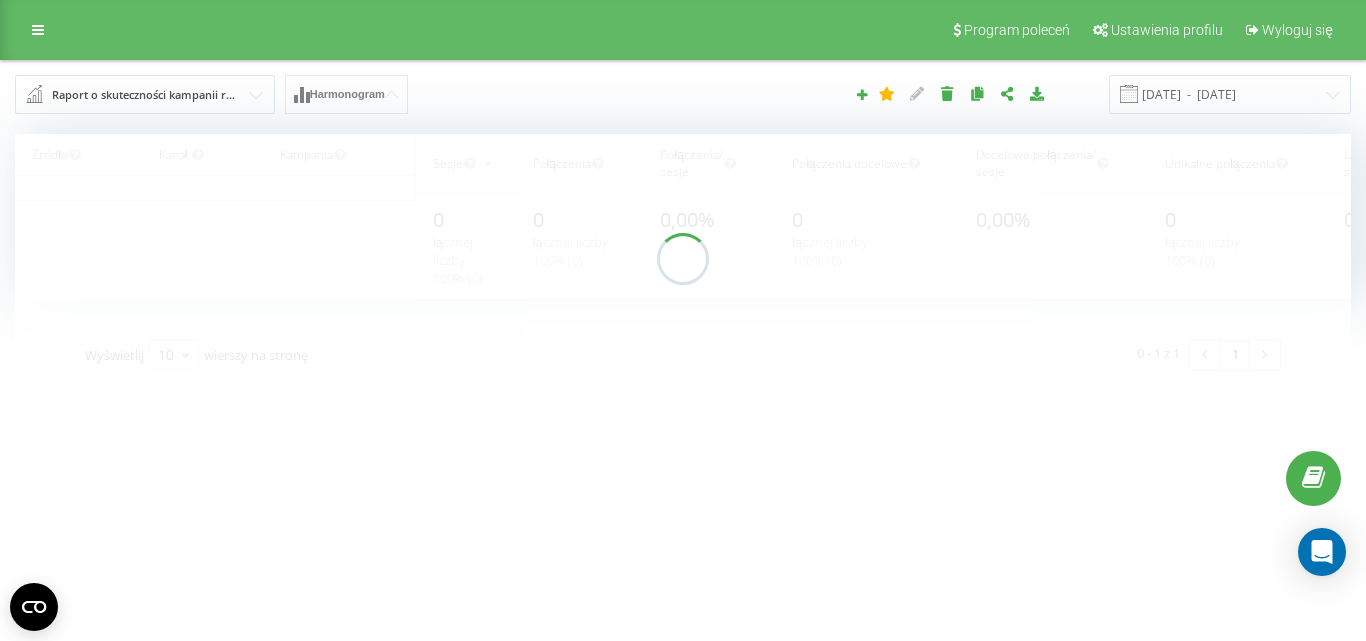 scroll, scrollTop: 0, scrollLeft: 0, axis: both 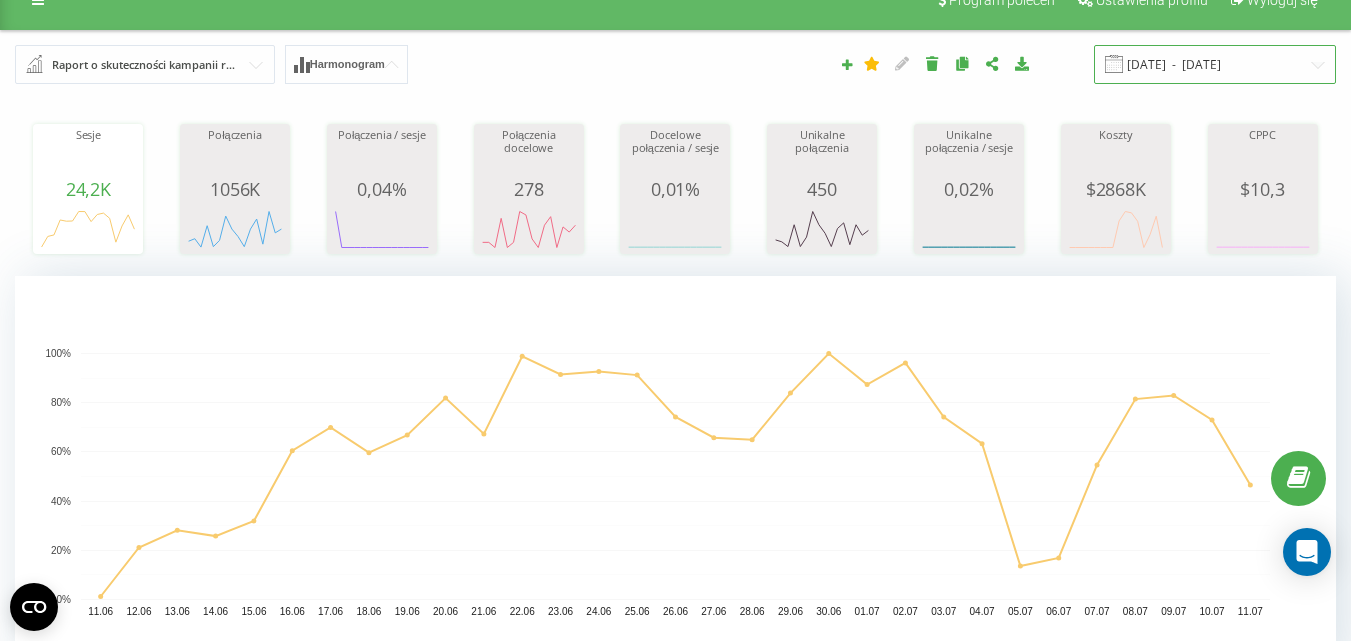 click on "[DATE]  -  [DATE]" at bounding box center (1215, 64) 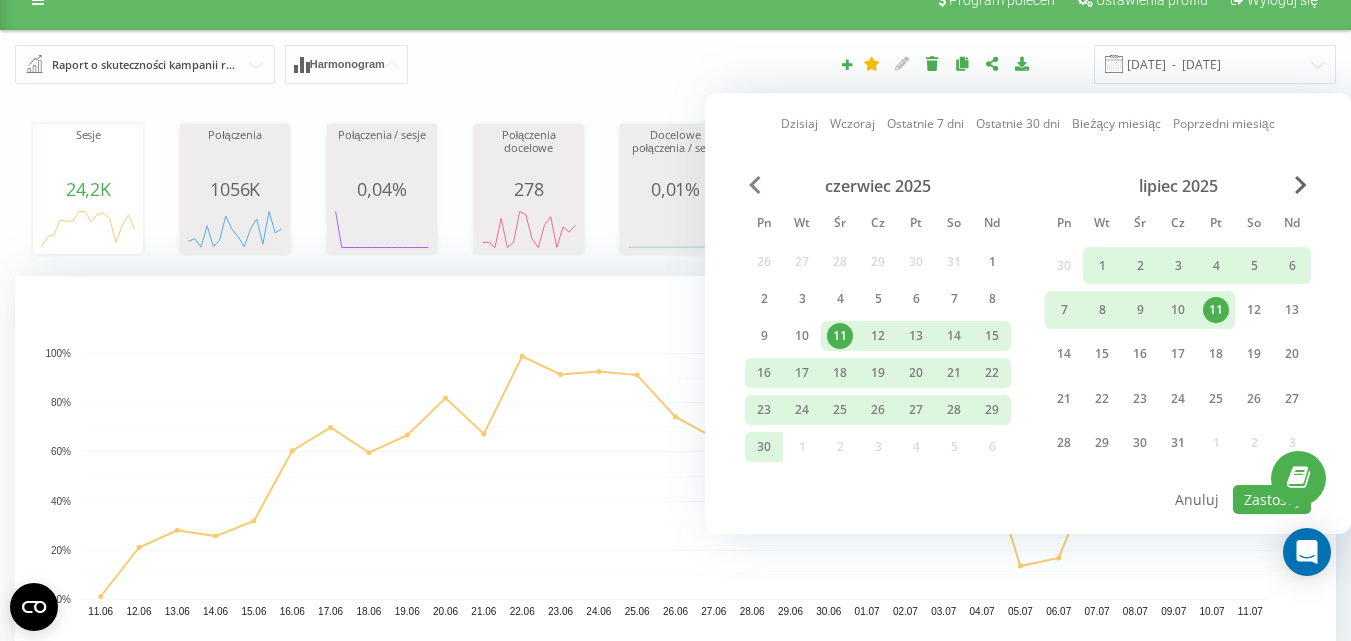 click at bounding box center [755, 185] 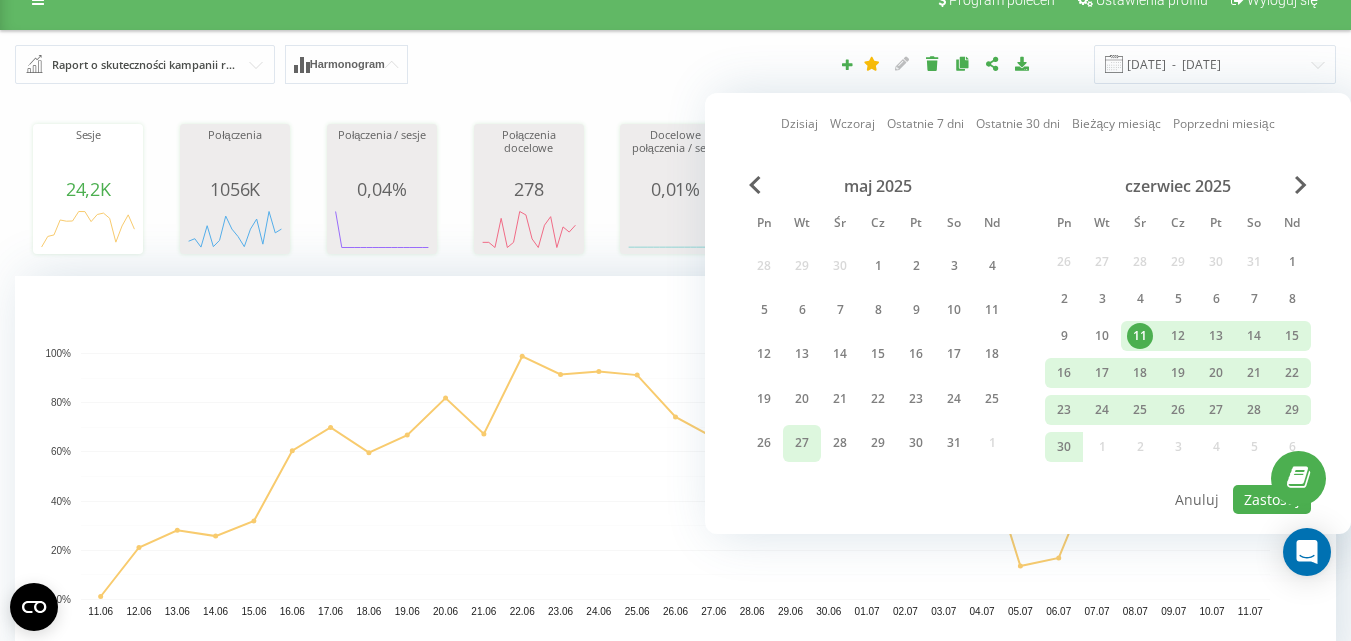 click on "27" at bounding box center [802, 443] 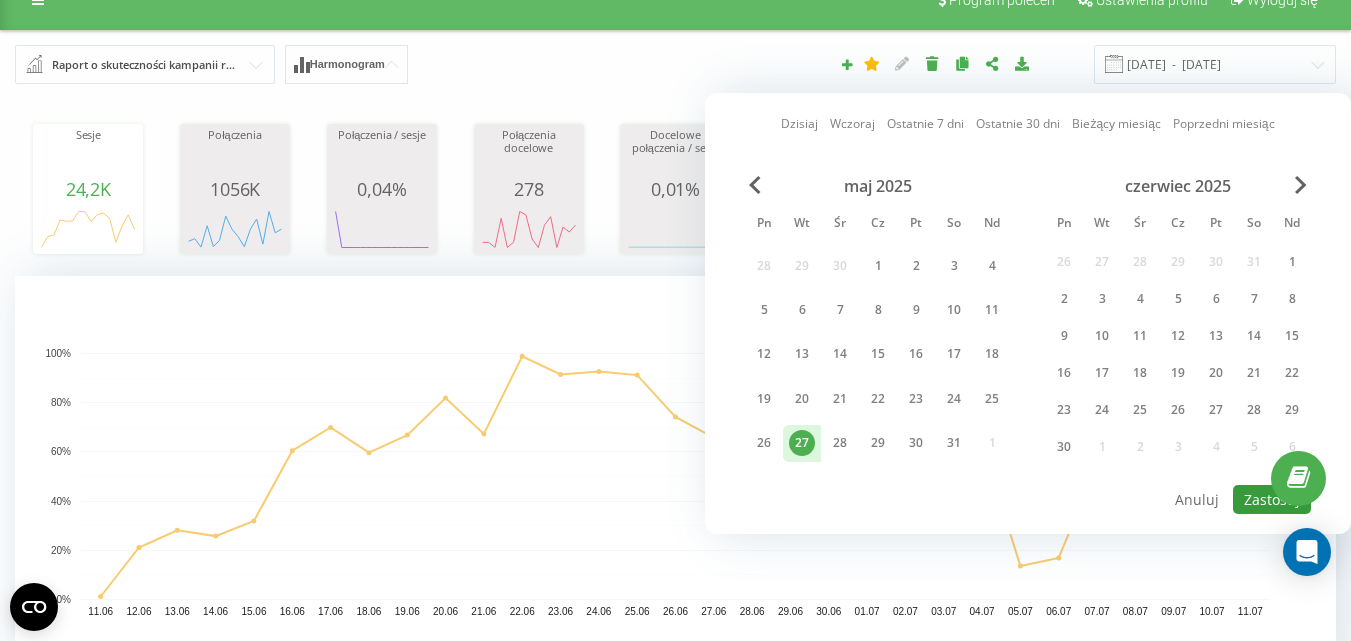 click on "Zastosuj" at bounding box center [1272, 499] 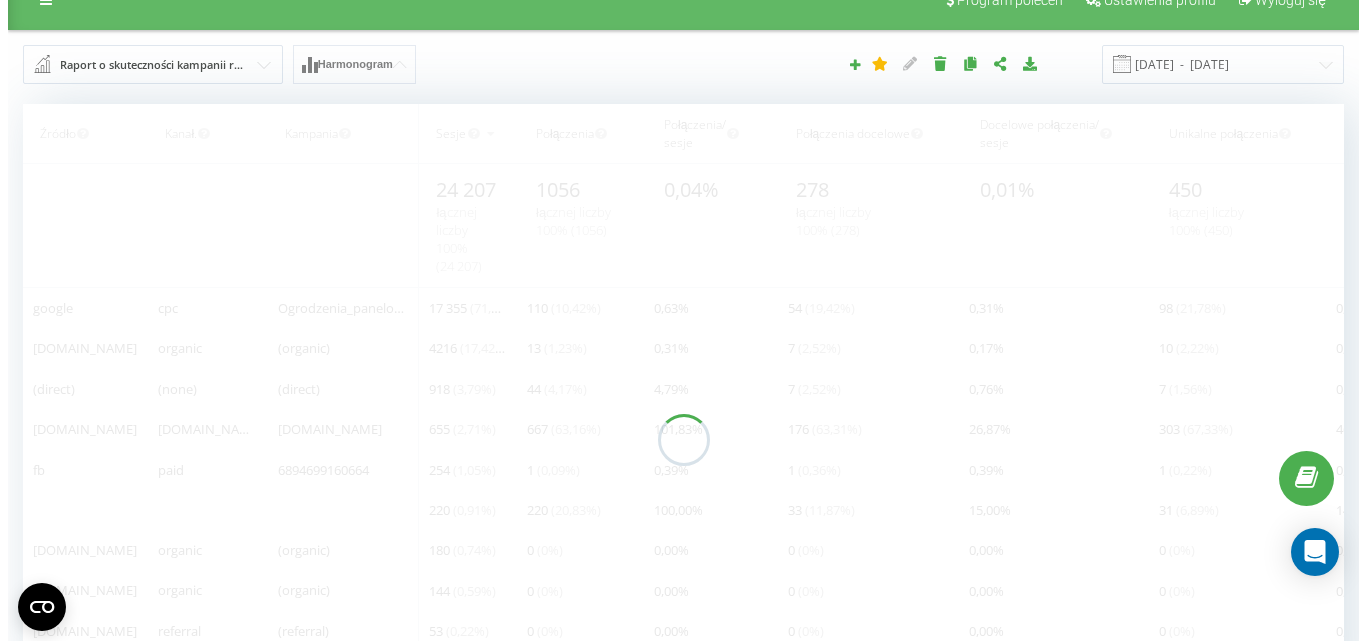 scroll, scrollTop: 0, scrollLeft: 0, axis: both 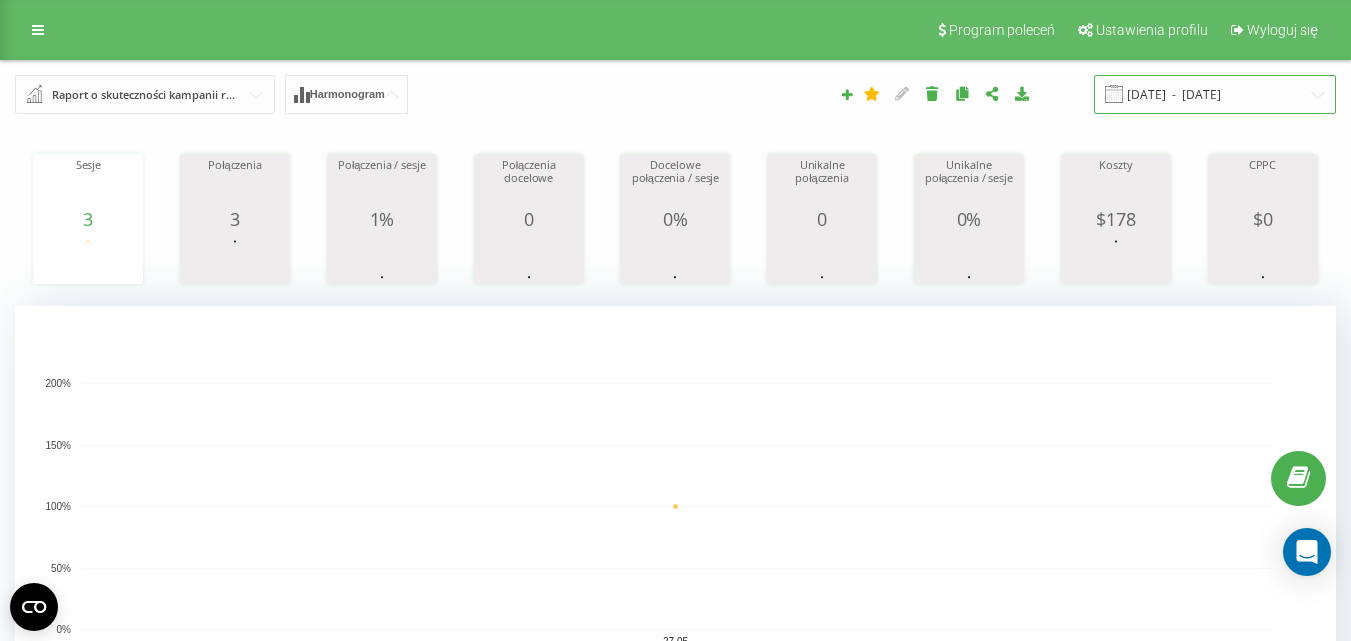 click on "27.05.2025  -  27.05.2025" at bounding box center [1215, 94] 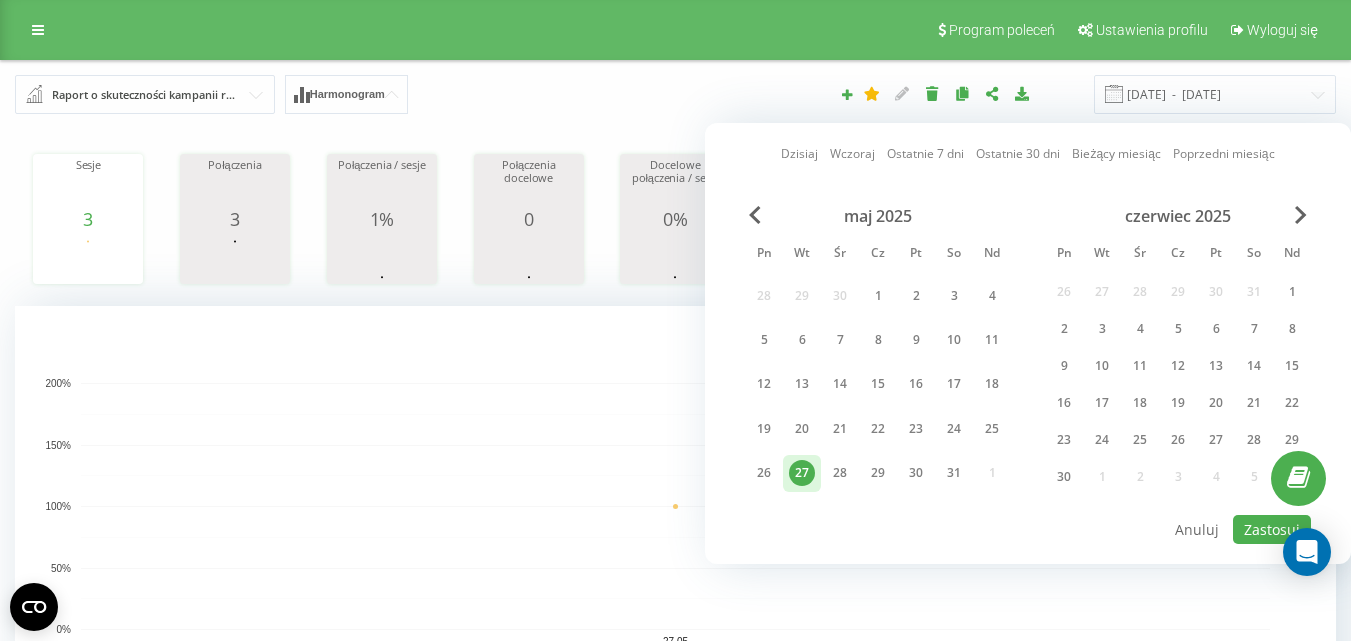 click on "27" at bounding box center (802, 473) 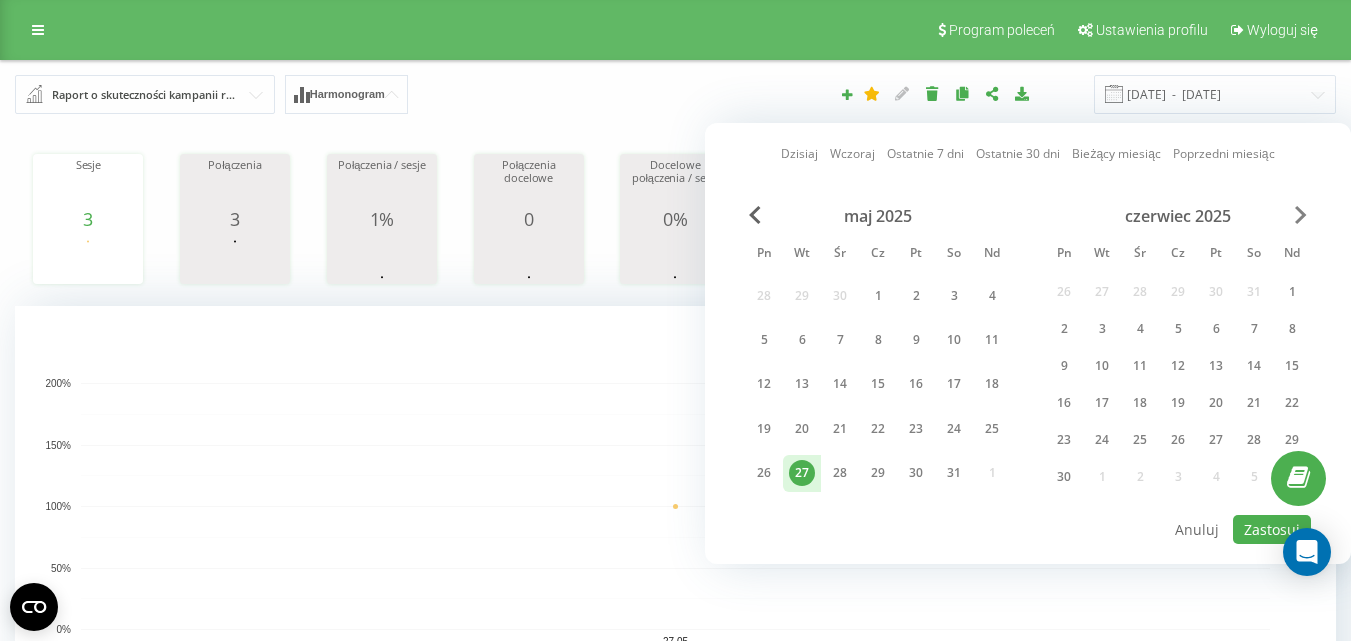 click at bounding box center [1301, 215] 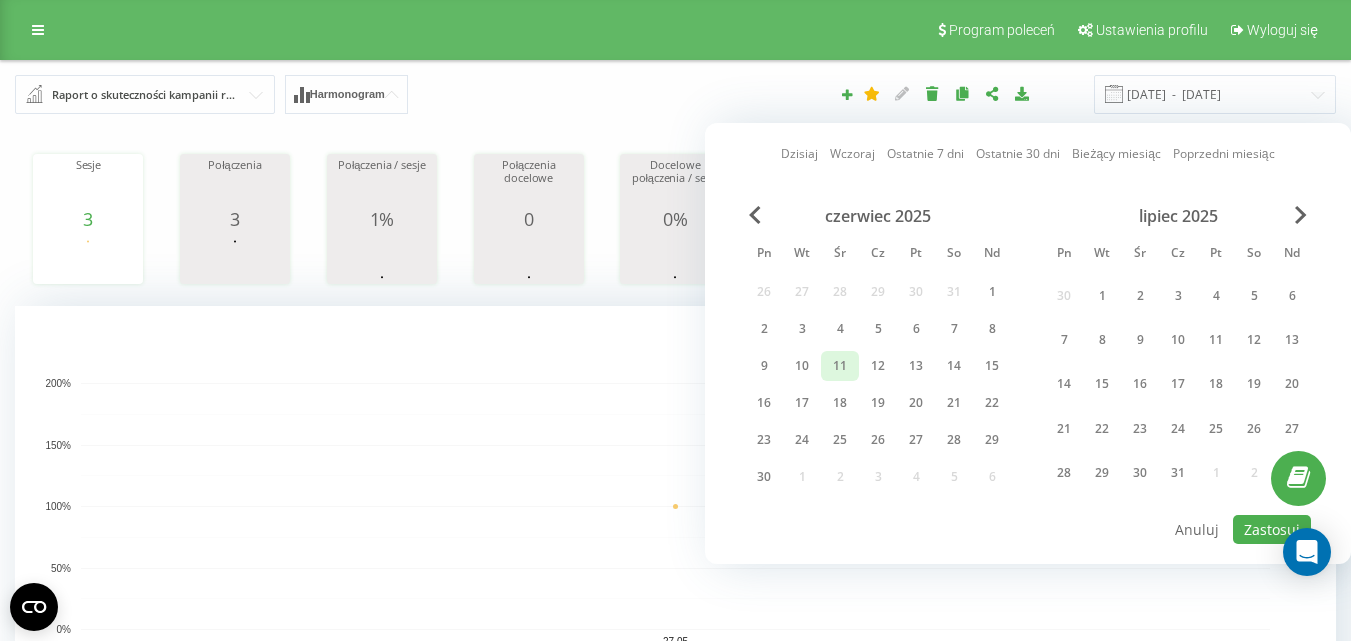 click on "11" at bounding box center [840, 366] 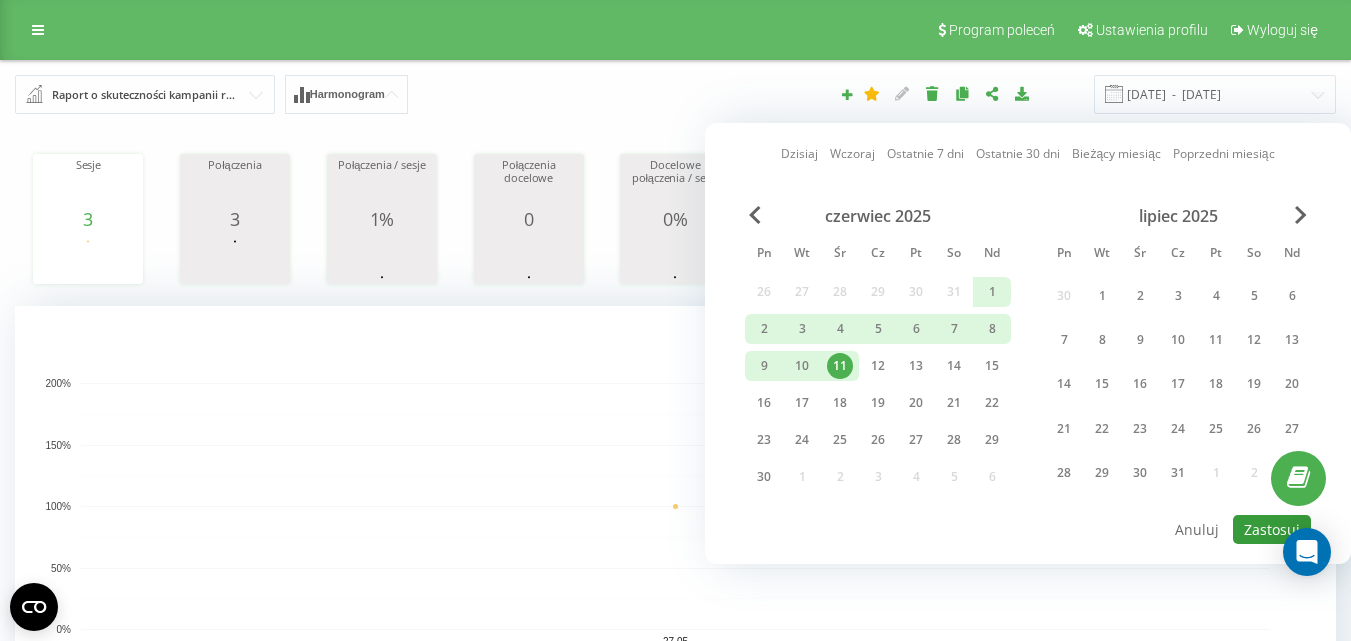 click on "Zastosuj" at bounding box center [1272, 529] 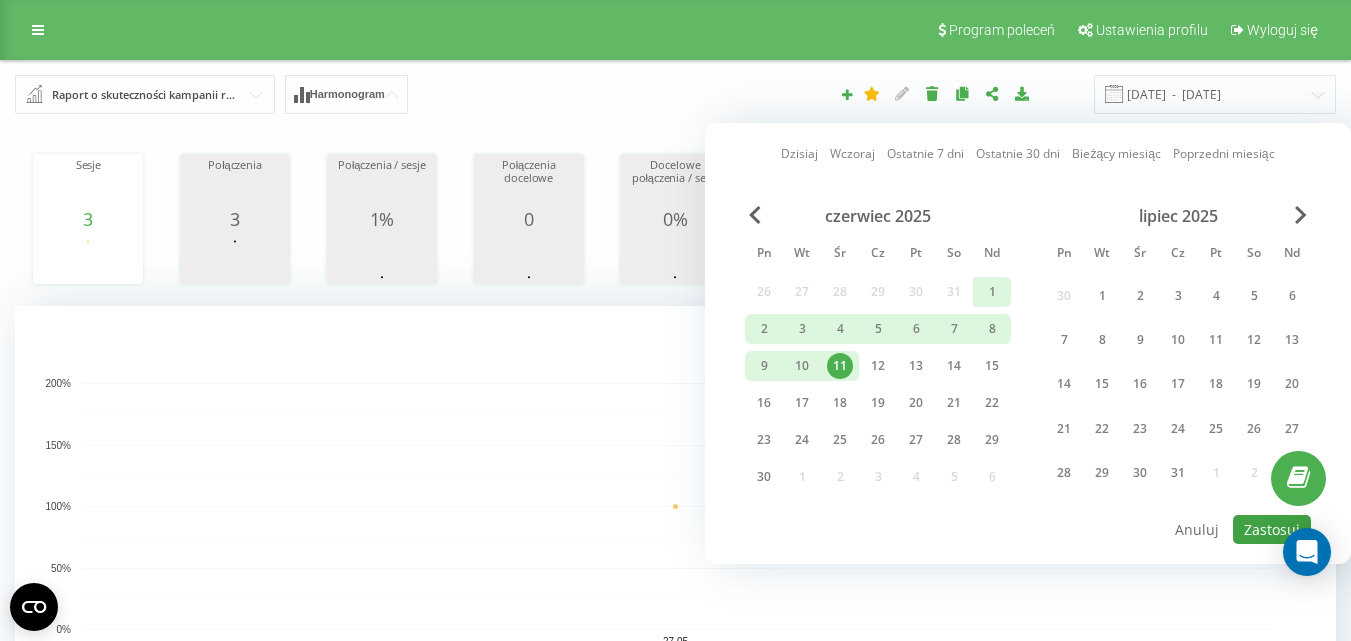 type on "27.05.2025  -  11.06.2025" 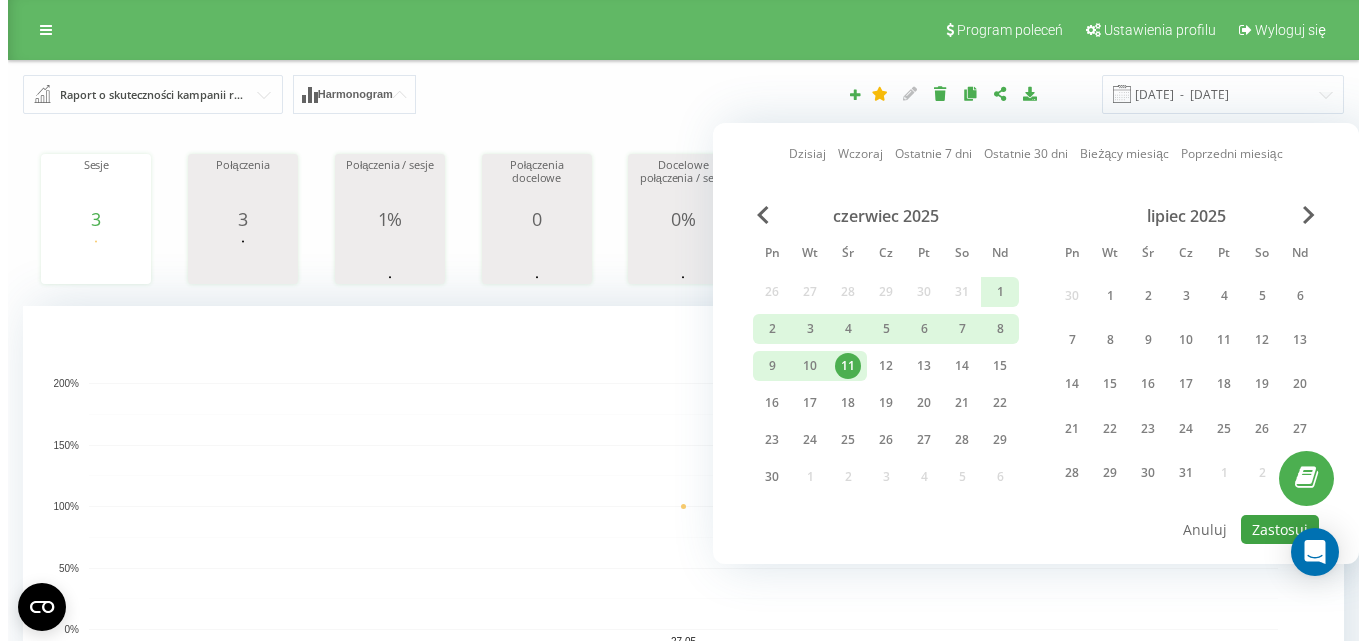 scroll, scrollTop: 11, scrollLeft: 10, axis: both 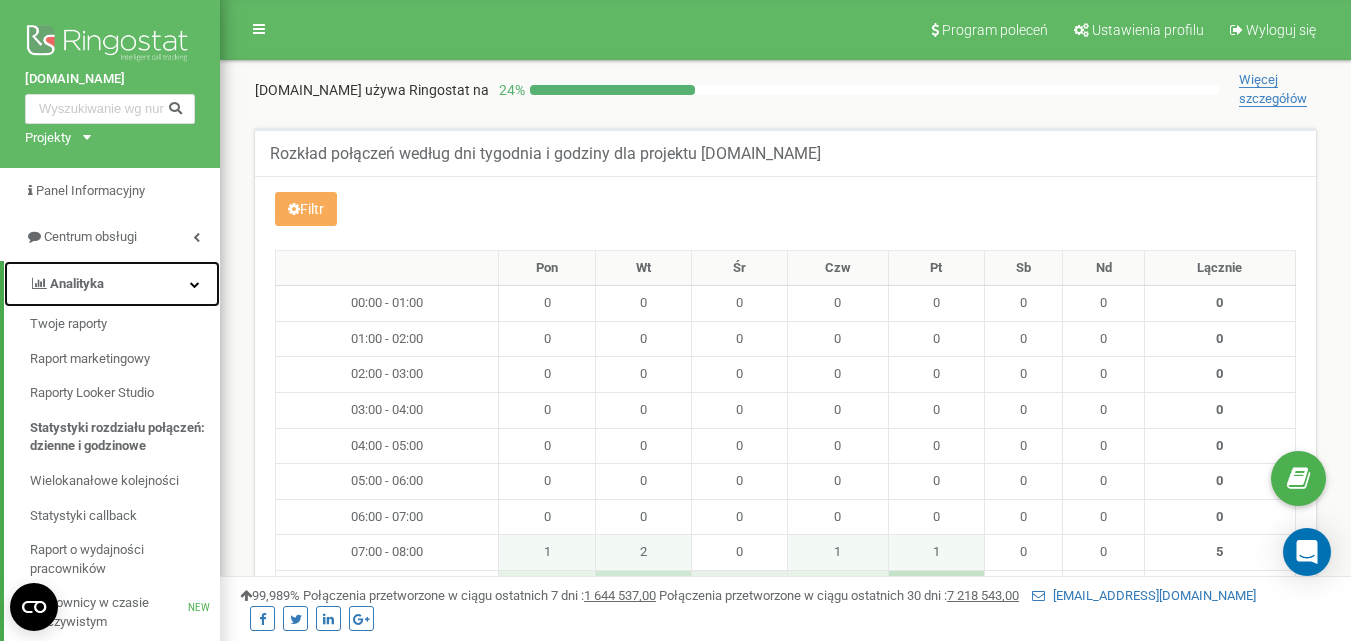click at bounding box center [195, 284] 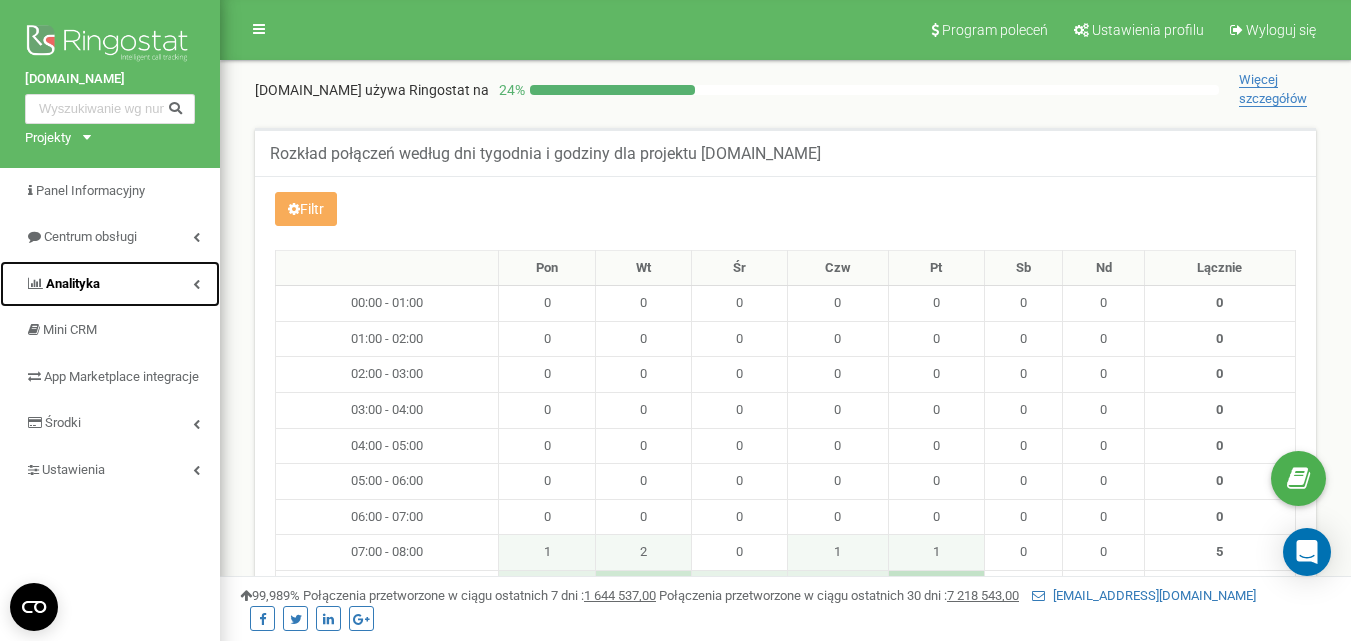 click at bounding box center (196, 284) 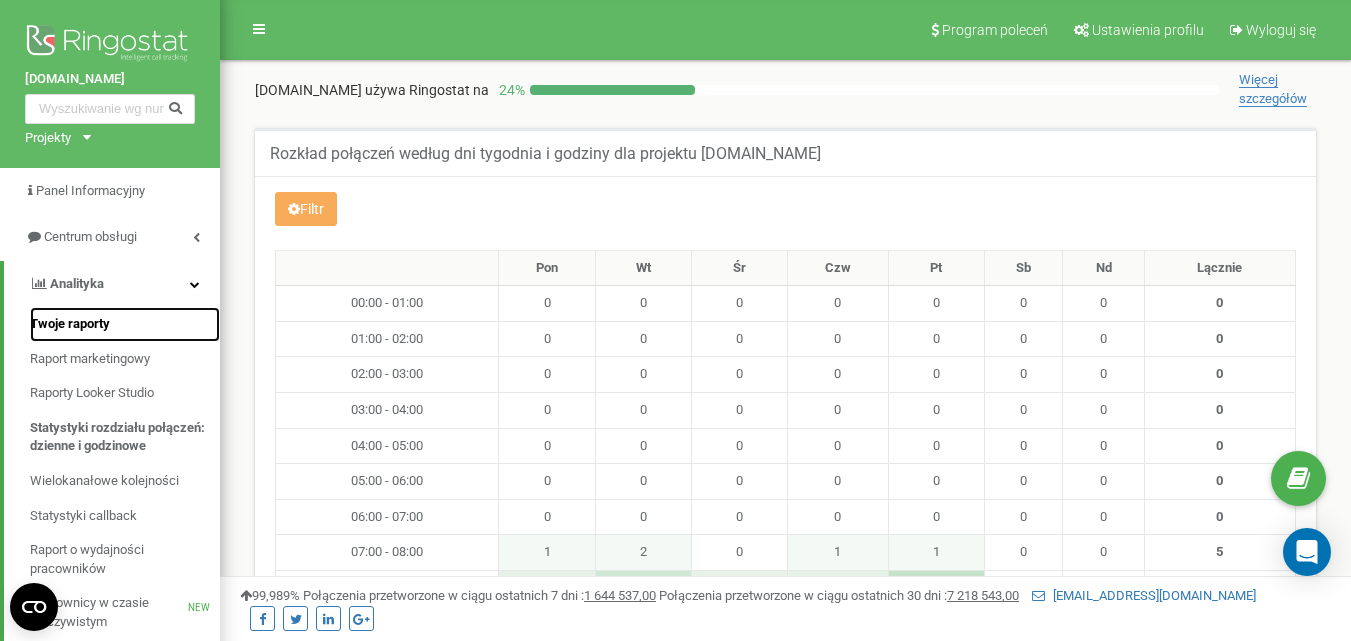 click on "Twoje raporty" at bounding box center (70, 324) 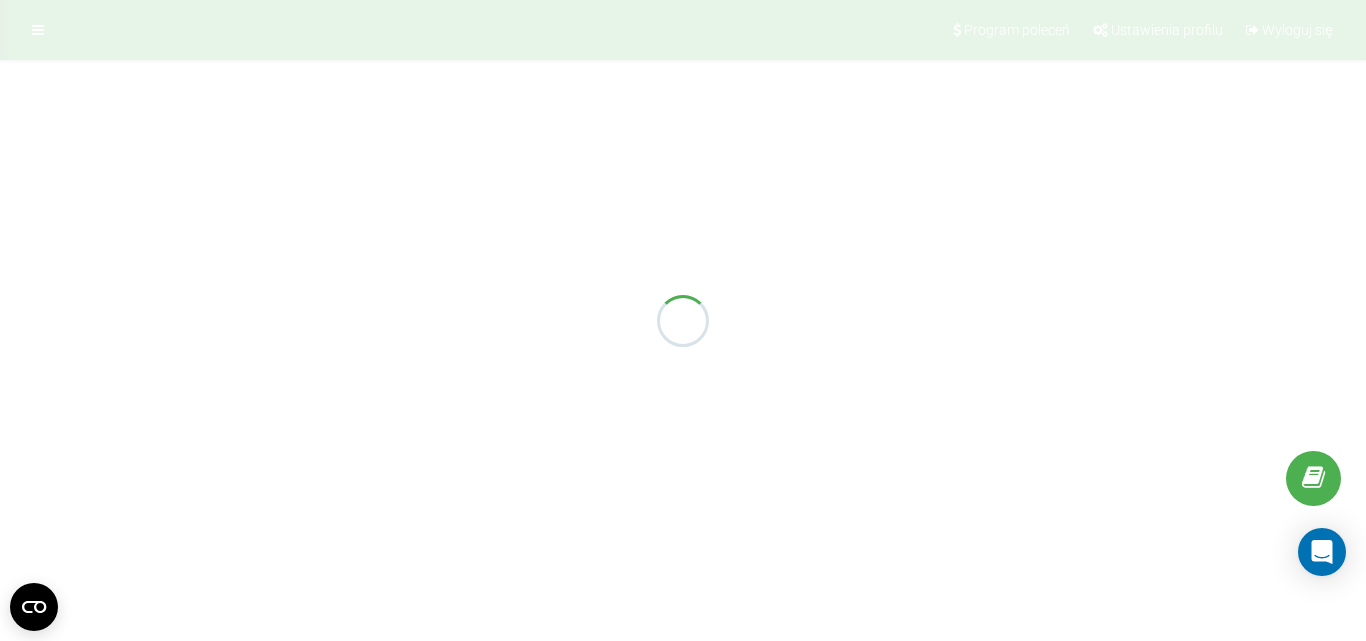 scroll, scrollTop: 0, scrollLeft: 0, axis: both 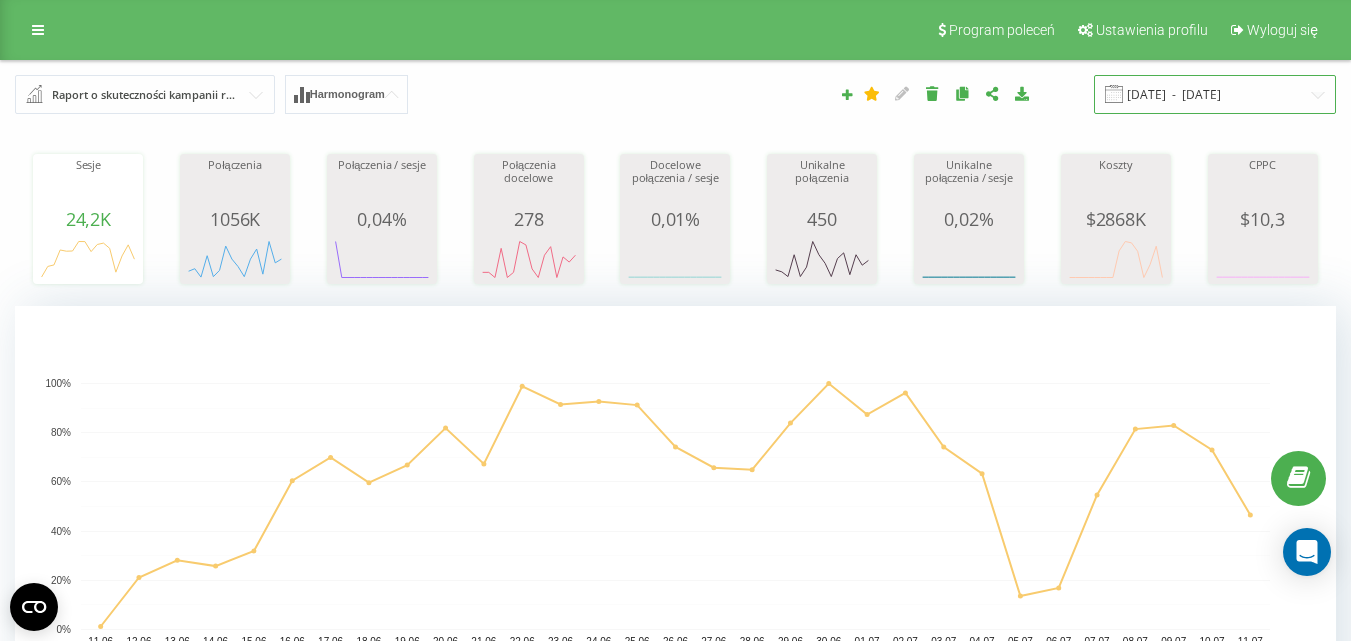 click on "11.06.2025  -  11.07.2025" at bounding box center [1215, 94] 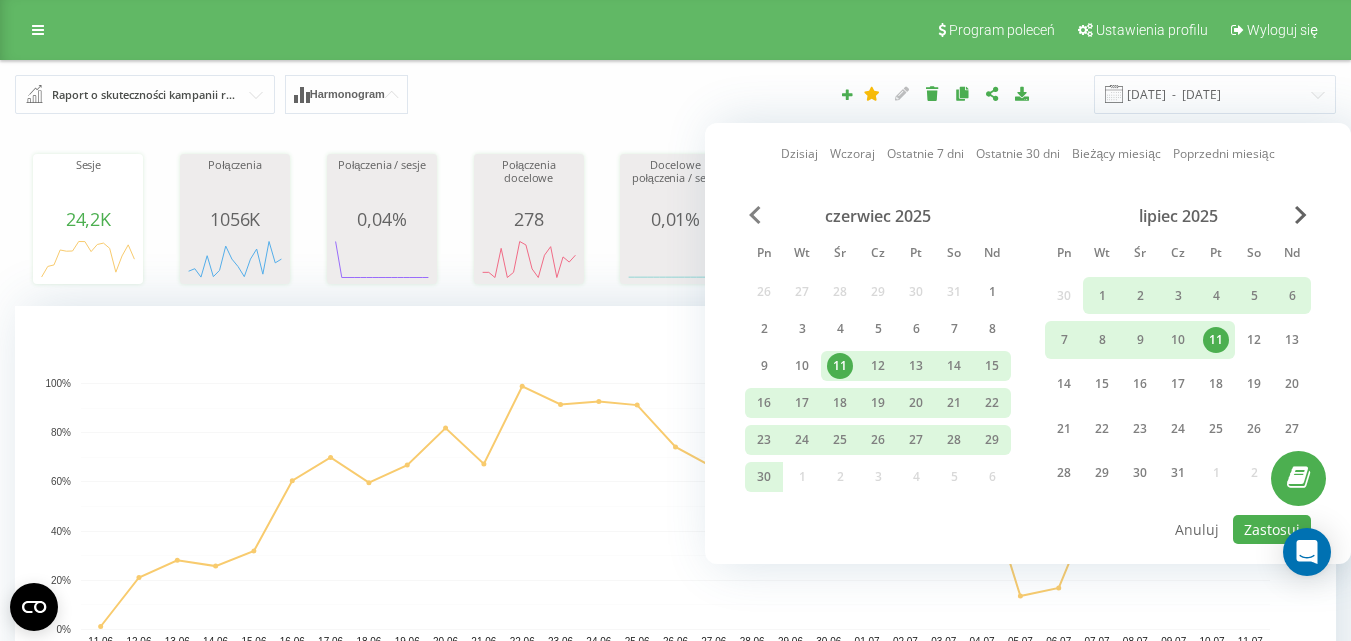 click at bounding box center [755, 215] 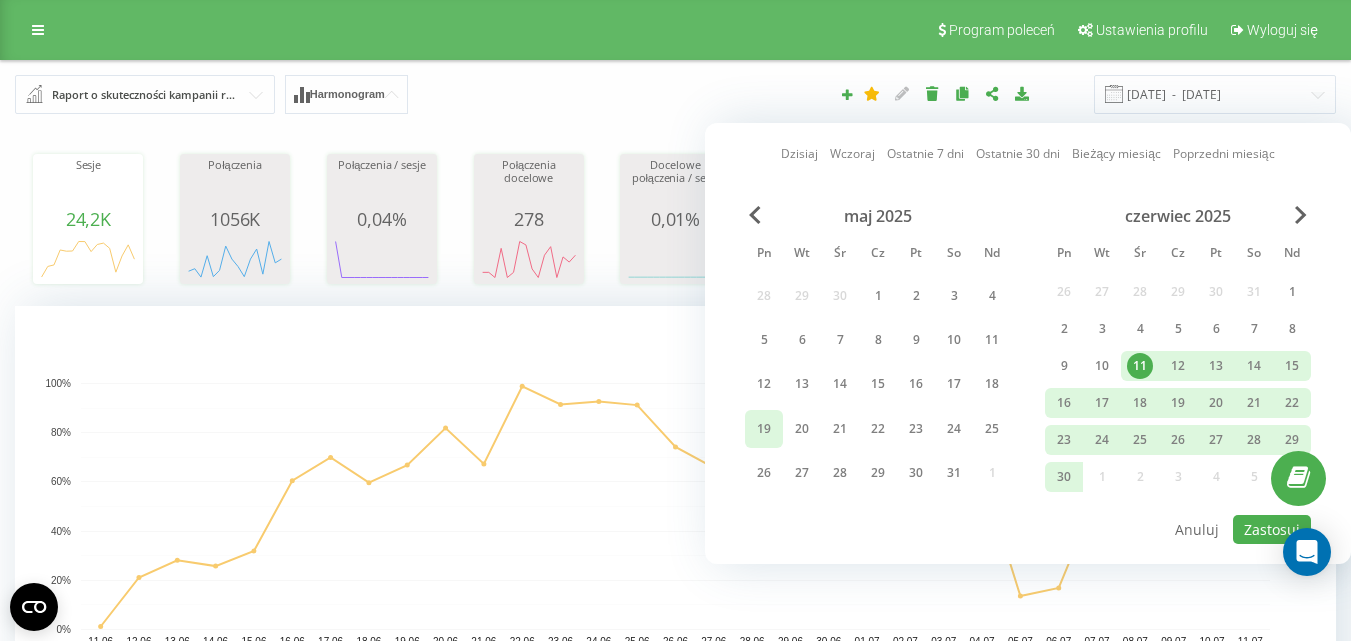 click on "19" at bounding box center [764, 429] 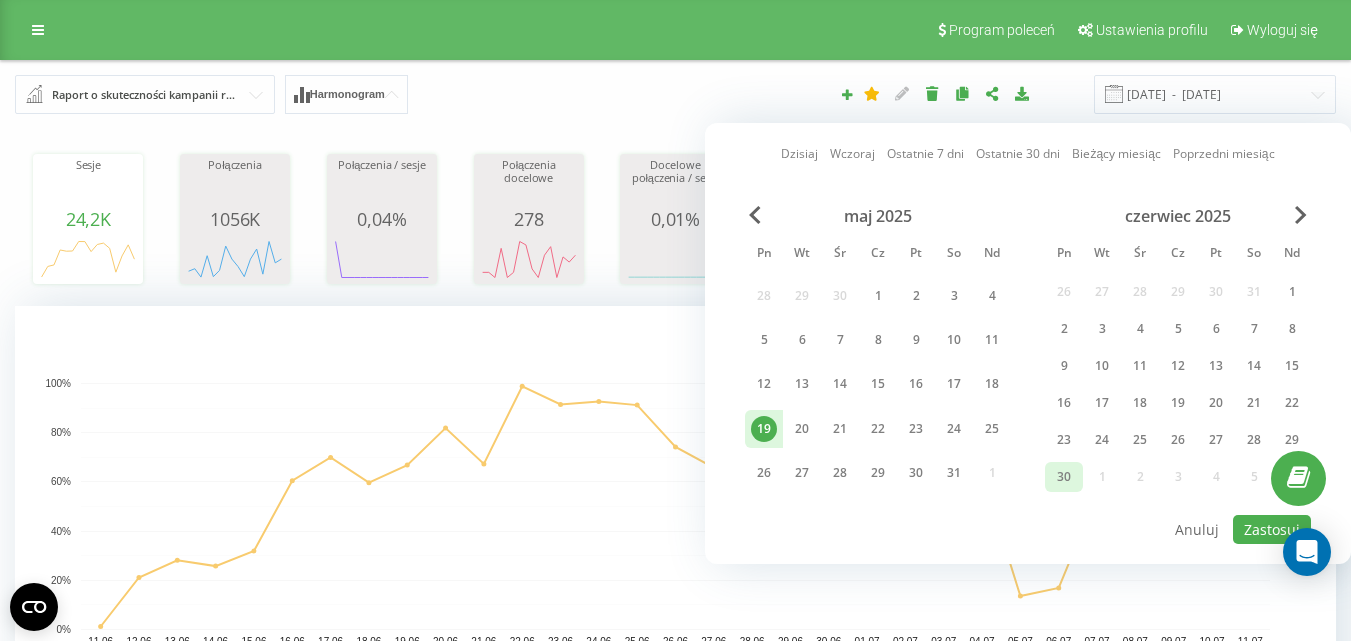 click on "30" at bounding box center (1064, 477) 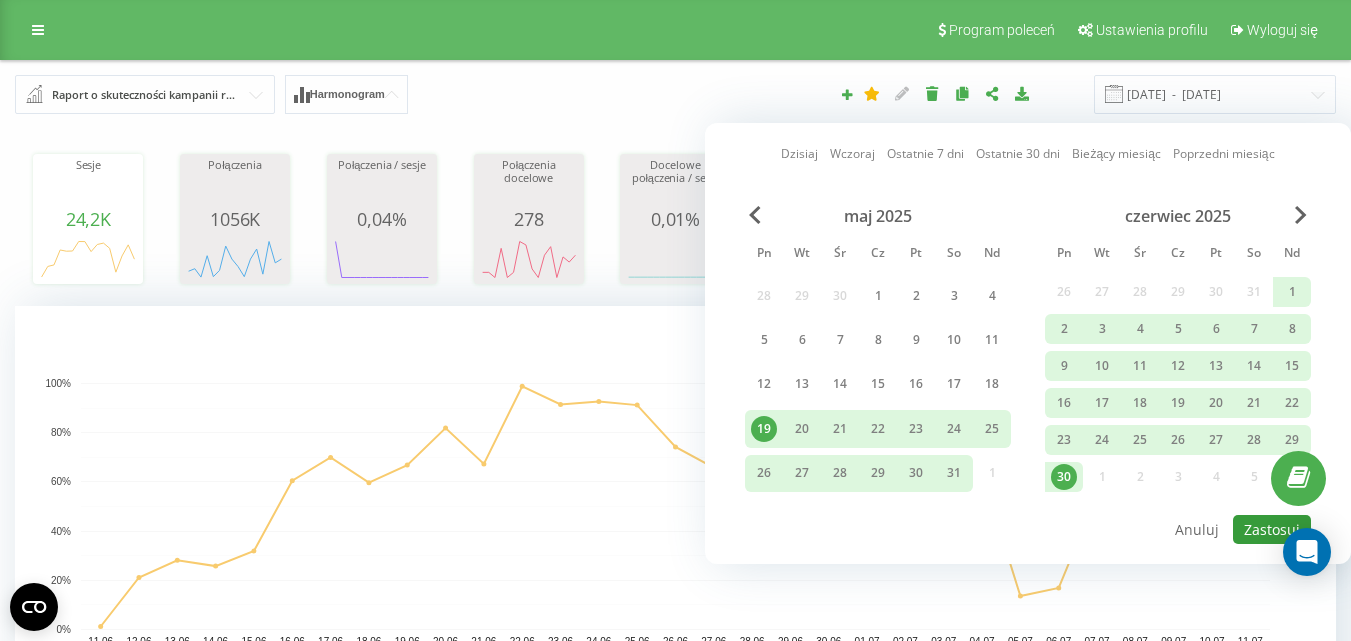 click on "Zastosuj" at bounding box center [1272, 529] 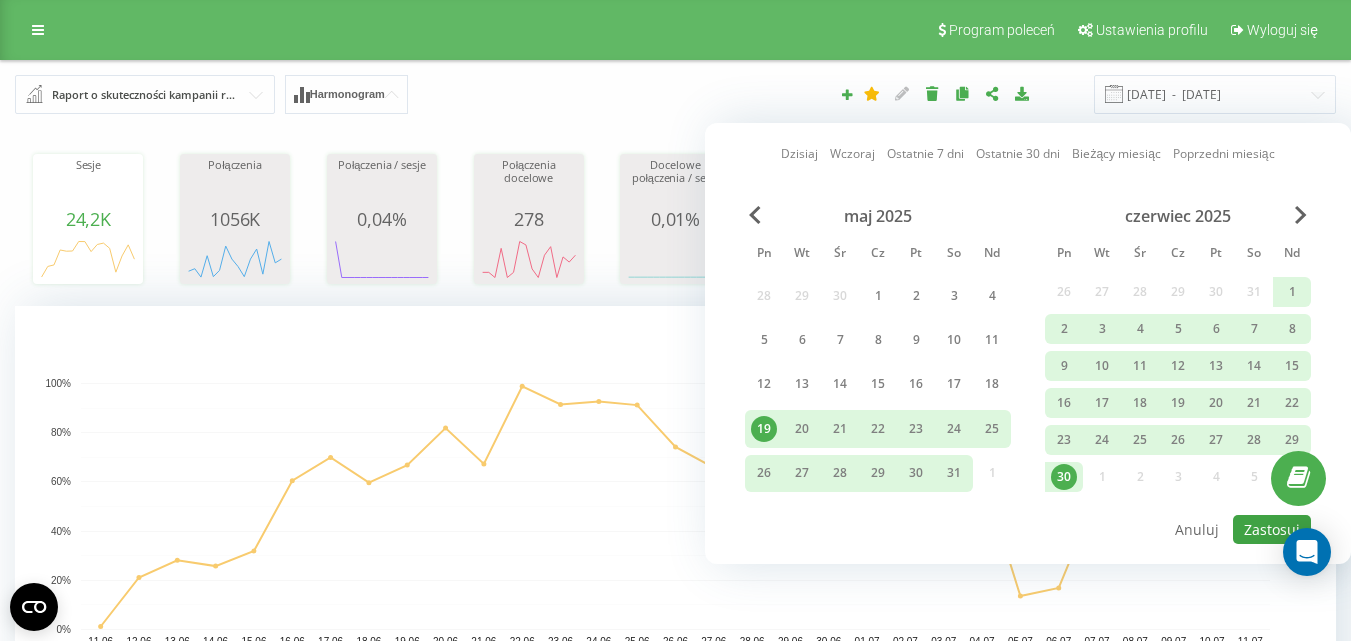 type on "19.05.2025  -  30.06.2025" 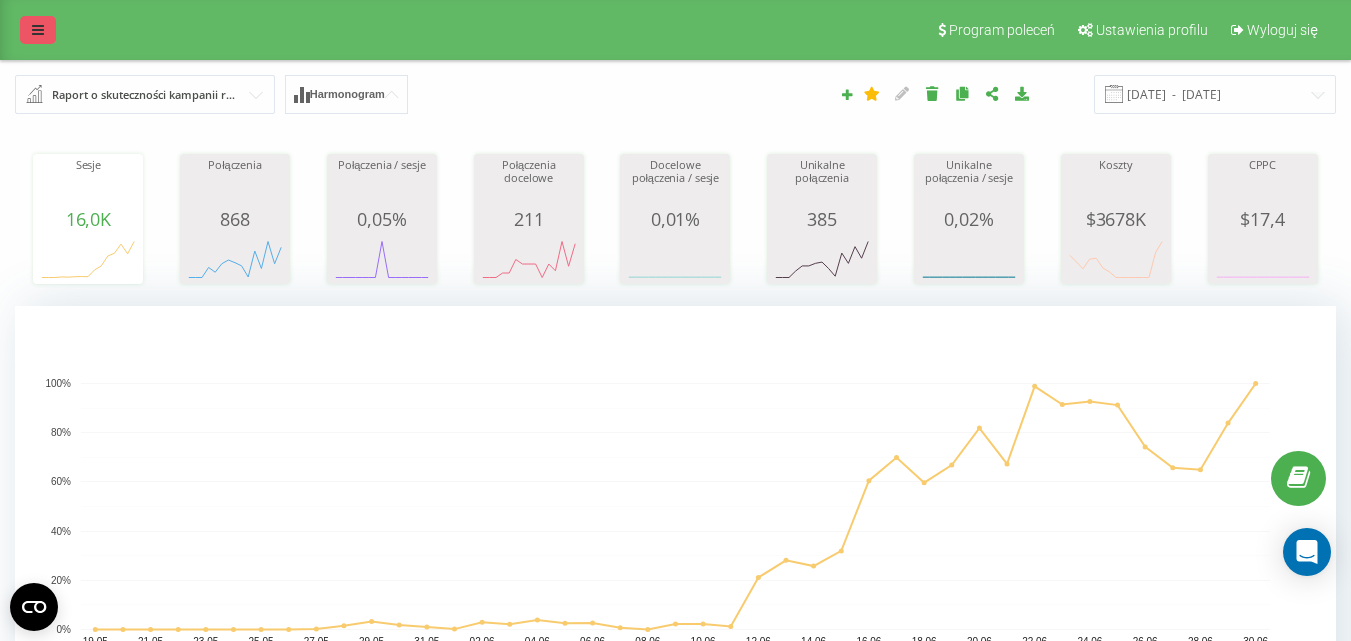click at bounding box center (38, 30) 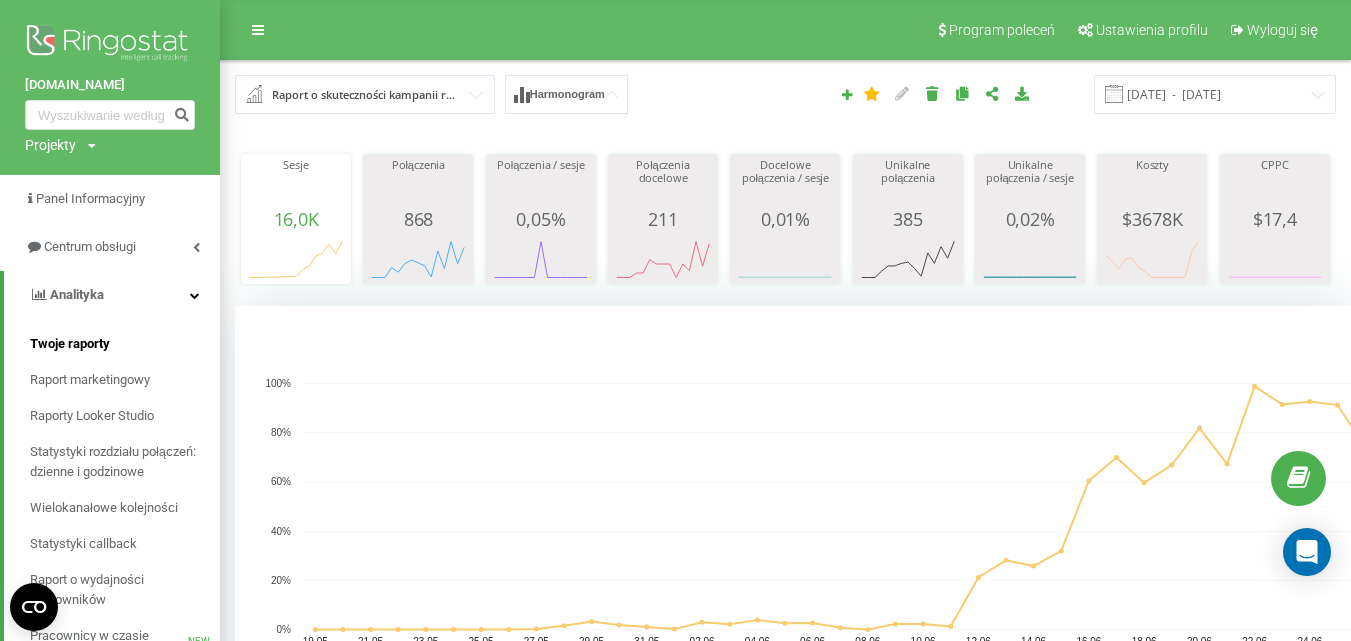 click on "Twoje raporty" at bounding box center (70, 344) 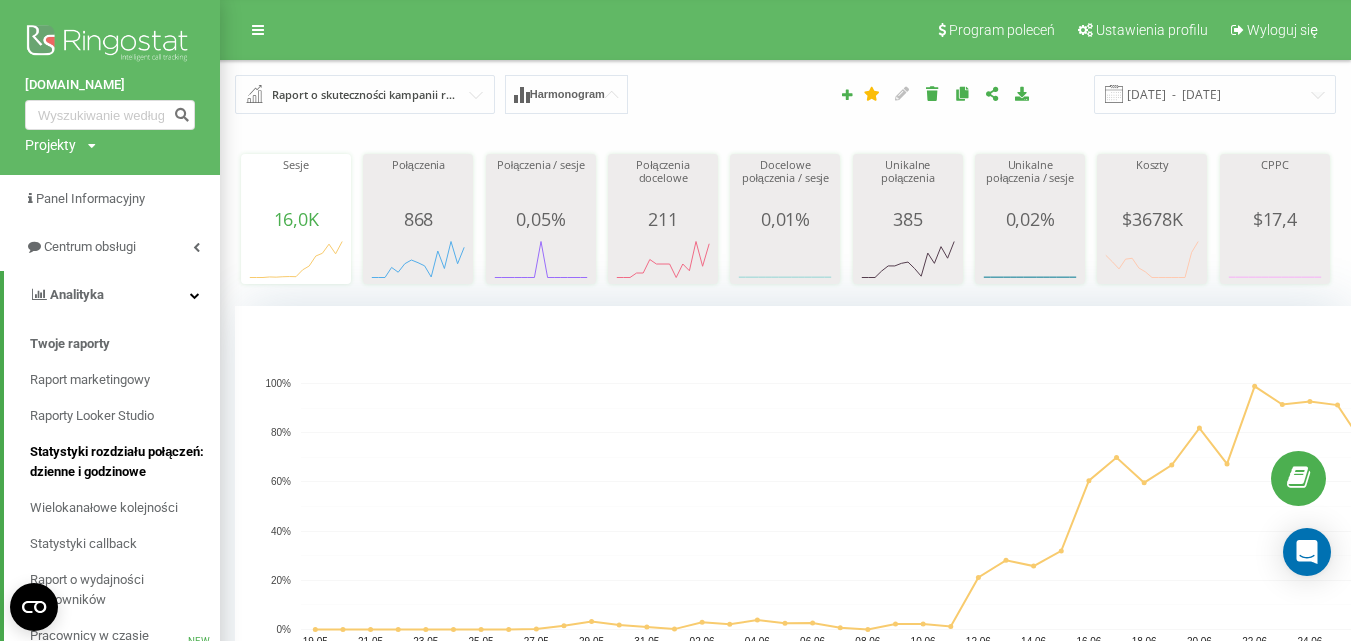 click on "Statystyki rozdziału połączeń: dzienne i godzinowe" at bounding box center [120, 462] 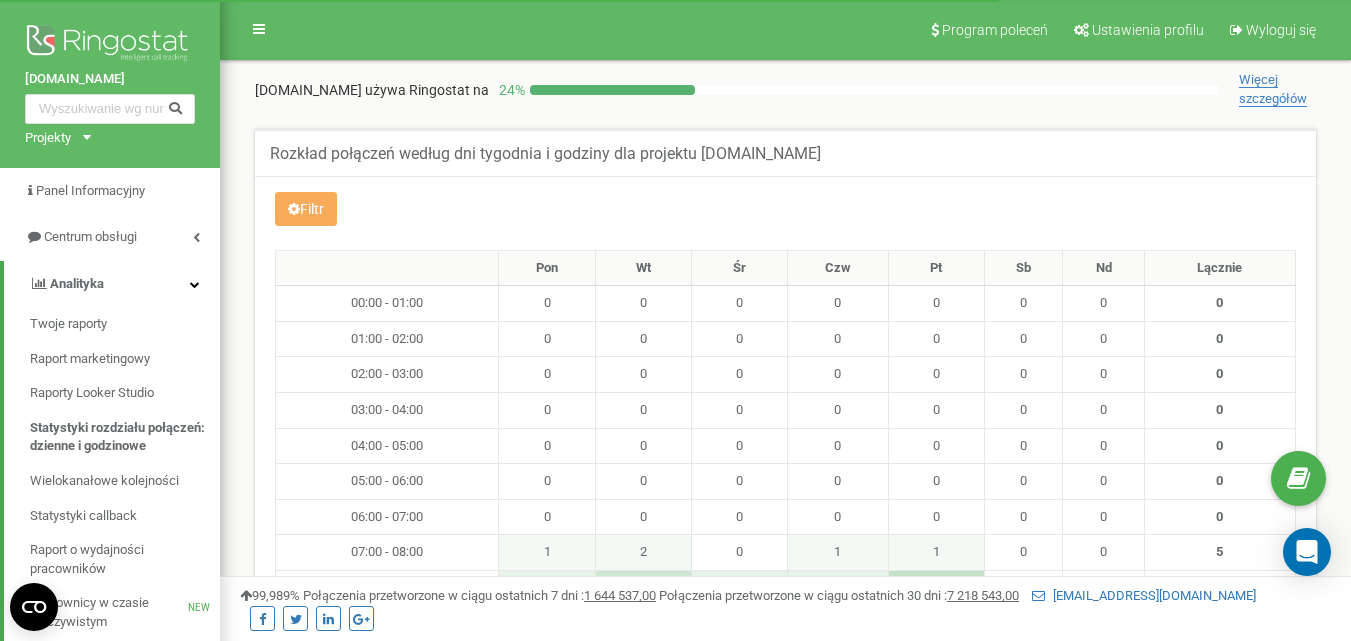 scroll, scrollTop: 0, scrollLeft: 0, axis: both 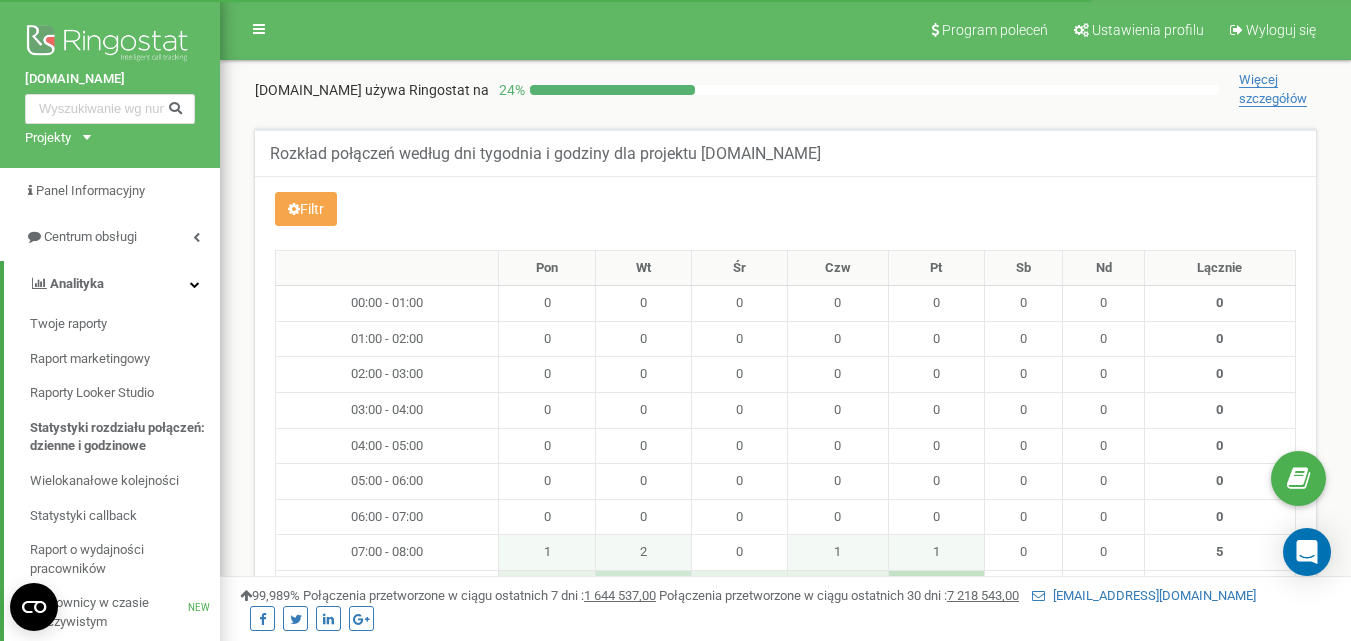 click on "Filtr" at bounding box center [306, 209] 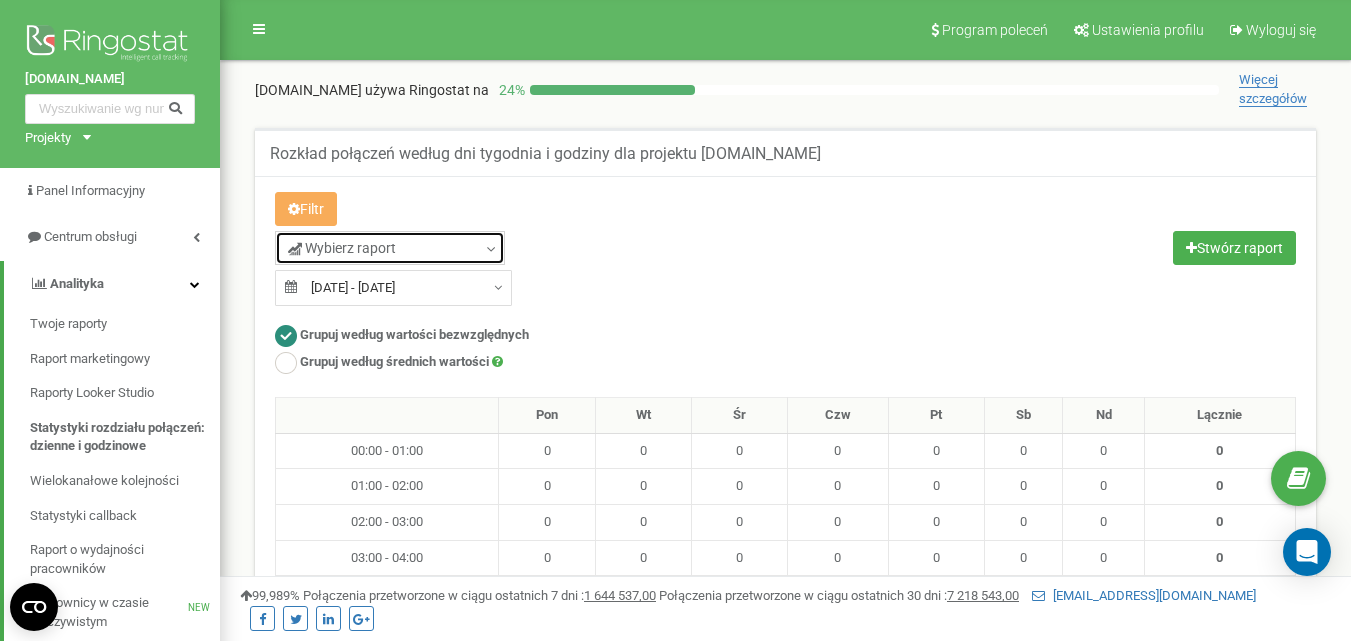 click on "Wybierz raport" at bounding box center (390, 248) 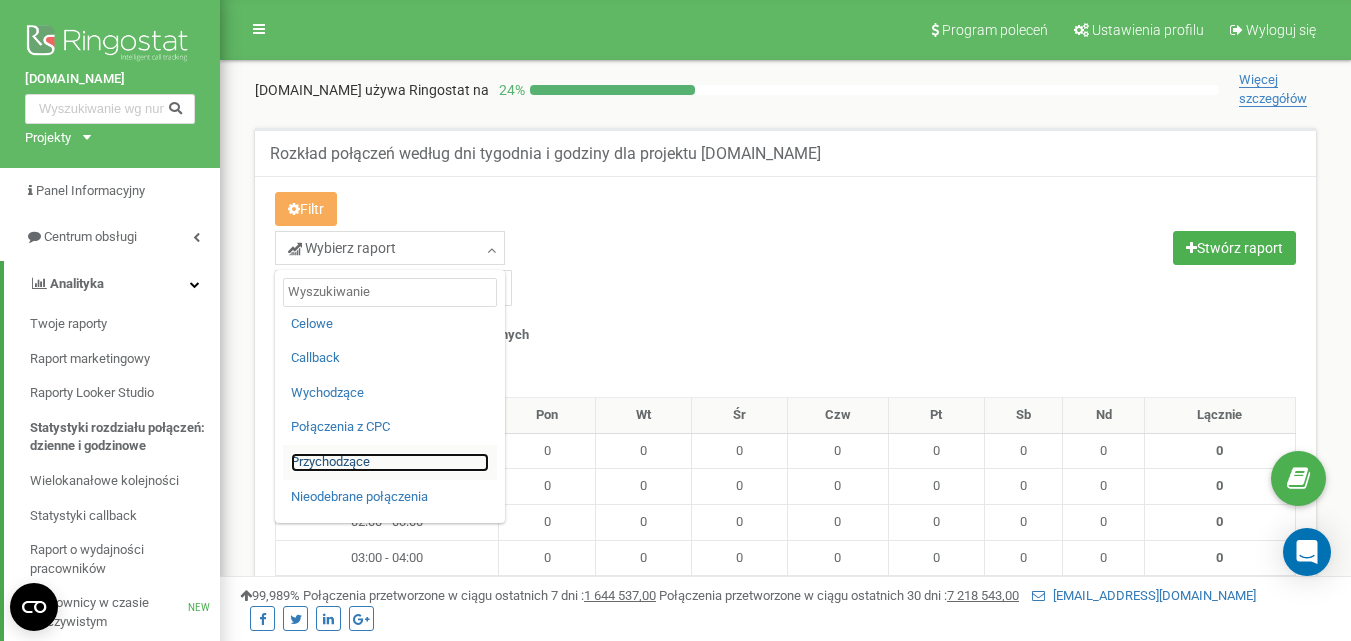 click on "Przychodzące" at bounding box center [390, 462] 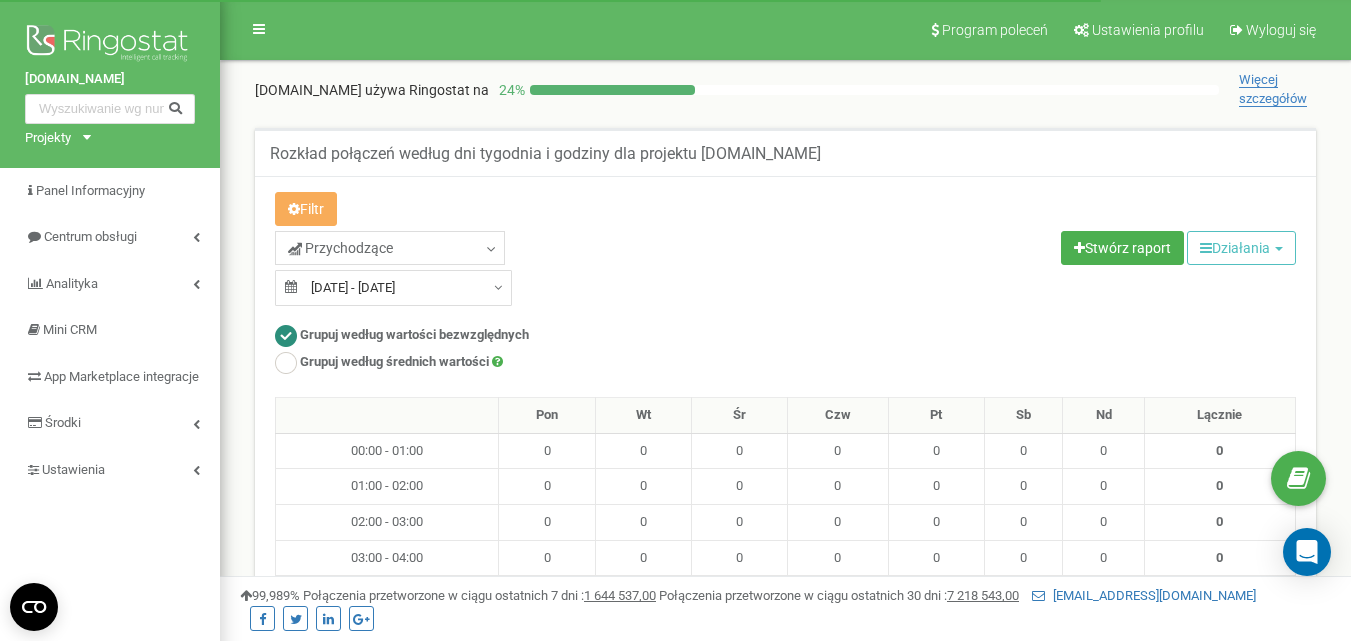 scroll, scrollTop: 0, scrollLeft: 0, axis: both 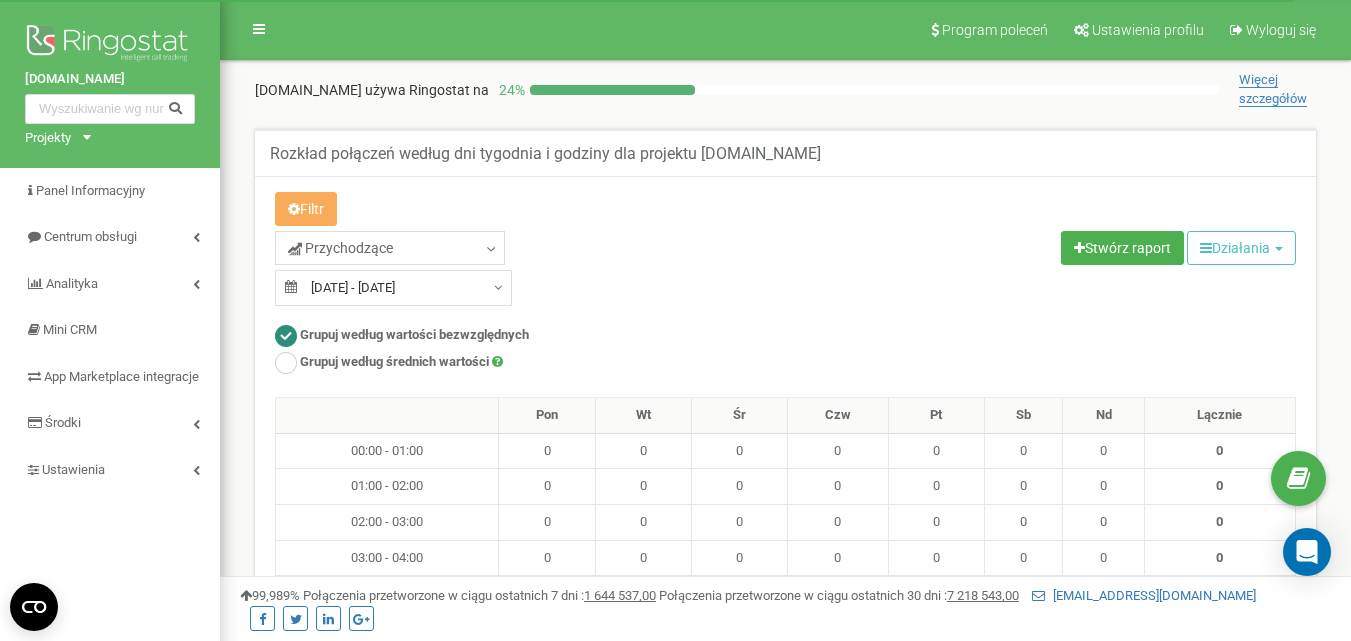 type on "11.06.2025" 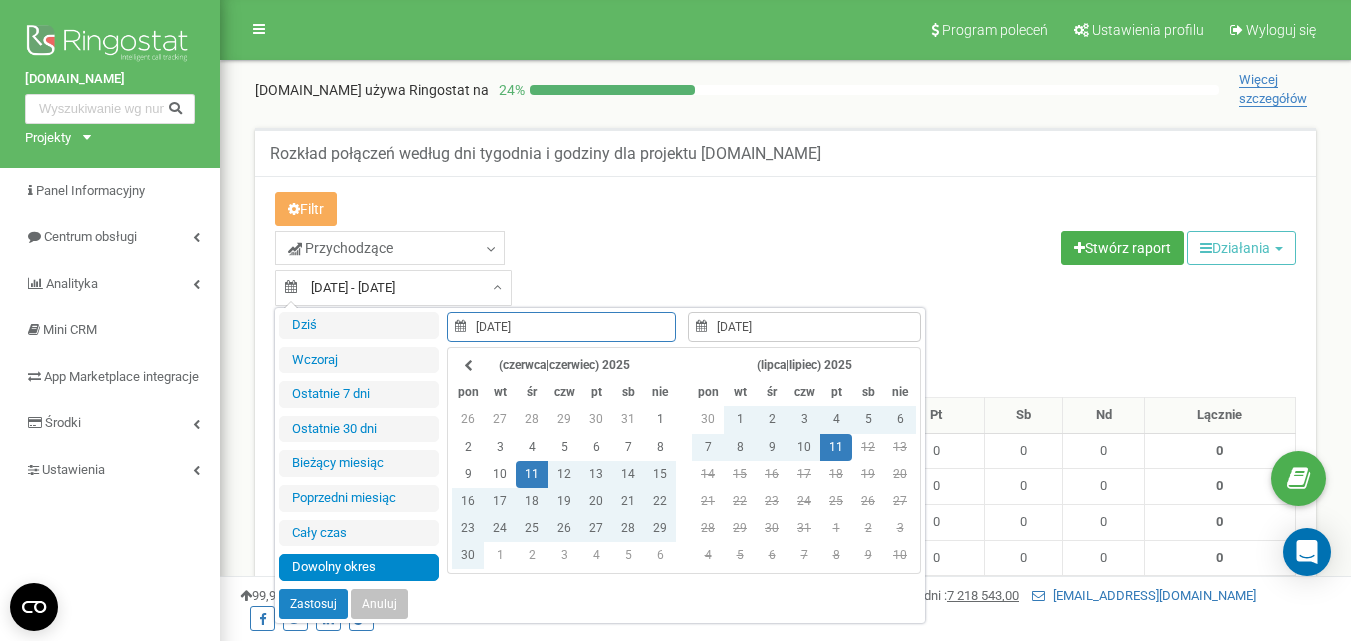 click on "11" at bounding box center [836, 447] 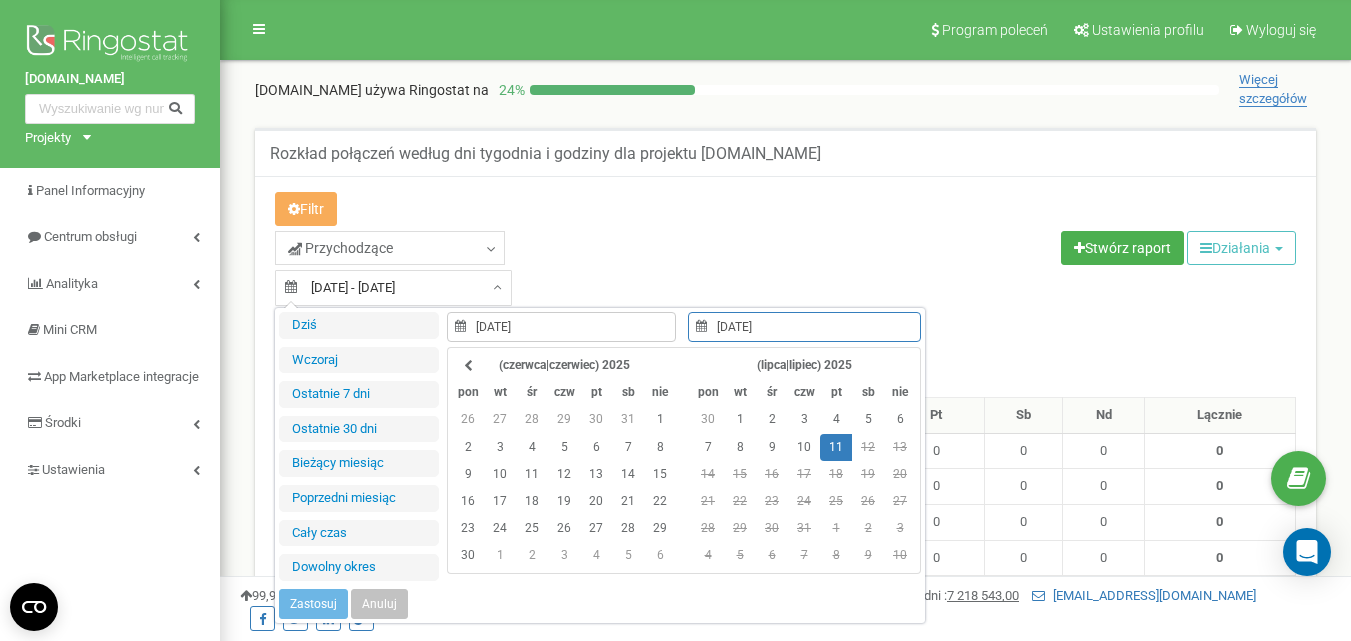 click on "11" at bounding box center [836, 447] 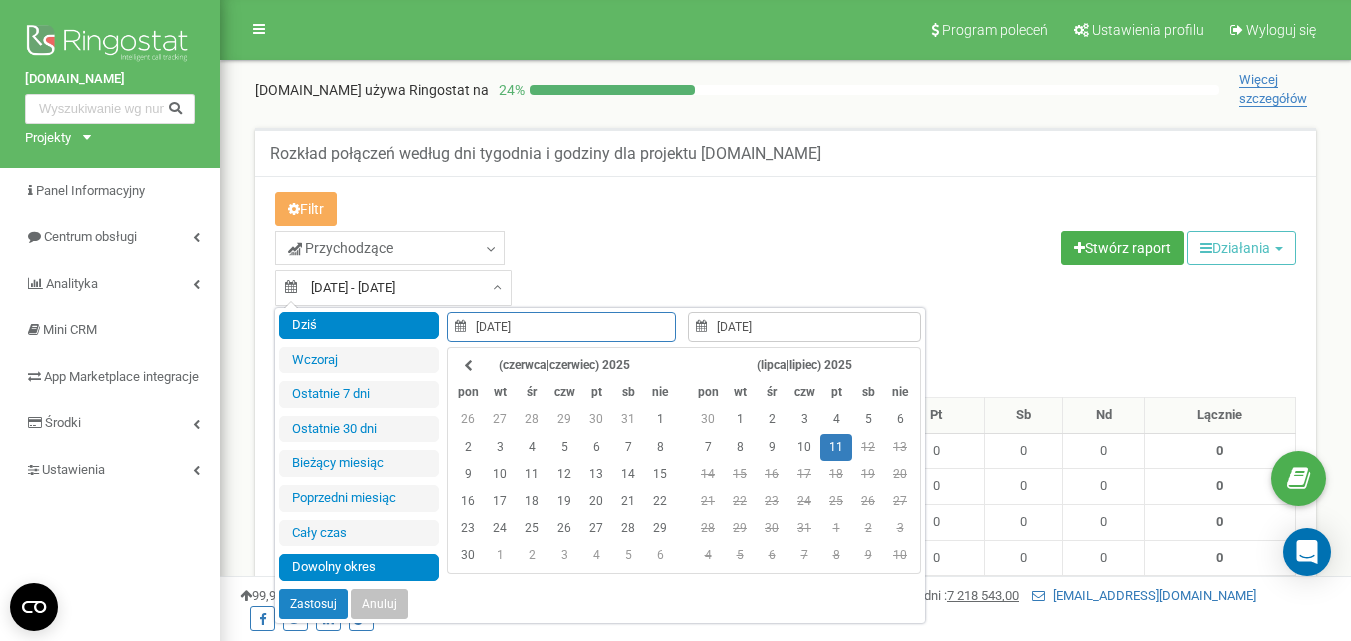 type on "11.07.2025" 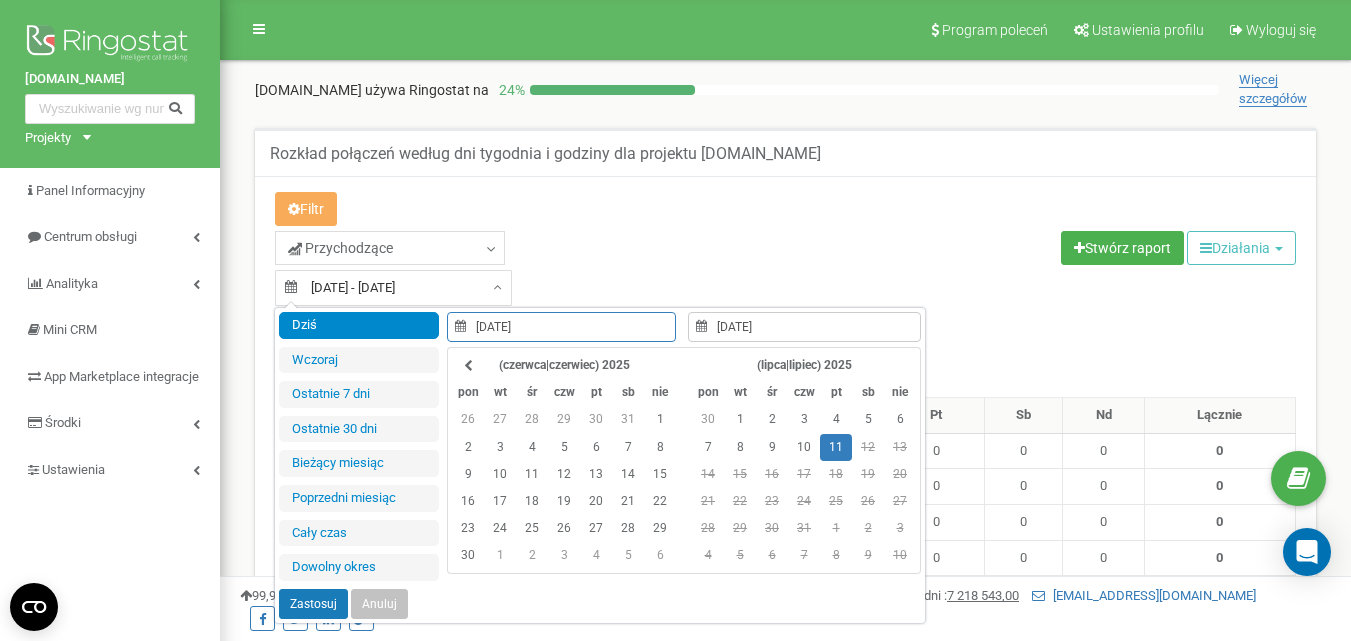 click on "Zastosuj" at bounding box center [313, 604] 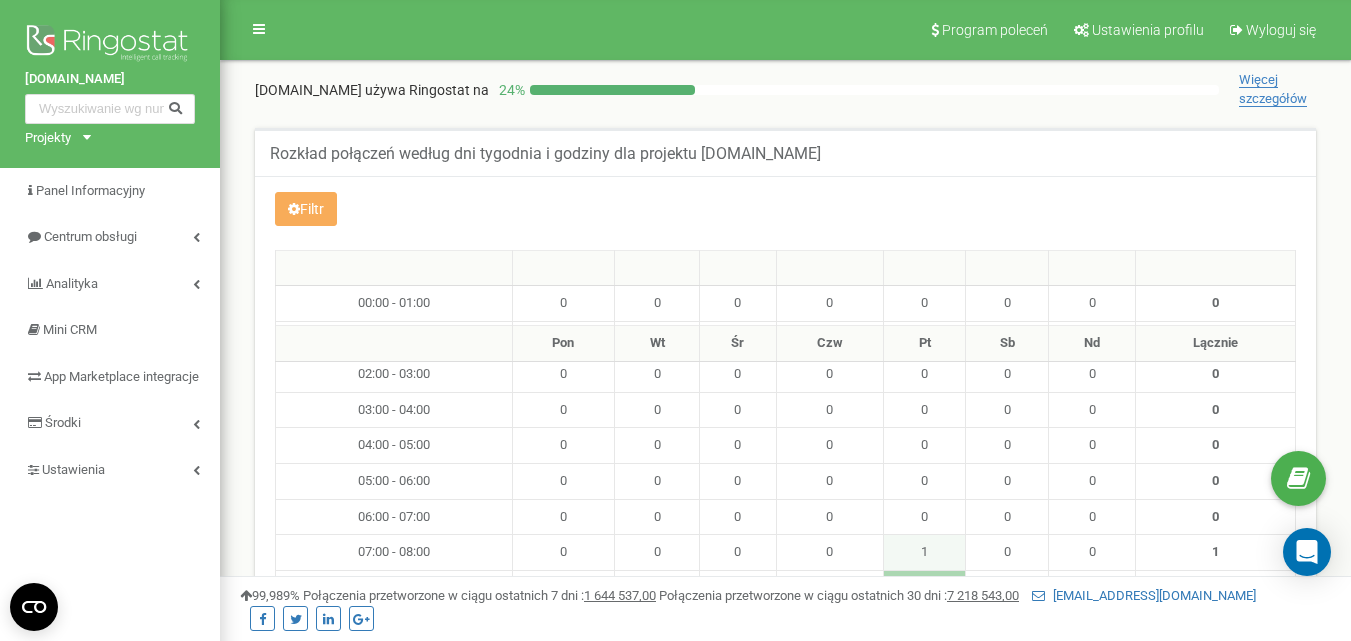scroll, scrollTop: 325, scrollLeft: 0, axis: vertical 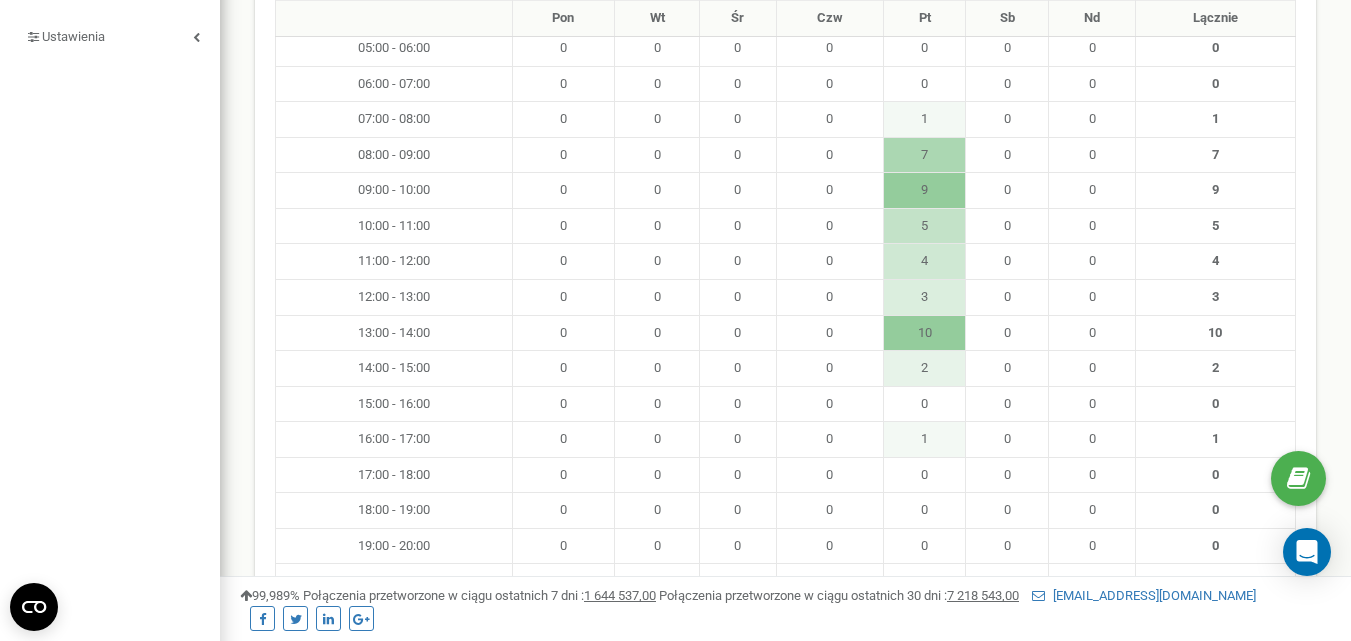 click at bounding box center [675, 654] 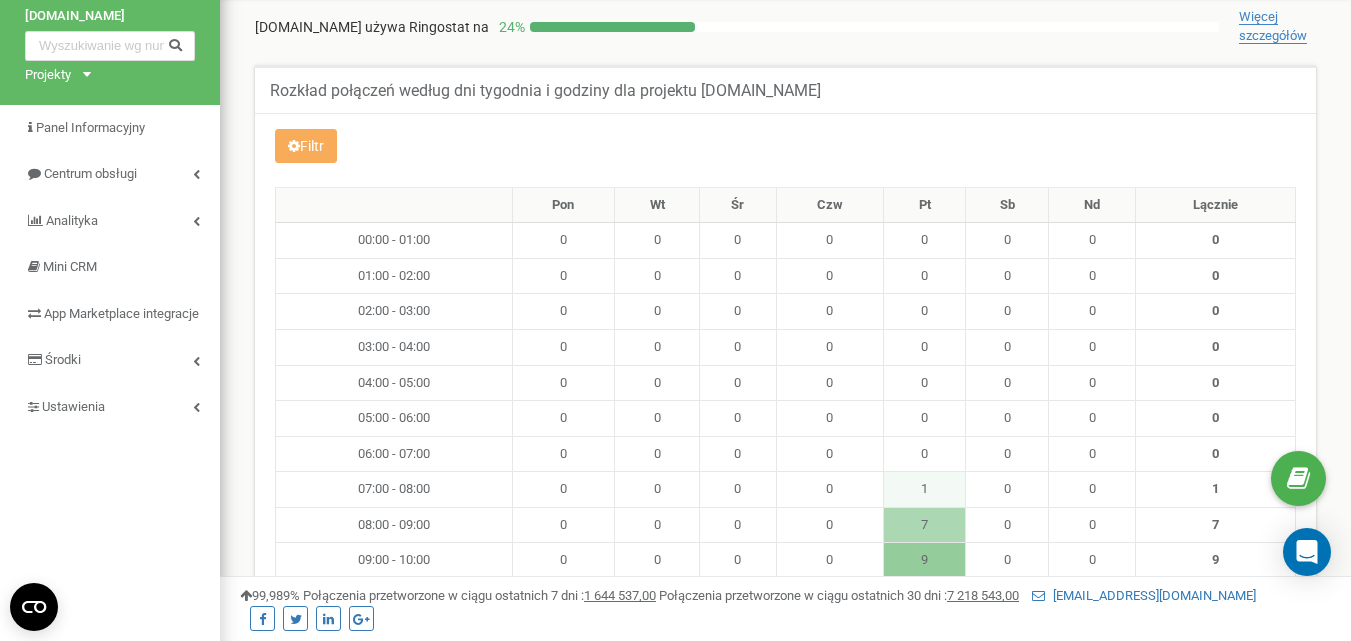scroll, scrollTop: 0, scrollLeft: 0, axis: both 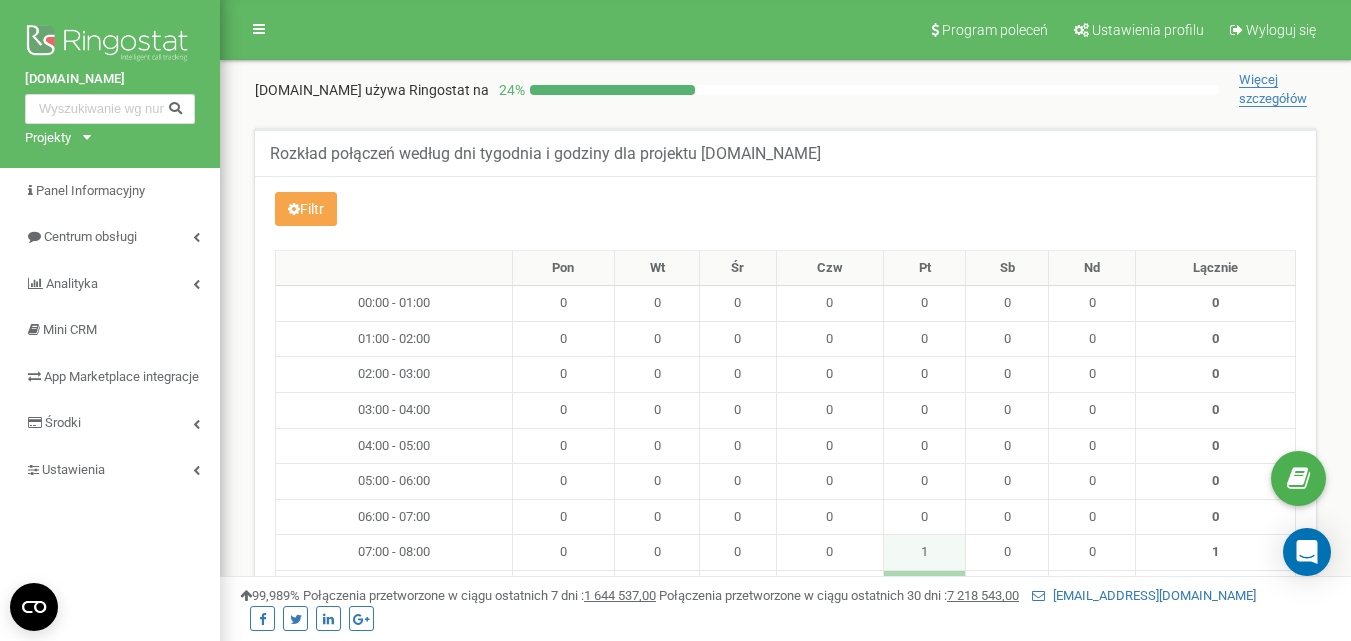 click on "Filtr" at bounding box center (306, 209) 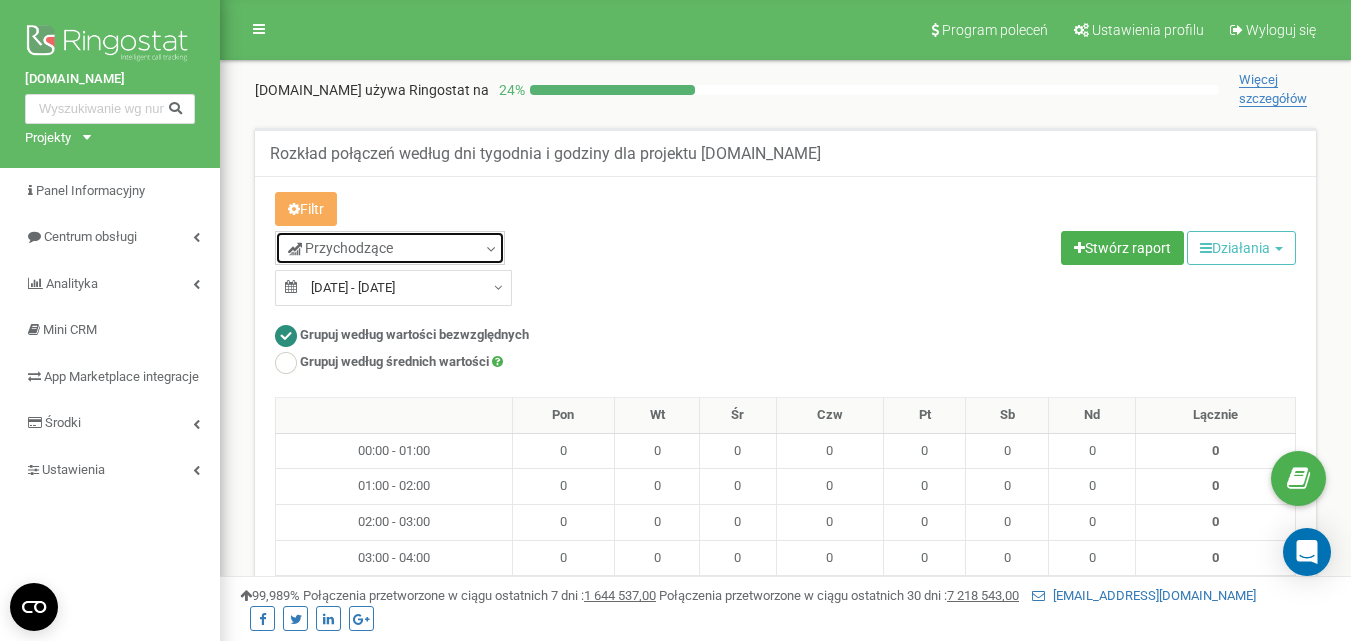 click on "Przychodzące" at bounding box center [390, 248] 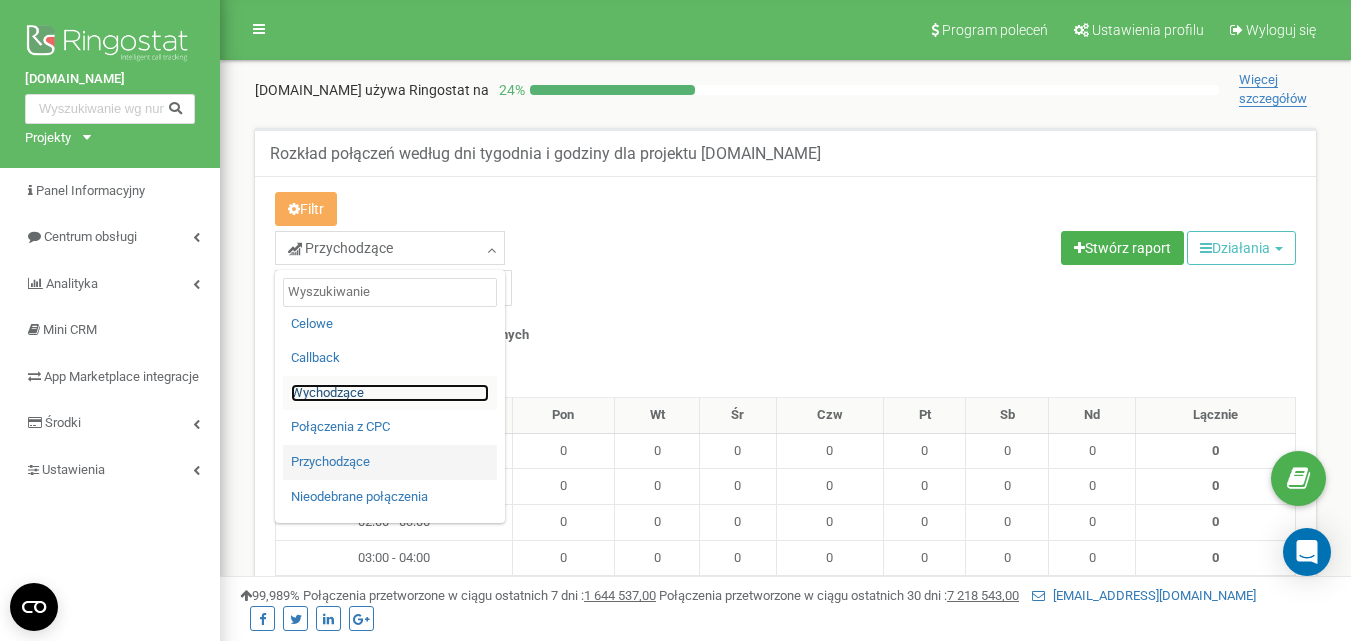 click on "Wychodzące" at bounding box center [390, 393] 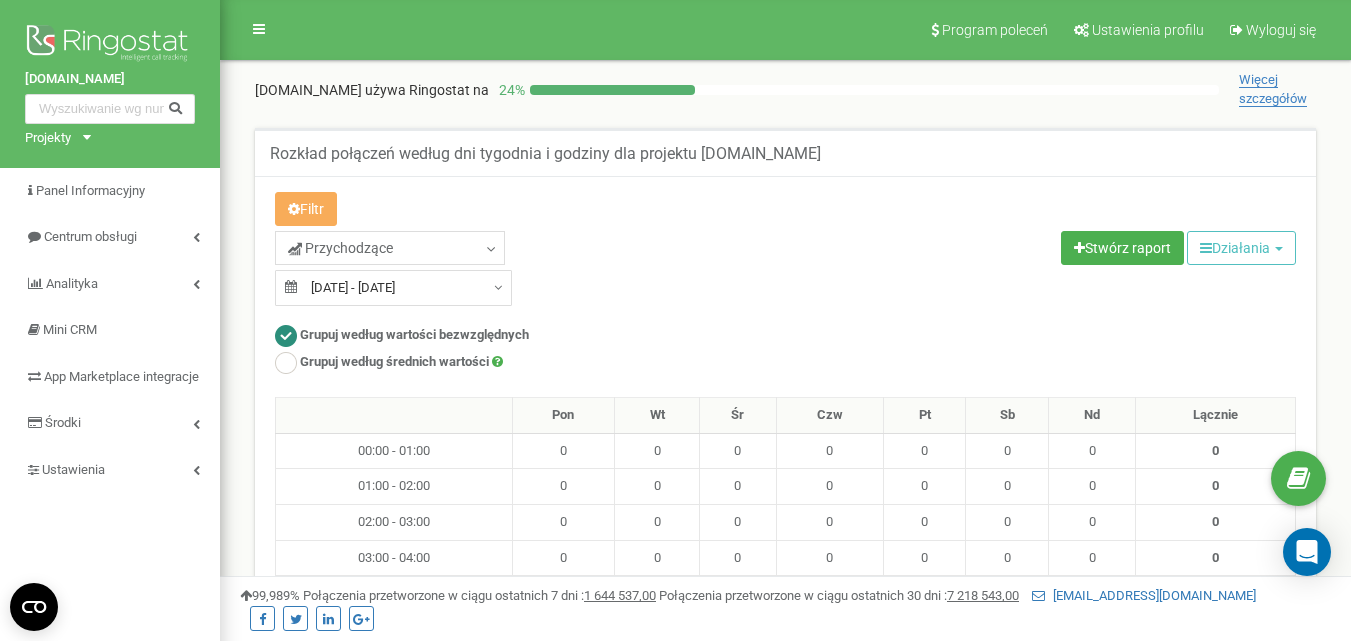 click on "Grupuj według wartości bezwzględnych" at bounding box center [785, 338] 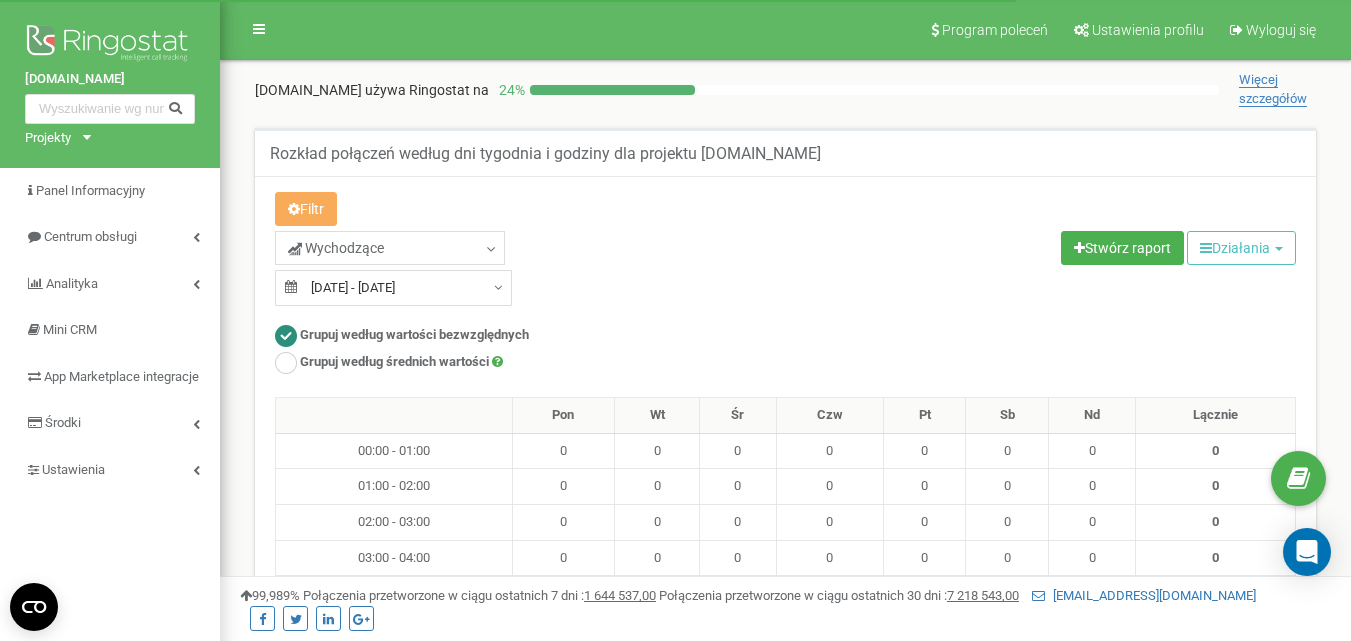 scroll, scrollTop: 0, scrollLeft: 0, axis: both 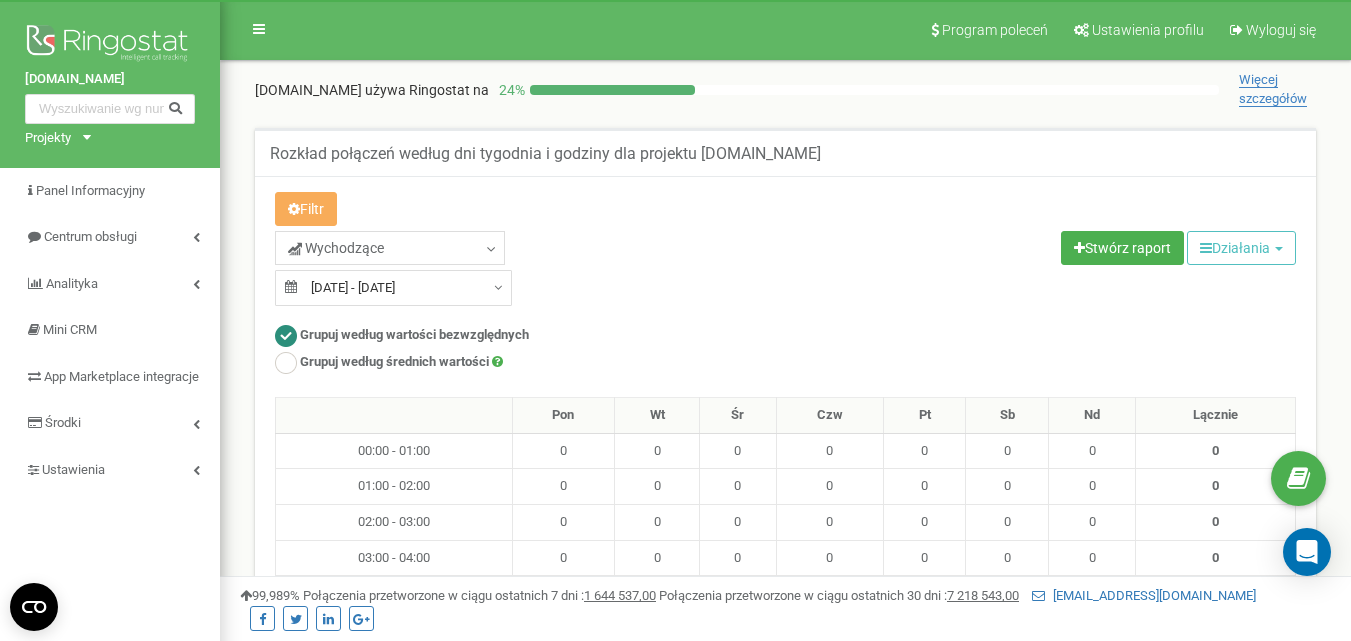 click on "Wychodzące
Celowe
Callback
Wychodzące
Połączenia z CPC
Przychodzące
Nieodebrane połączenia" at bounding box center [523, 250] 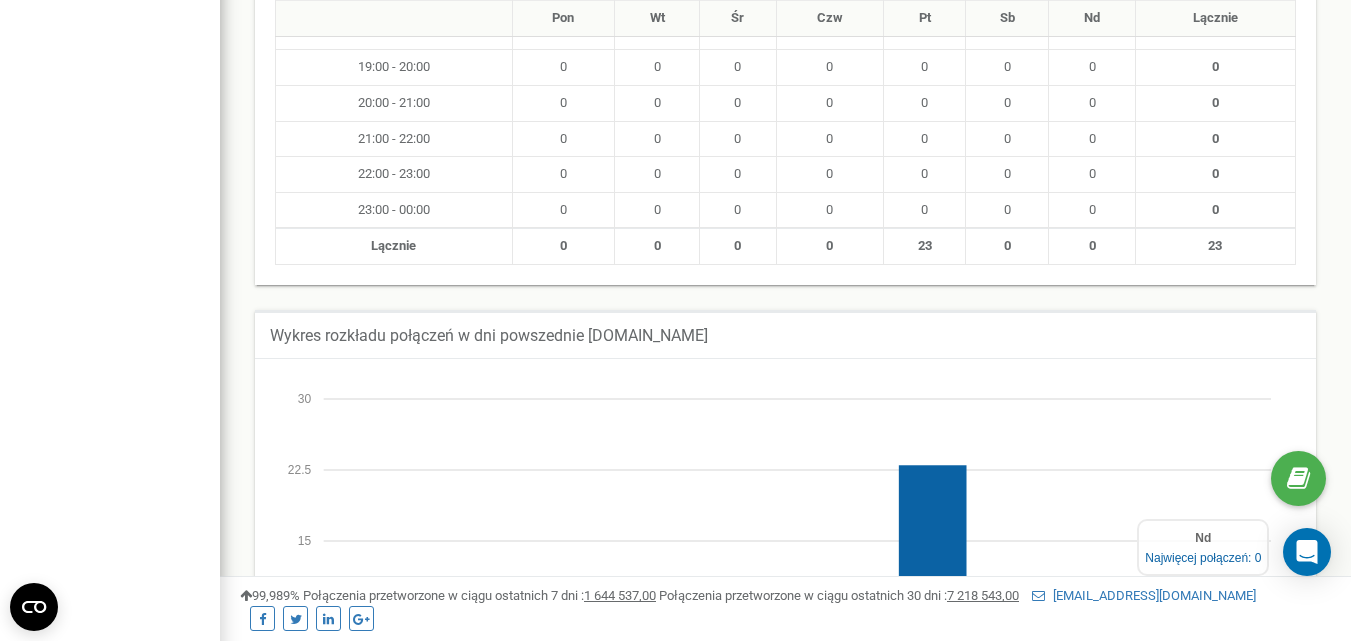 scroll, scrollTop: 1036, scrollLeft: 0, axis: vertical 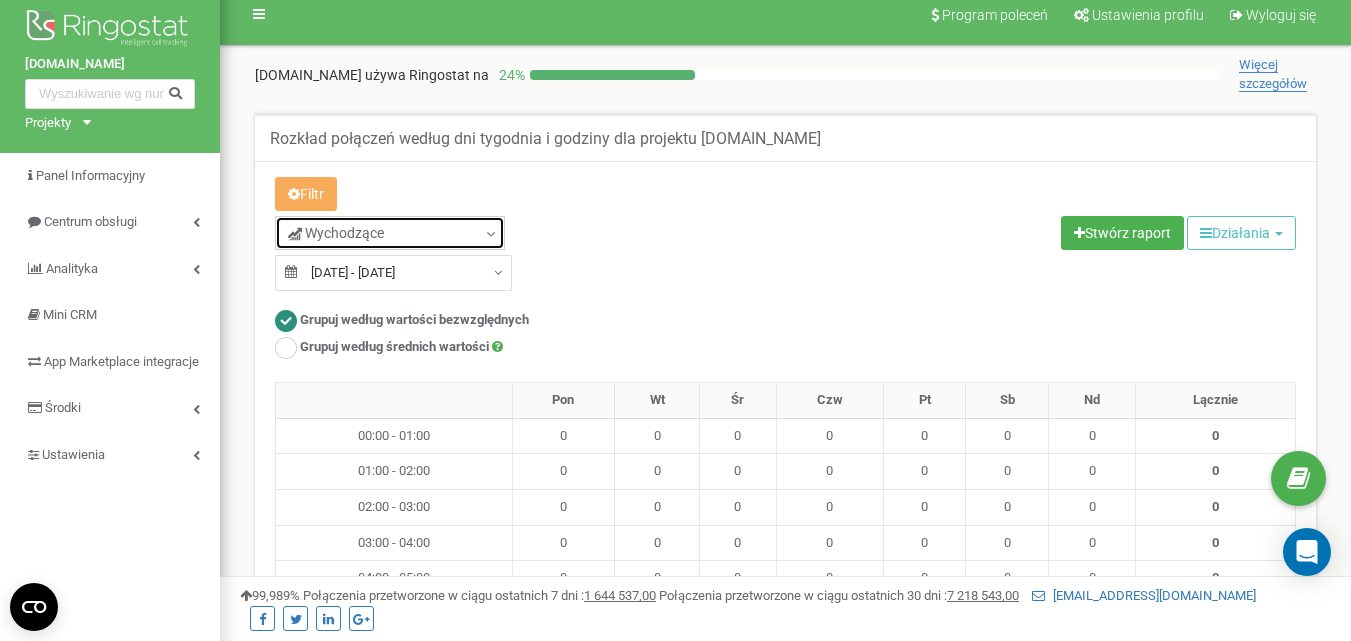 click at bounding box center [491, 235] 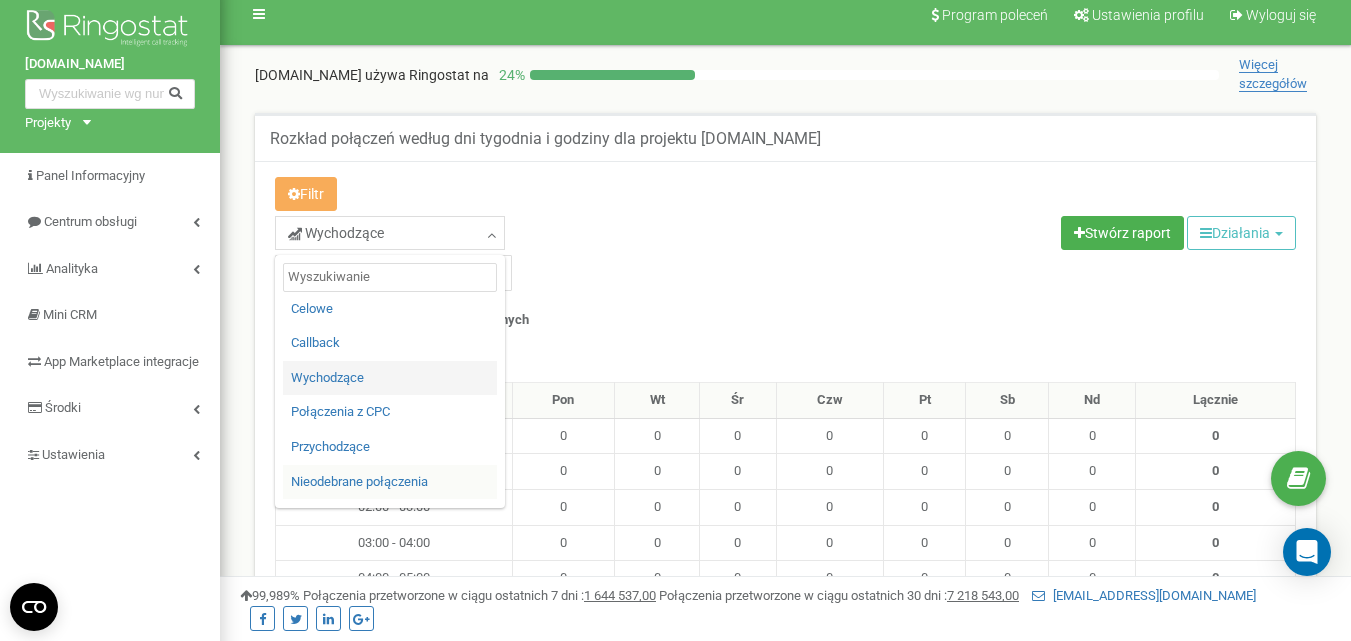 click on "Nieodebrane połączenia" at bounding box center (390, 482) 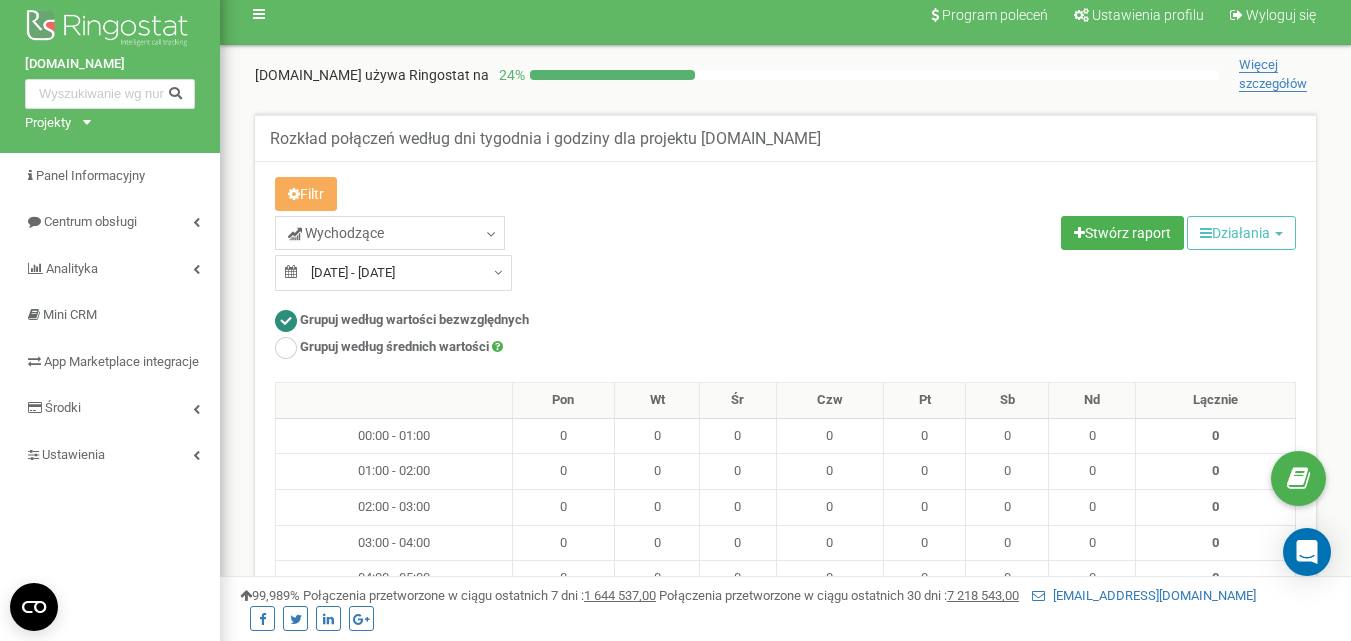 click on "Filtr
Wychodzące
Celowe
Callback
Wychodzące
Połączenia z CPC
Przychodzące" at bounding box center (785, 743) 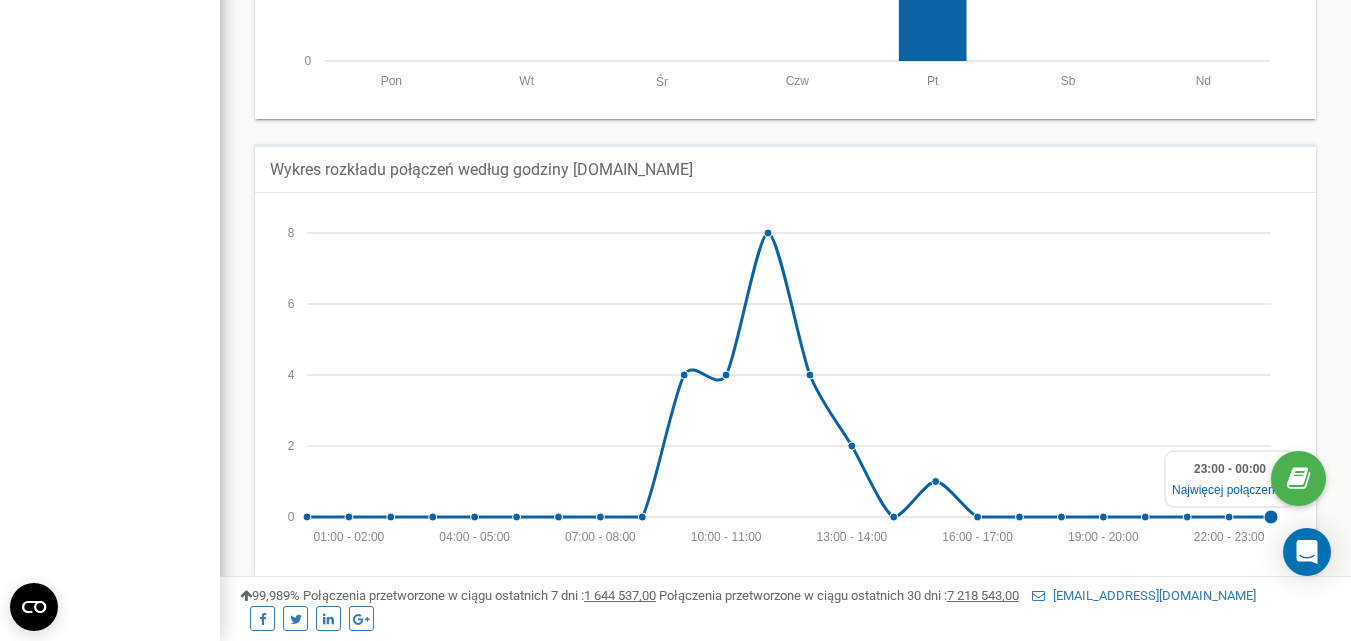 scroll, scrollTop: 0, scrollLeft: 0, axis: both 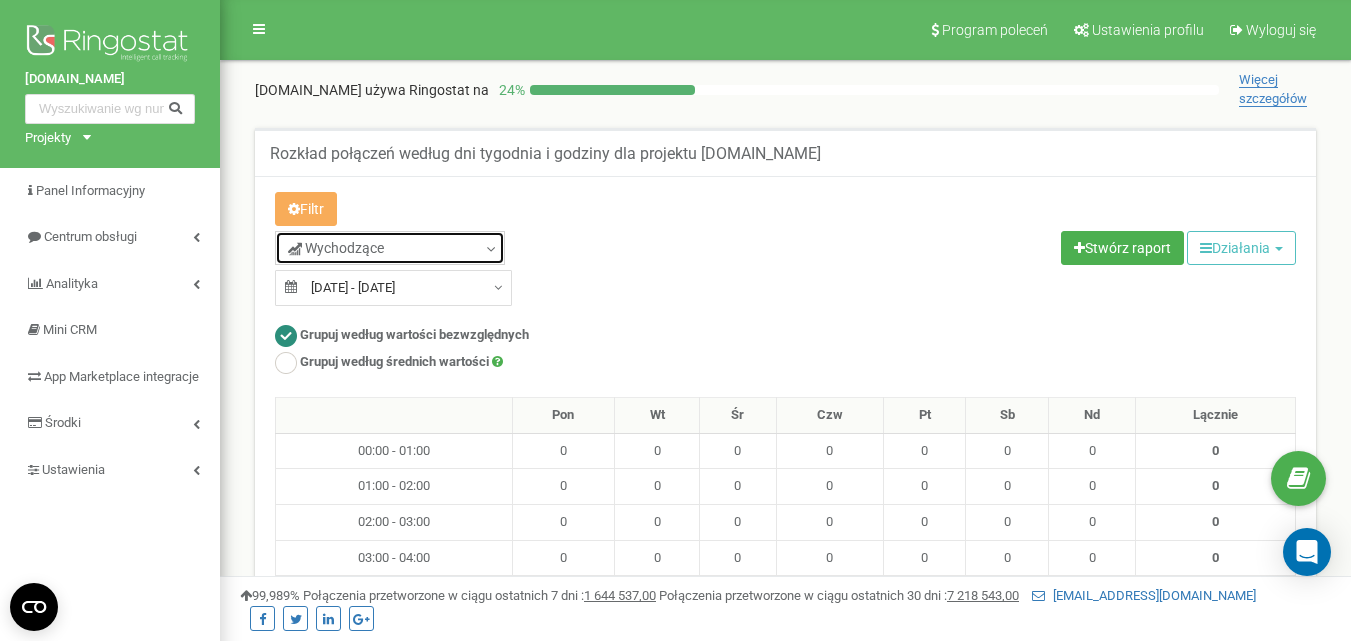 click at bounding box center (491, 250) 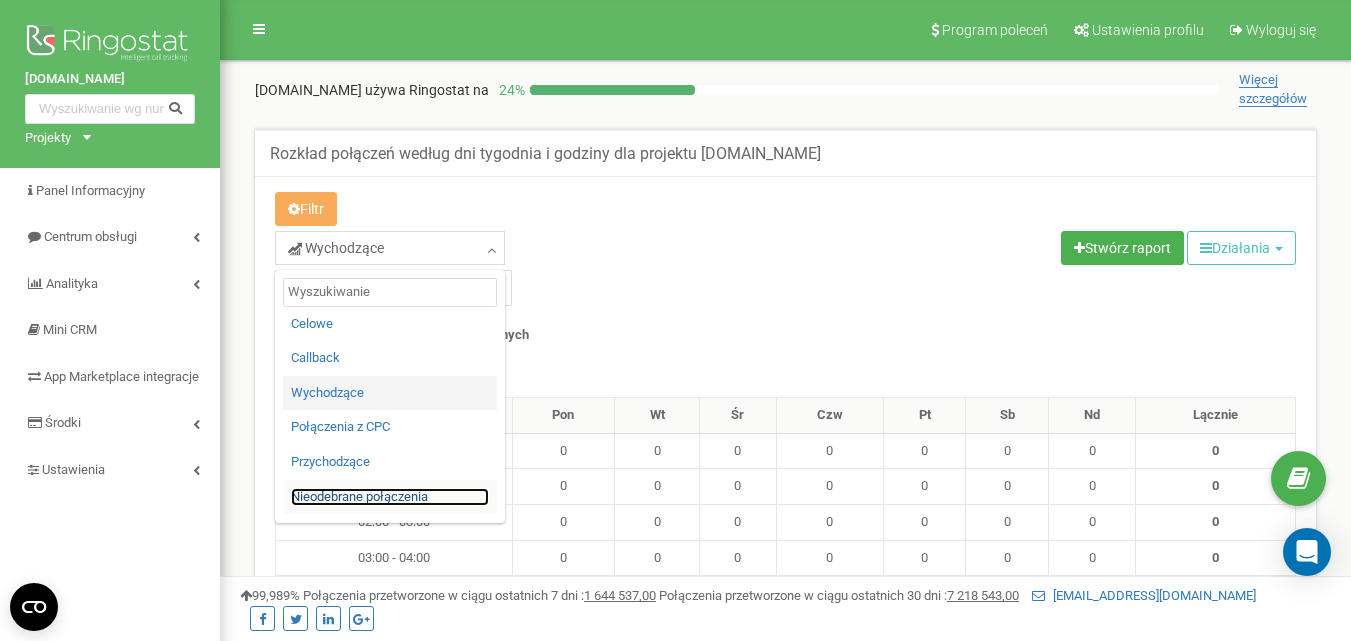 click on "Nieodebrane połączenia" at bounding box center [390, 497] 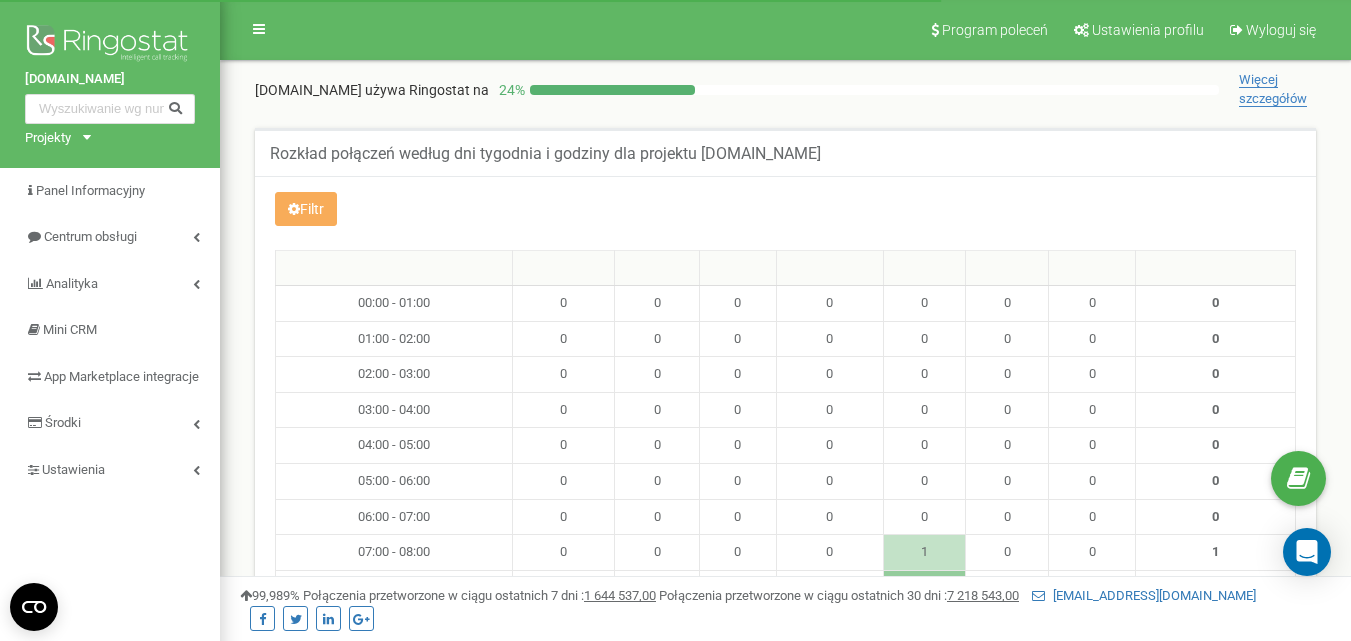 scroll, scrollTop: 718, scrollLeft: 0, axis: vertical 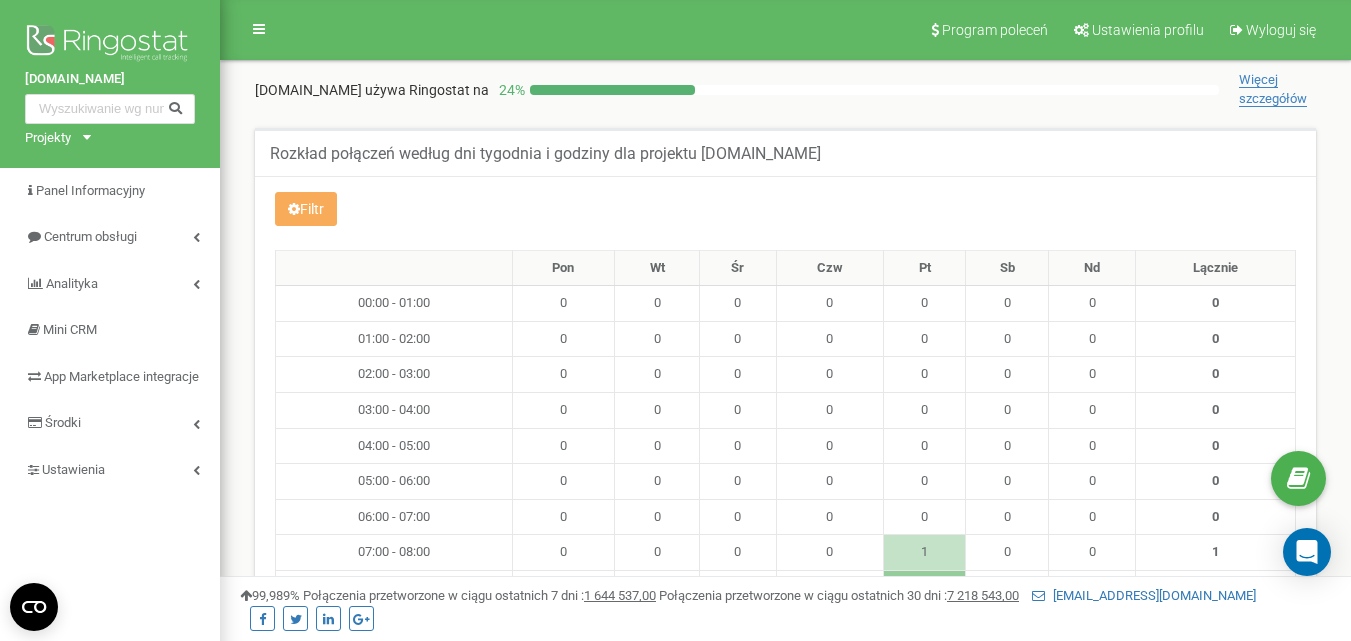 click at bounding box center [675, 1087] 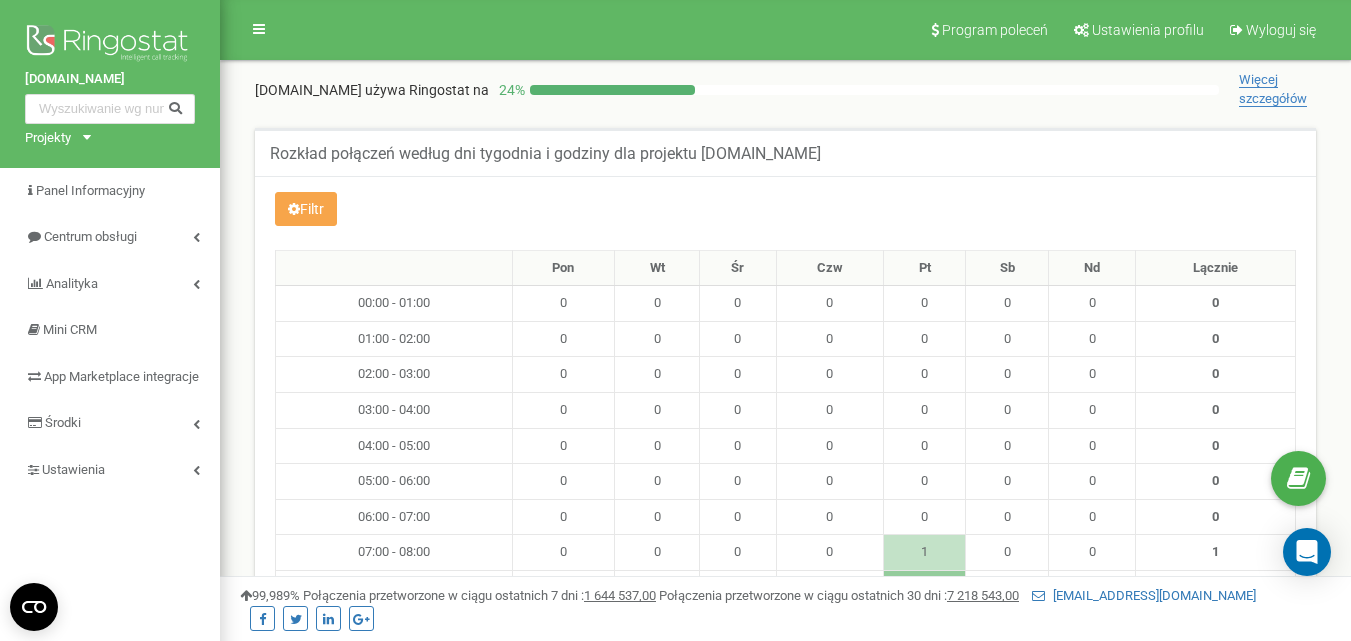click at bounding box center [294, 209] 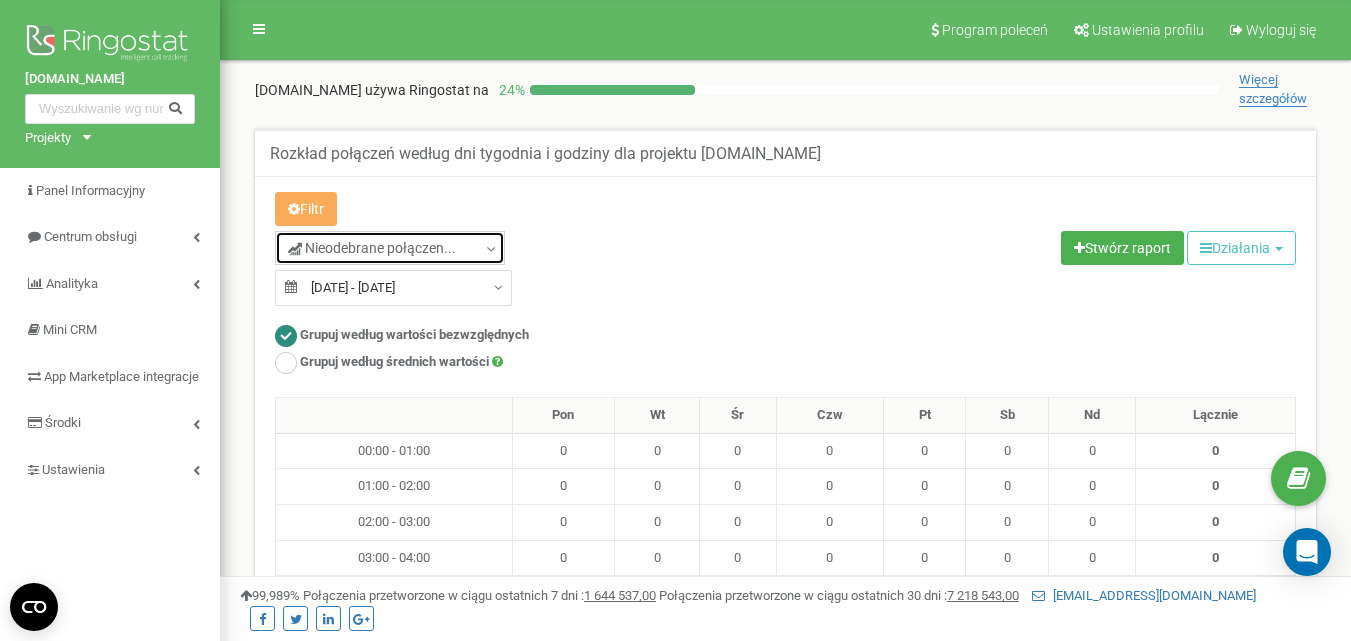 click at bounding box center [491, 250] 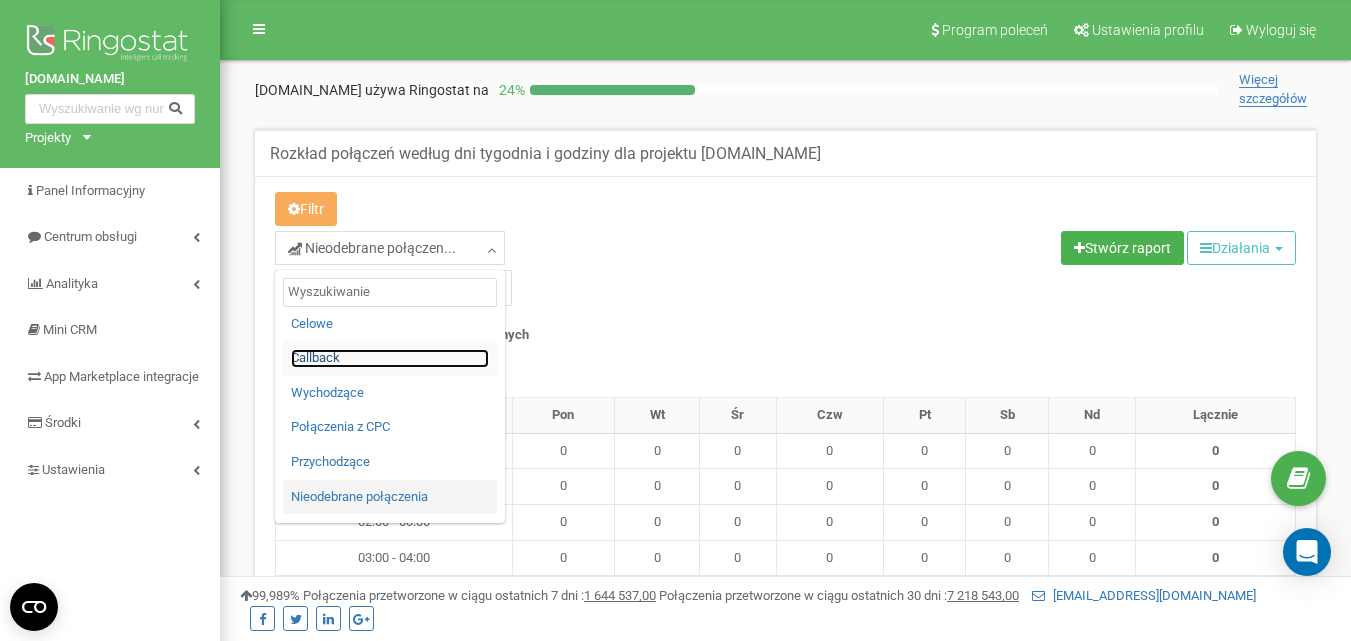 click on "Callback" at bounding box center [390, 358] 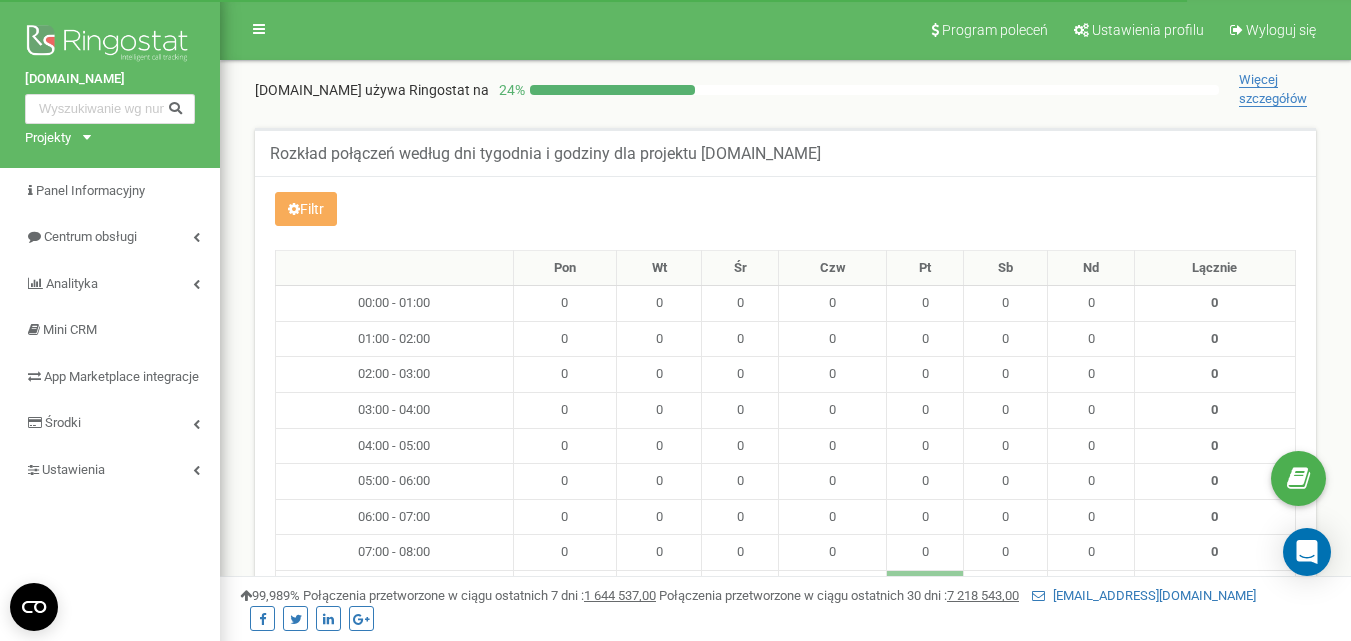 scroll, scrollTop: 474, scrollLeft: 0, axis: vertical 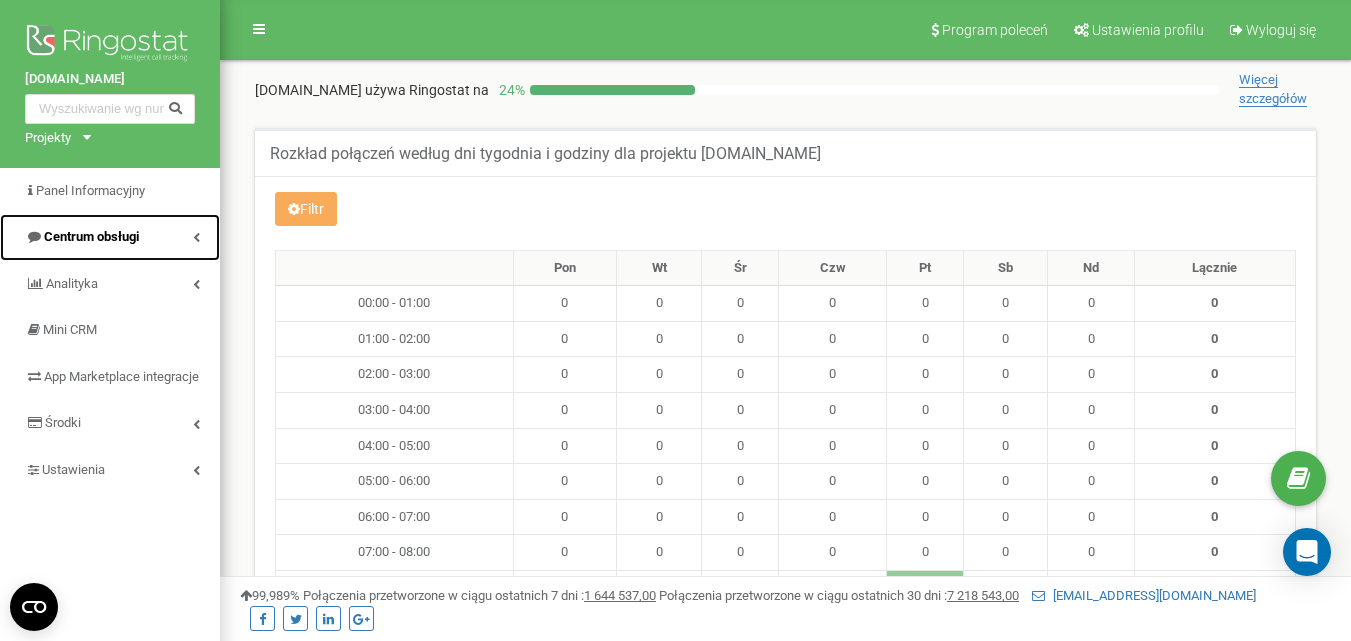 click on "Centrum obsługi" at bounding box center [91, 236] 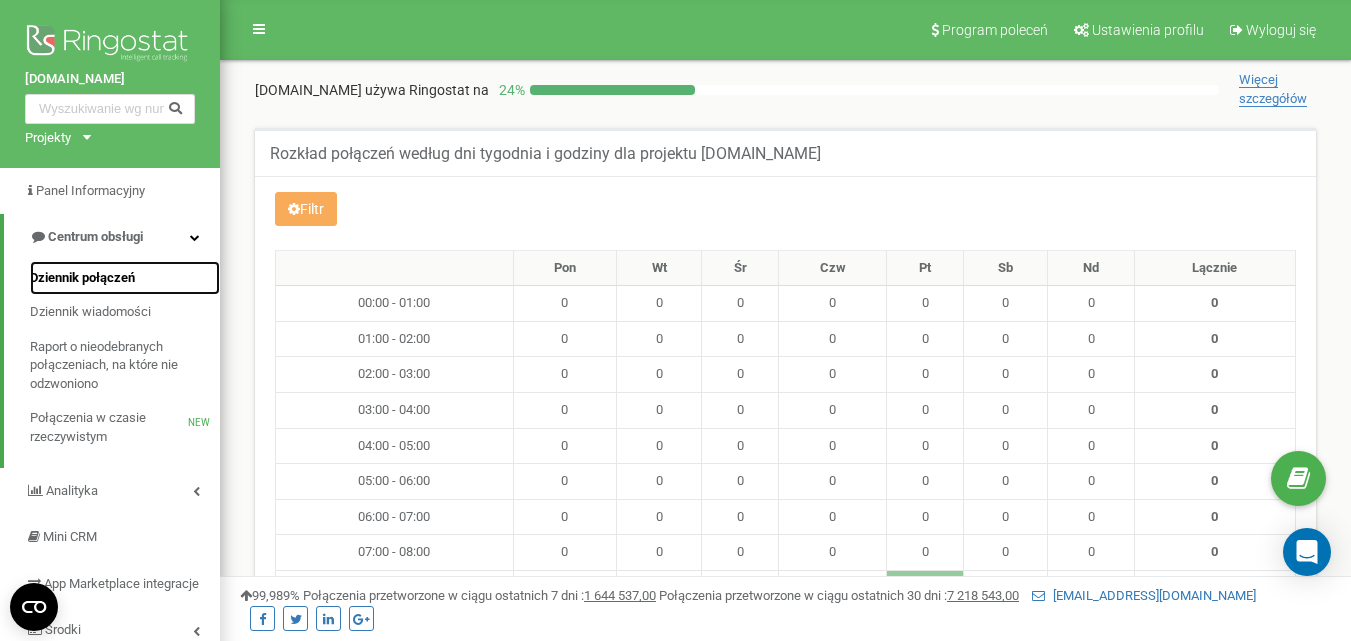 click on "Dziennik połączeń" at bounding box center [82, 278] 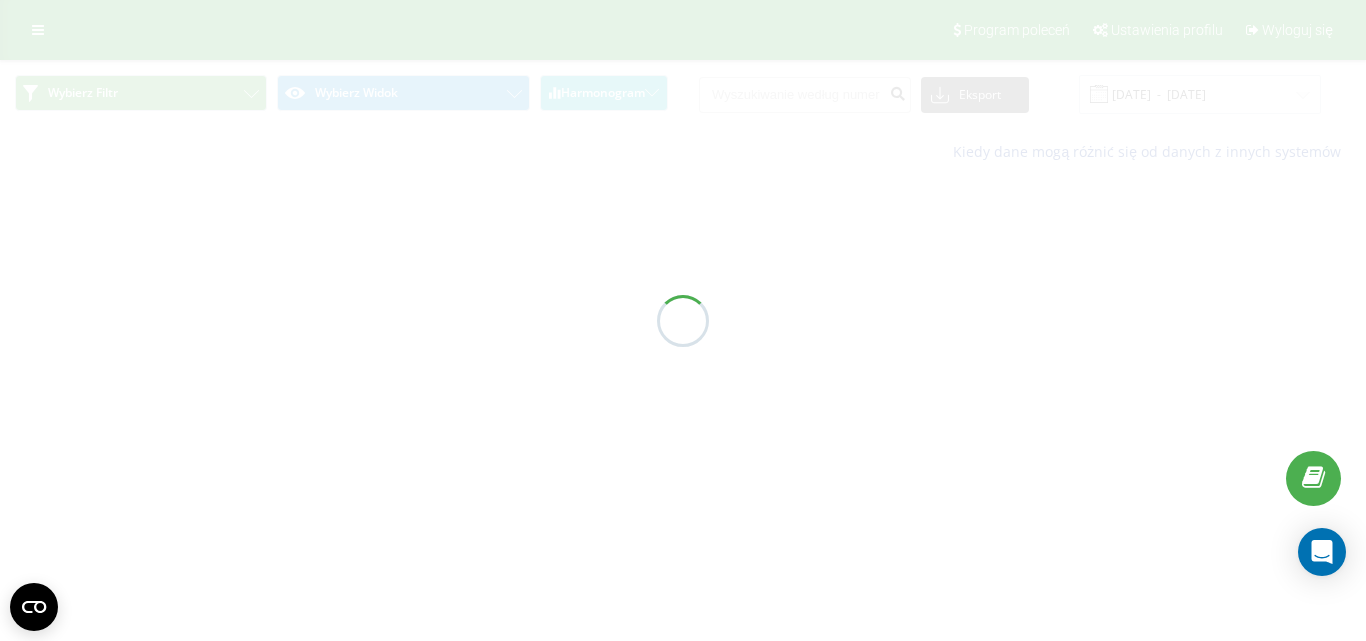 scroll, scrollTop: 0, scrollLeft: 0, axis: both 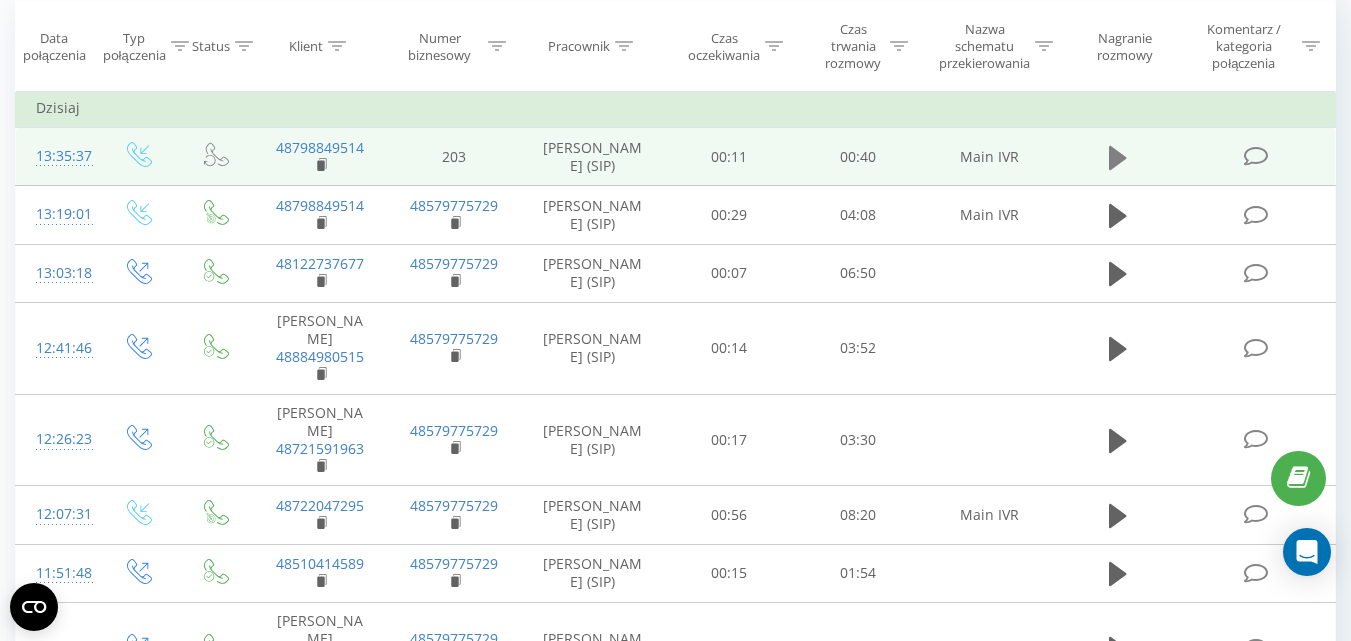 click at bounding box center (1118, 158) 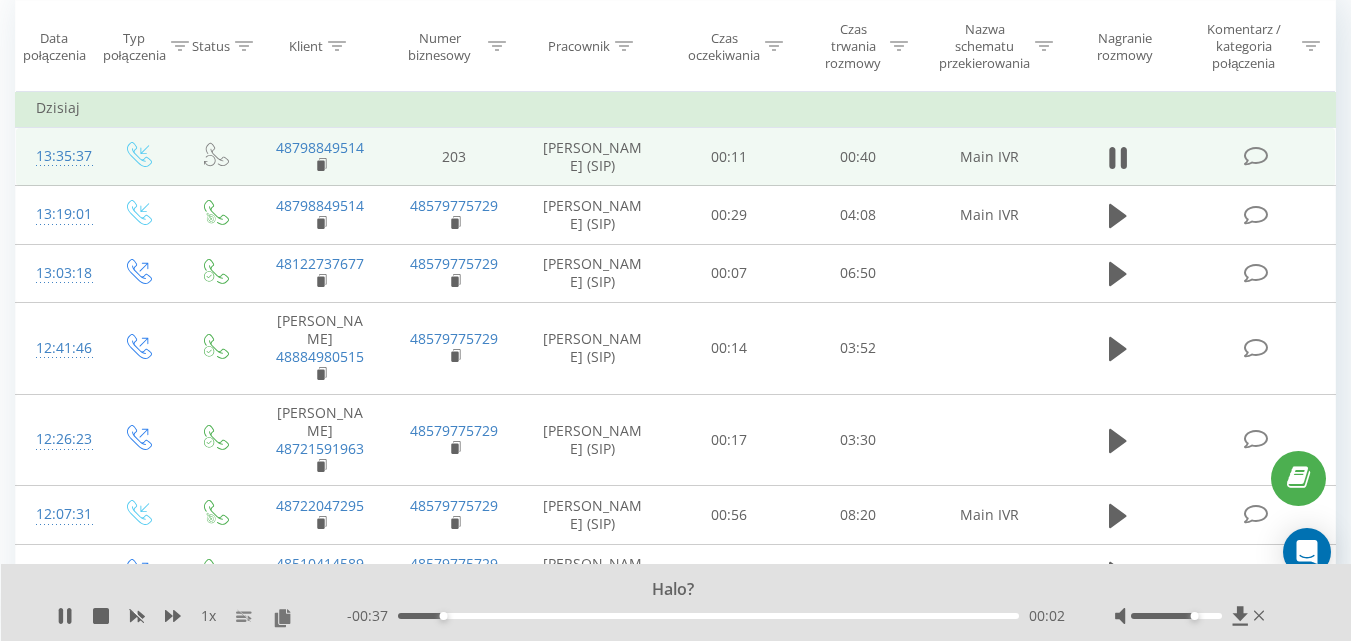 click at bounding box center [1176, 616] 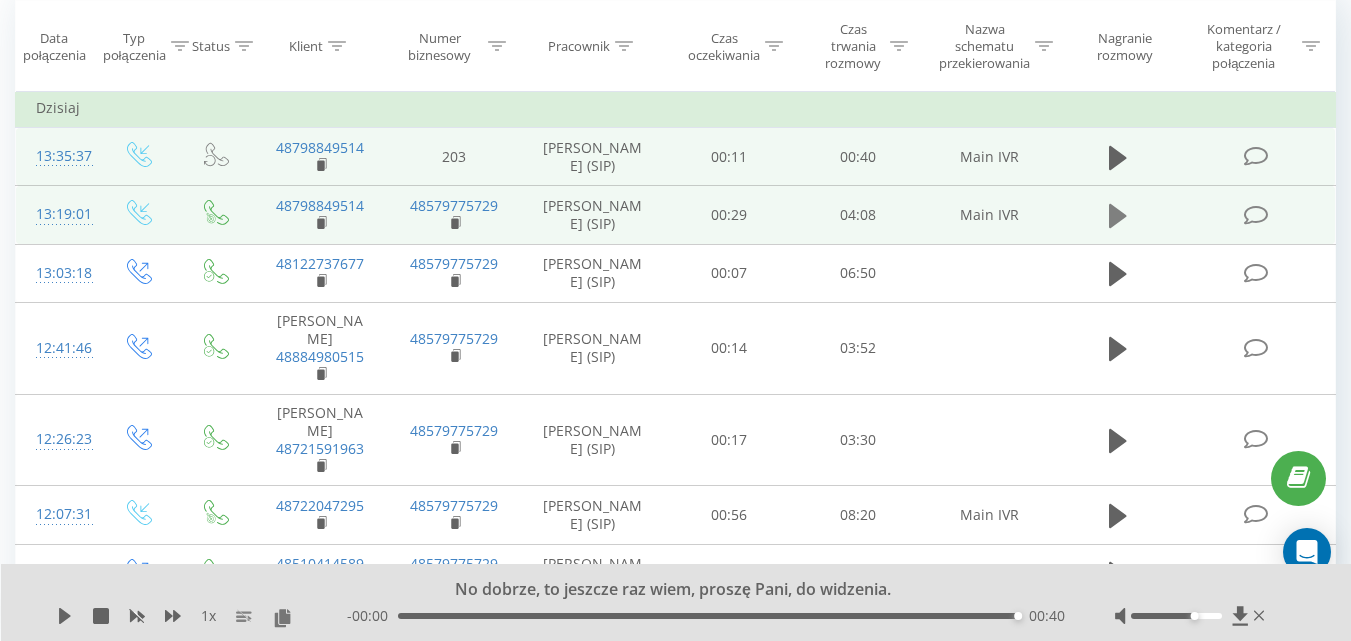 click 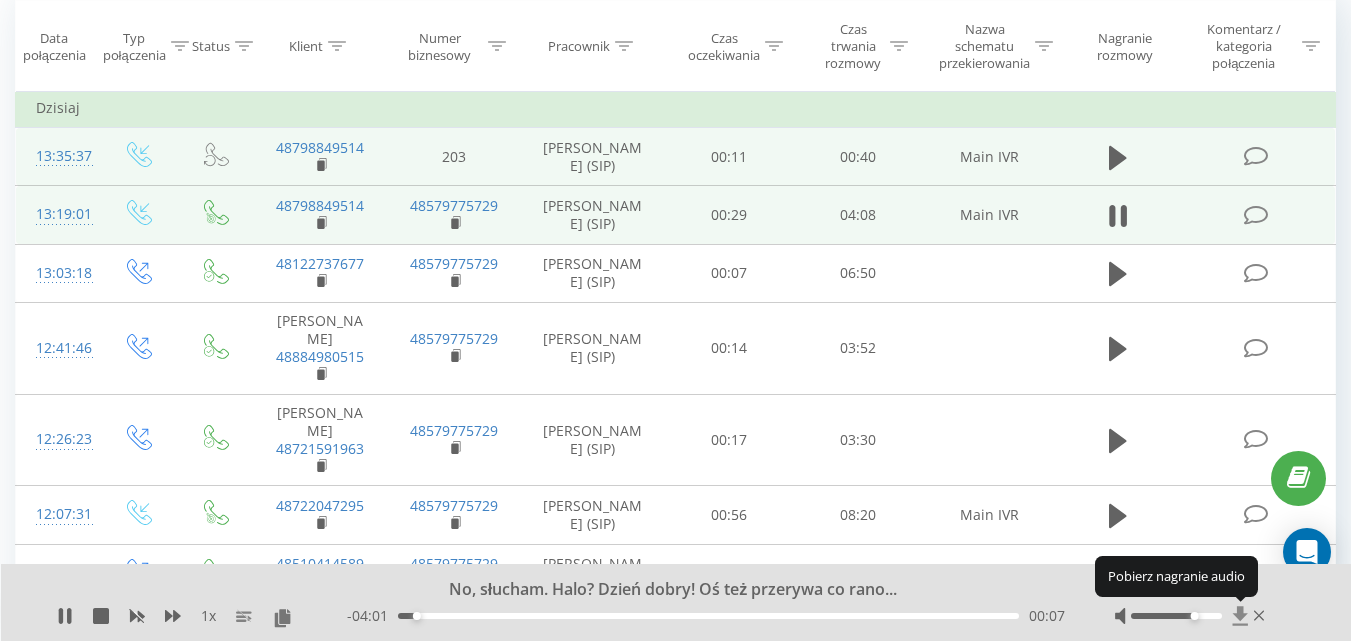 click 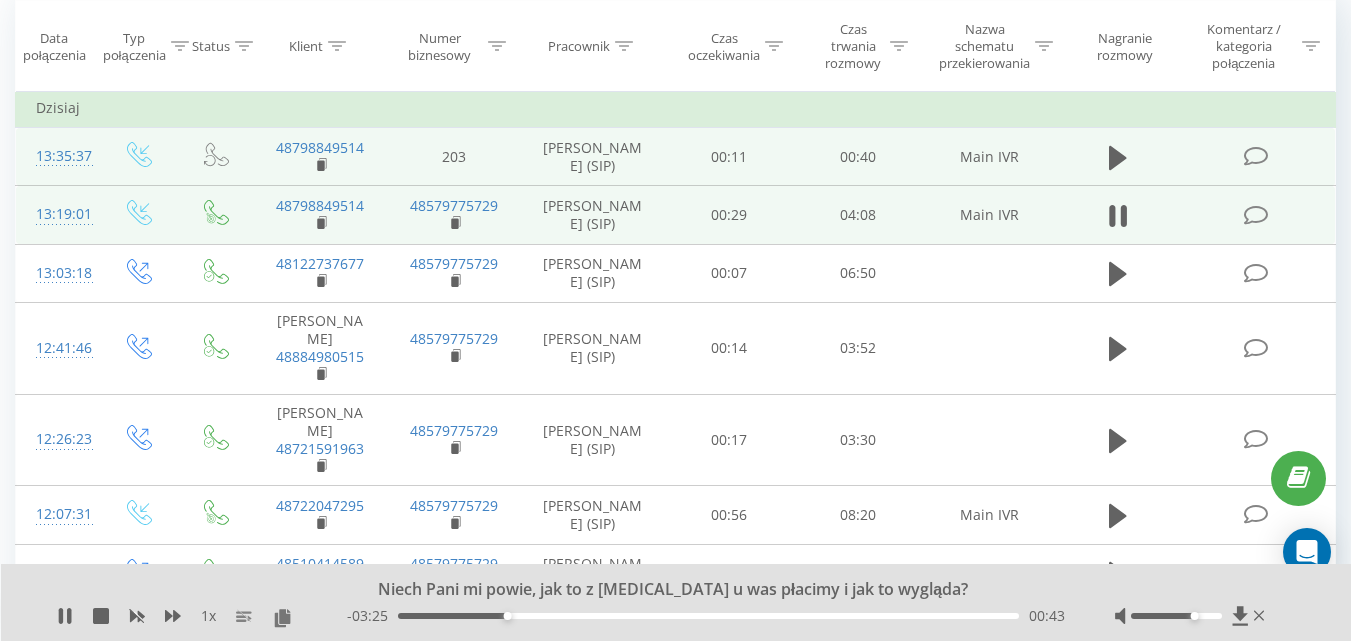 click on "00:43" at bounding box center [708, 616] 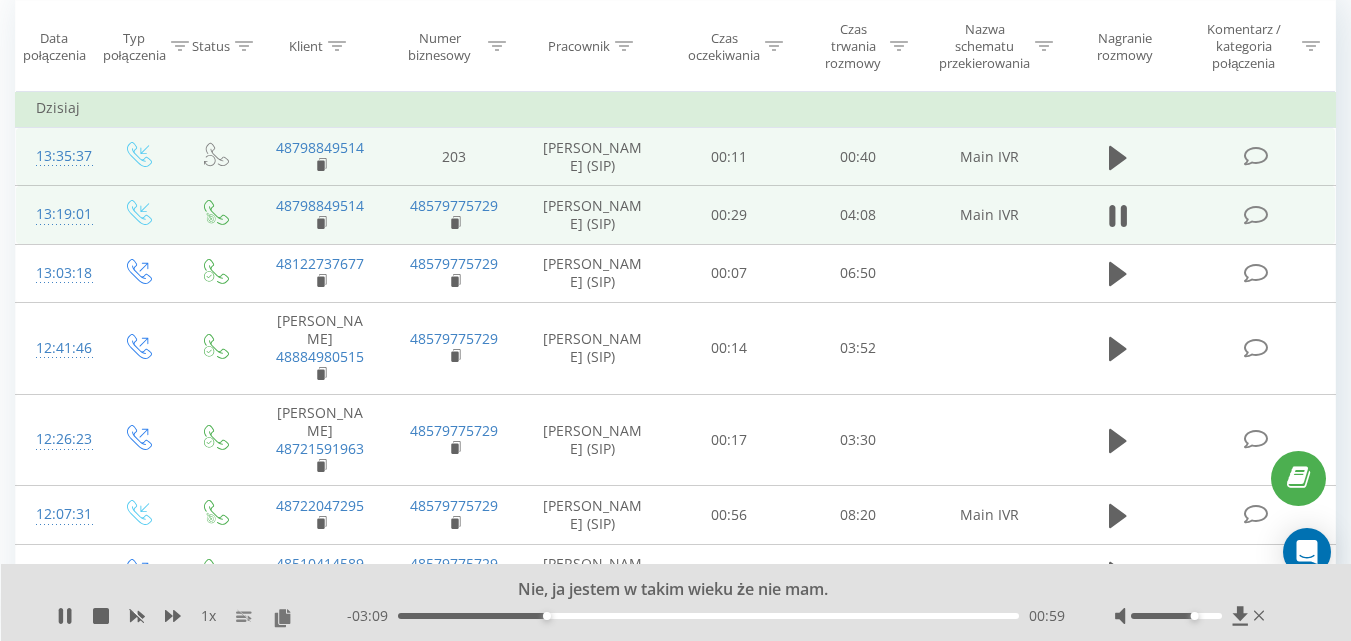 click on "00:59" at bounding box center (708, 616) 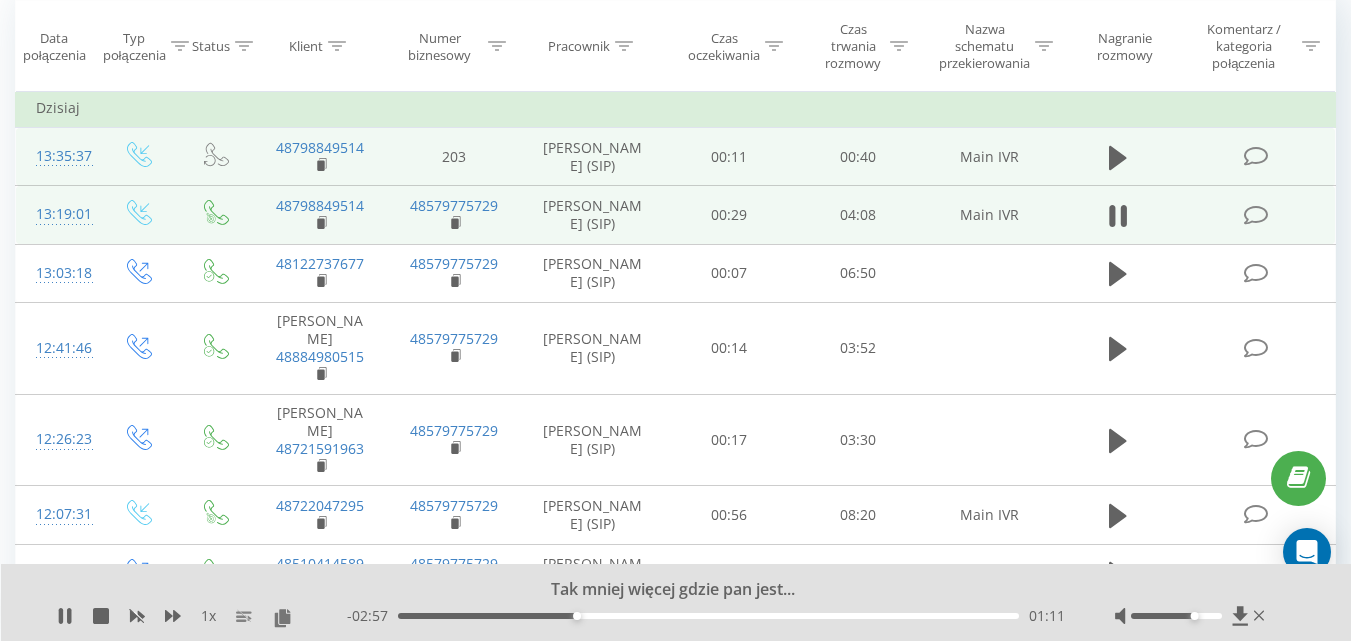 click on "01:11" at bounding box center (708, 616) 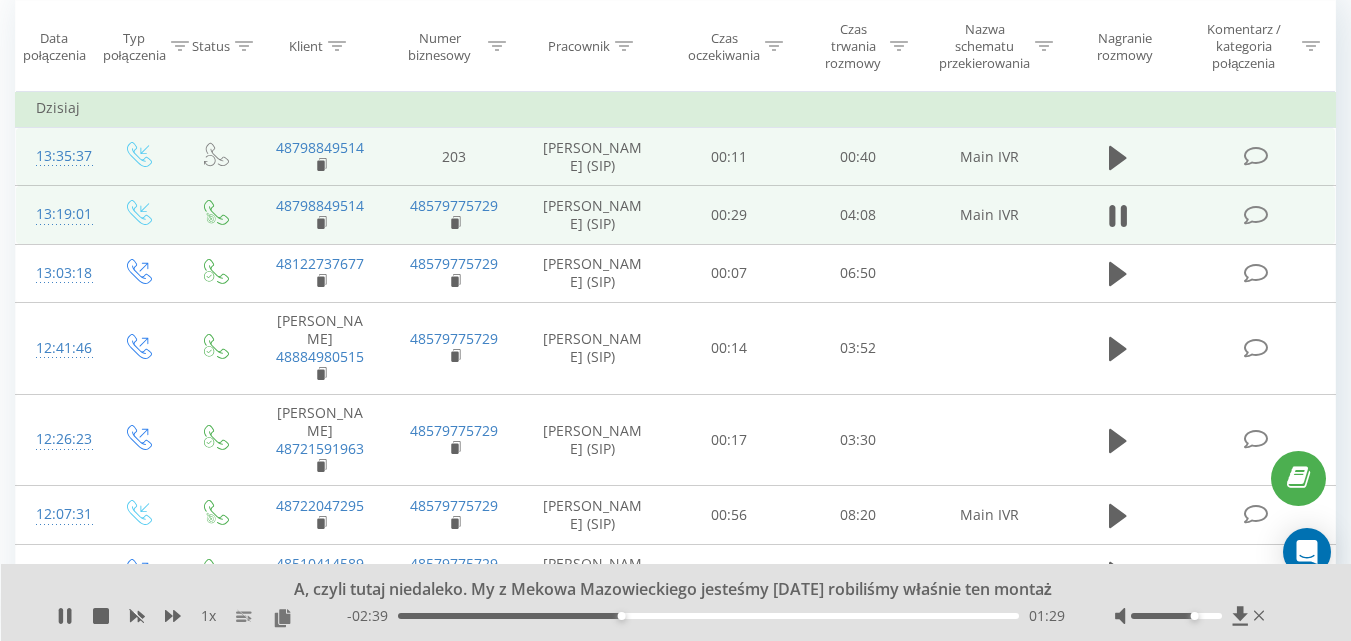 click on "01:29" at bounding box center [708, 616] 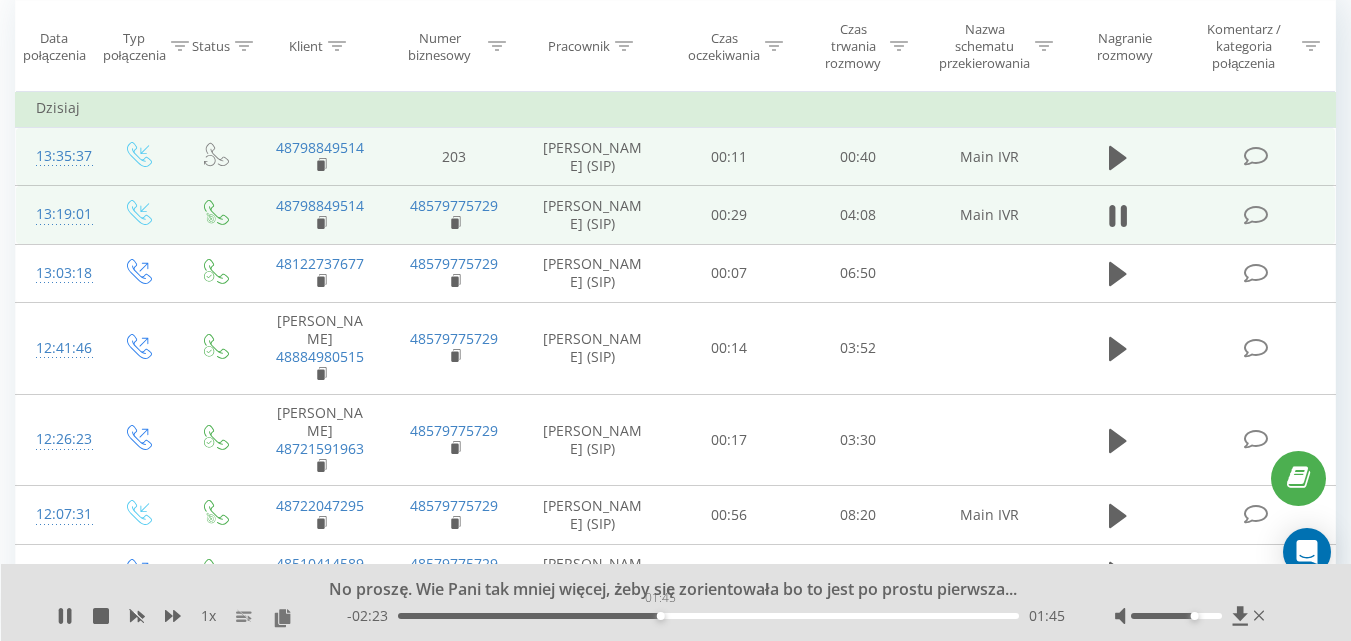 click on "01:45" at bounding box center (708, 616) 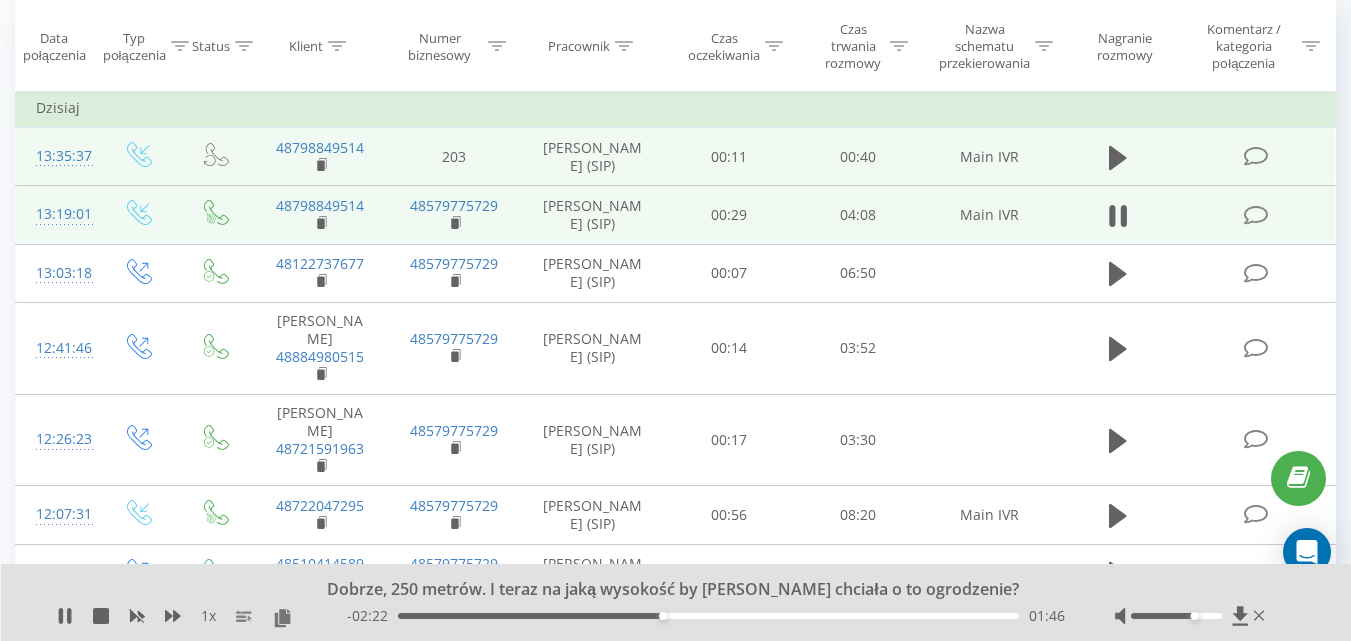 click on "01:46" at bounding box center (708, 616) 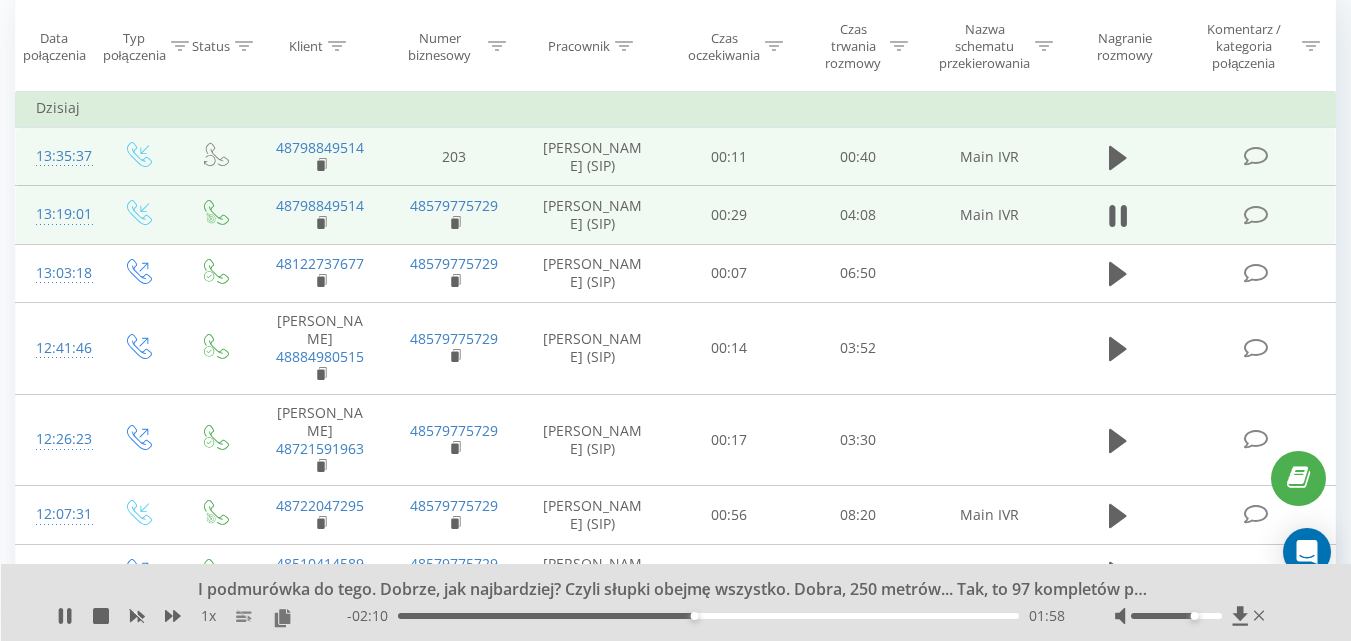 click on "- 02:10 01:58   01:58" at bounding box center [706, 616] 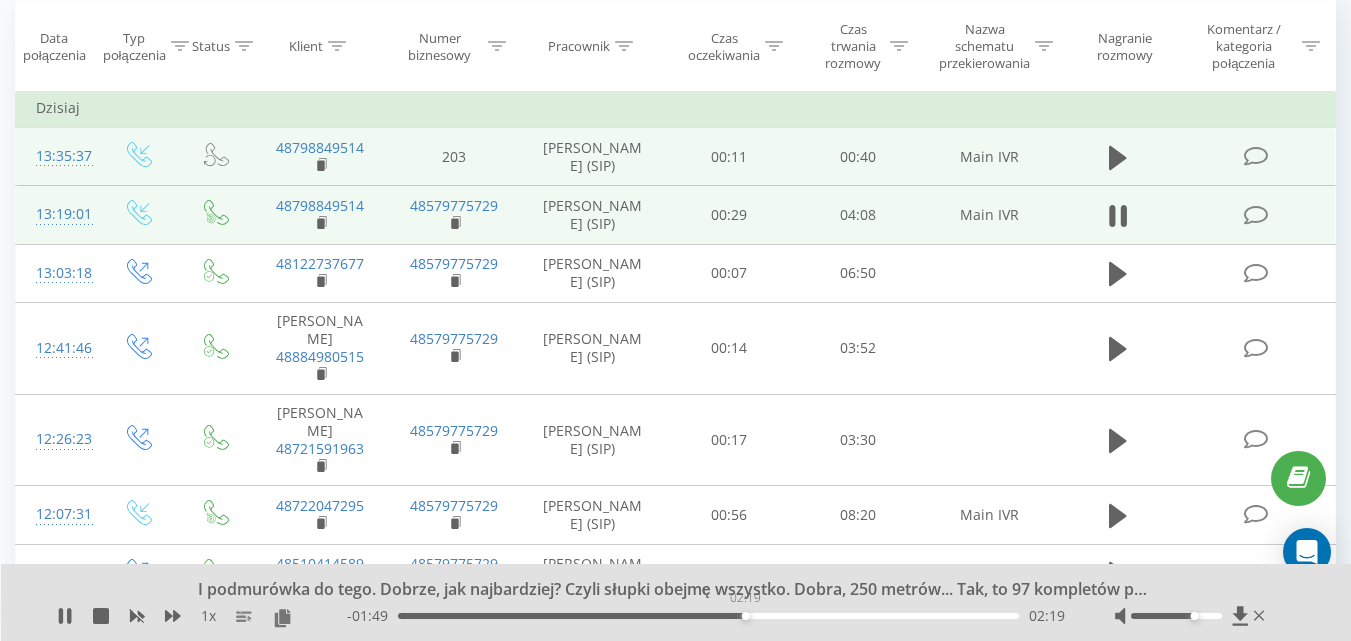 click on "02:19" at bounding box center [708, 616] 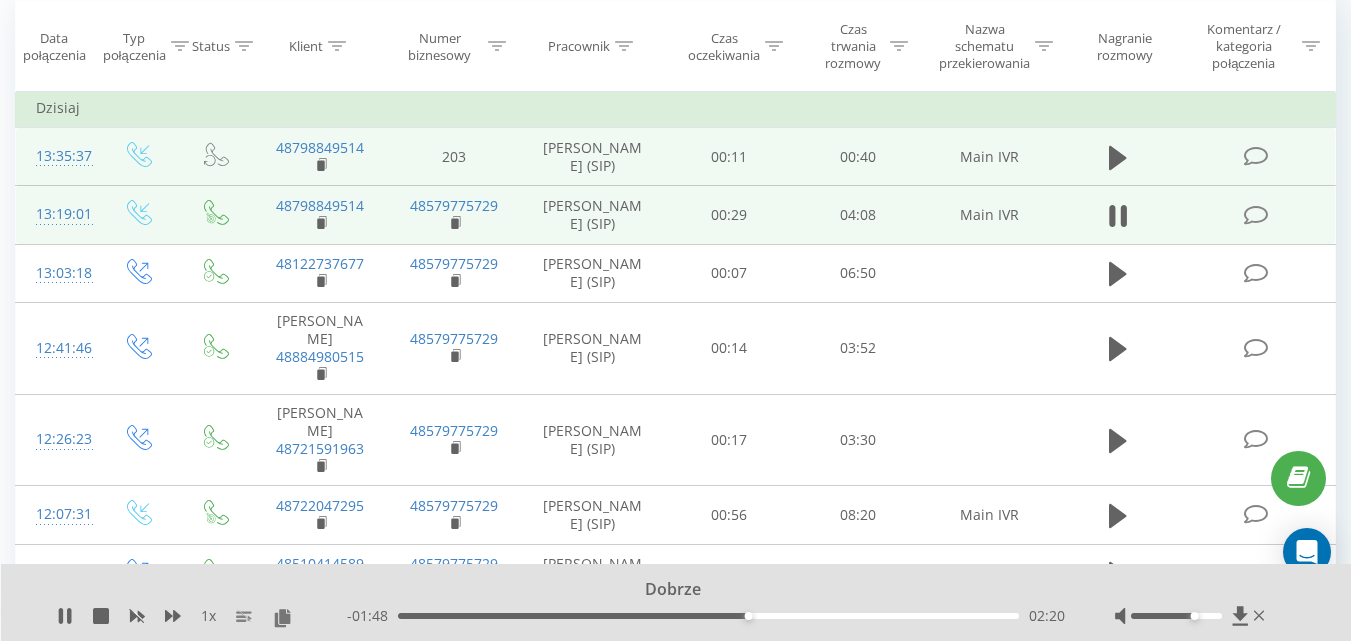 click on "02:20" at bounding box center [708, 616] 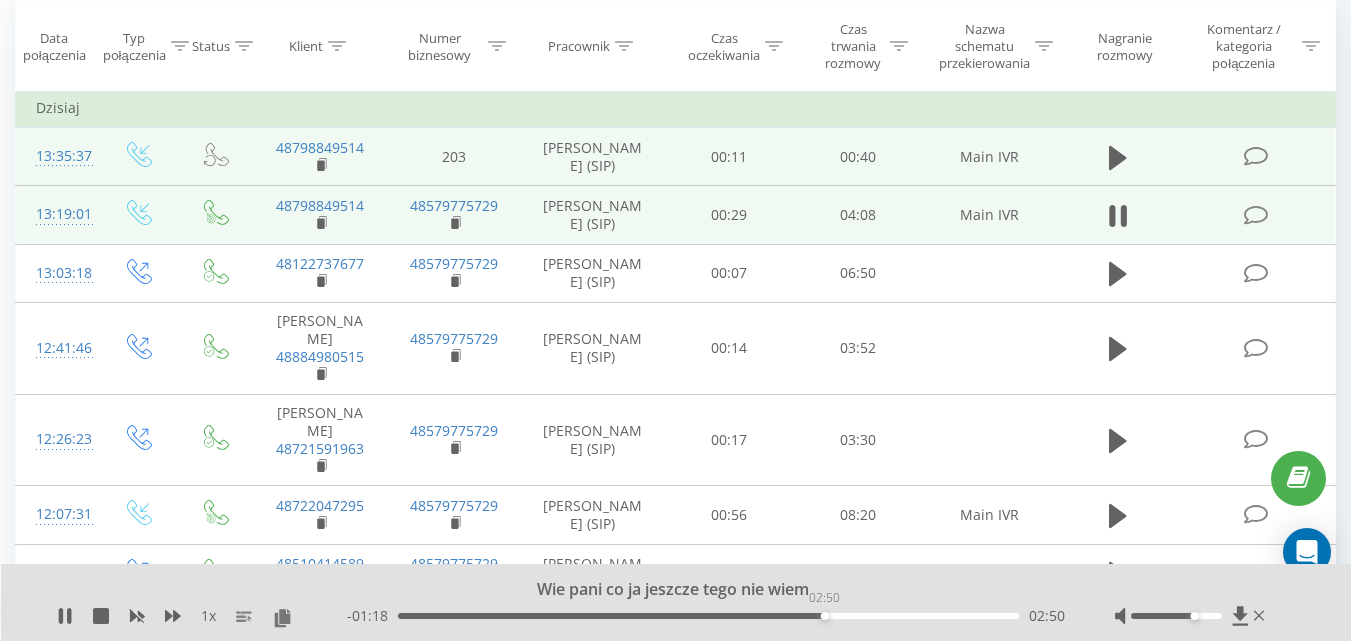 click on "02:50" at bounding box center [708, 616] 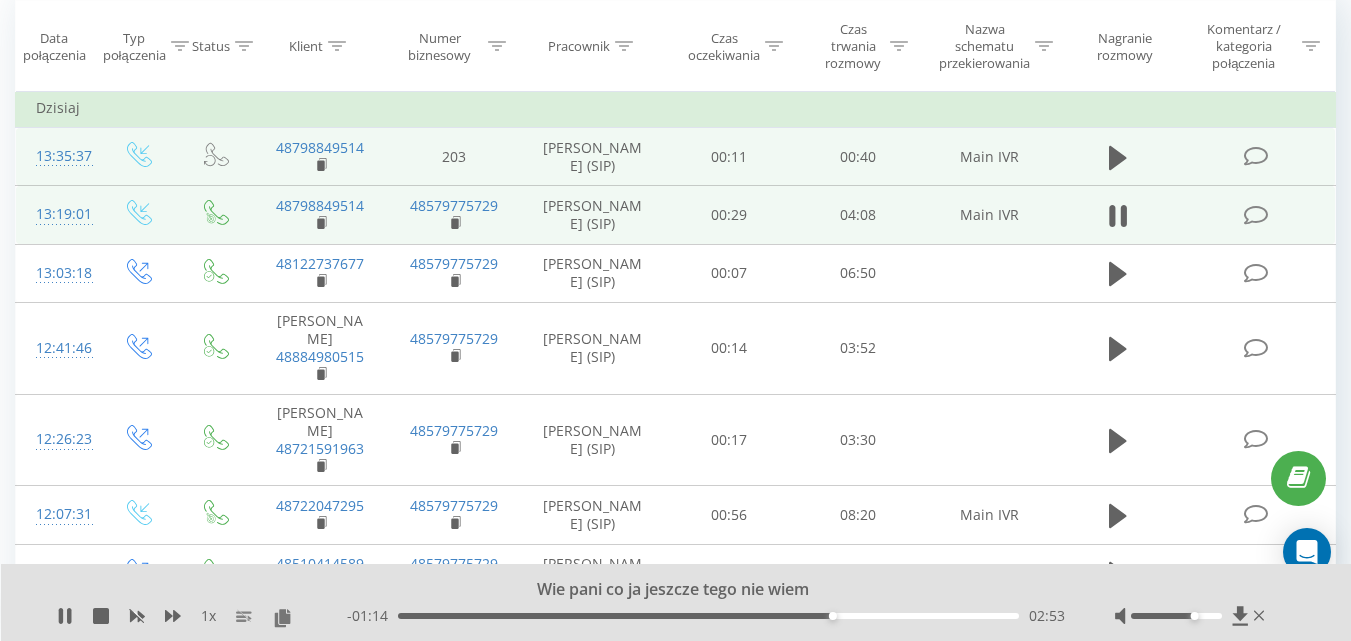 click on "02:53" at bounding box center [708, 616] 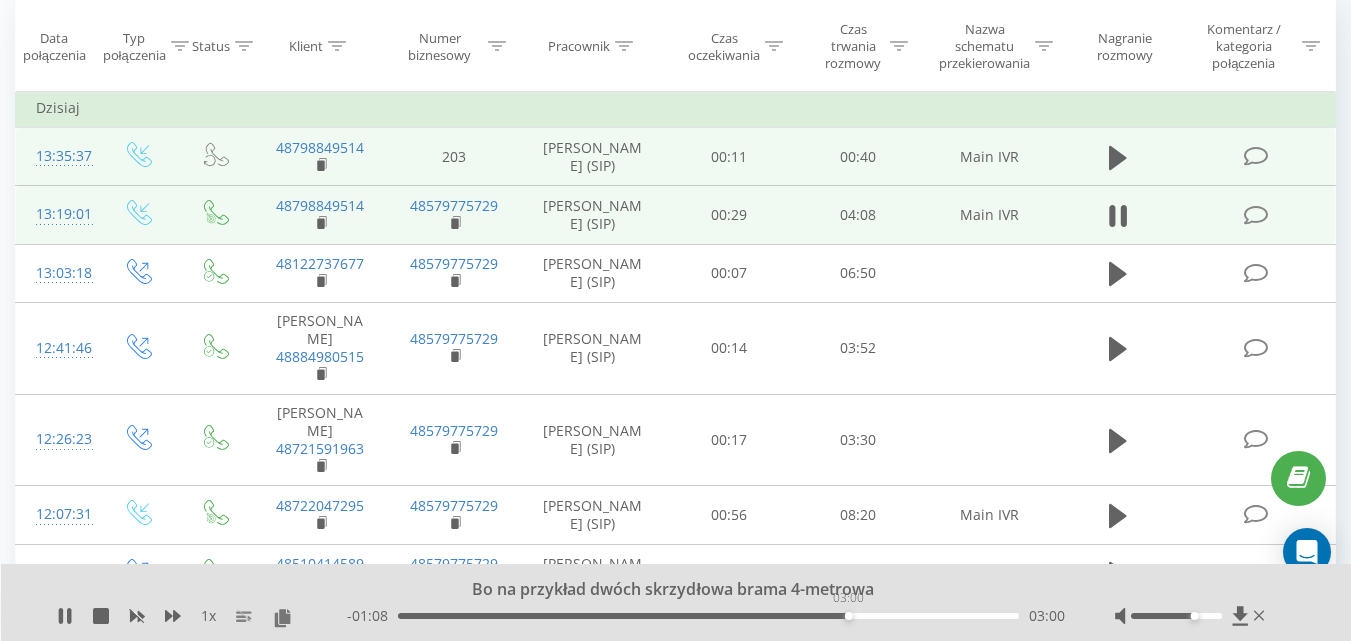 click on "03:00" at bounding box center (708, 616) 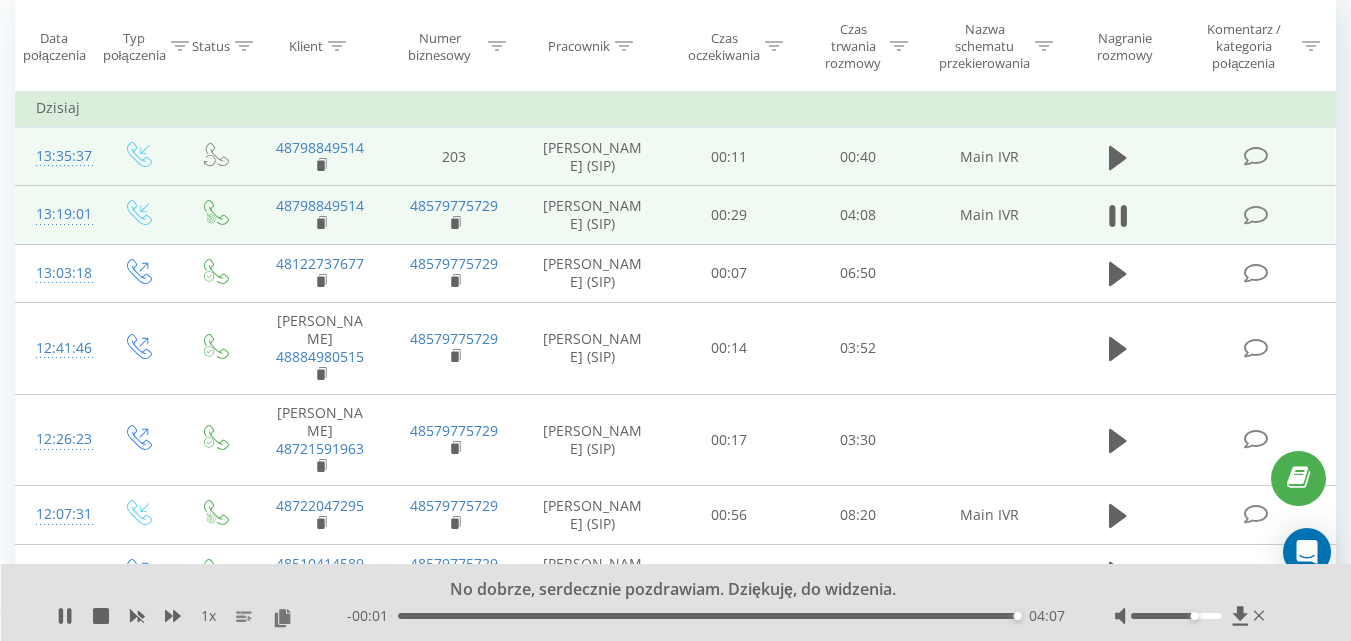 click on "- 00:01 04:07   04:07" at bounding box center [706, 616] 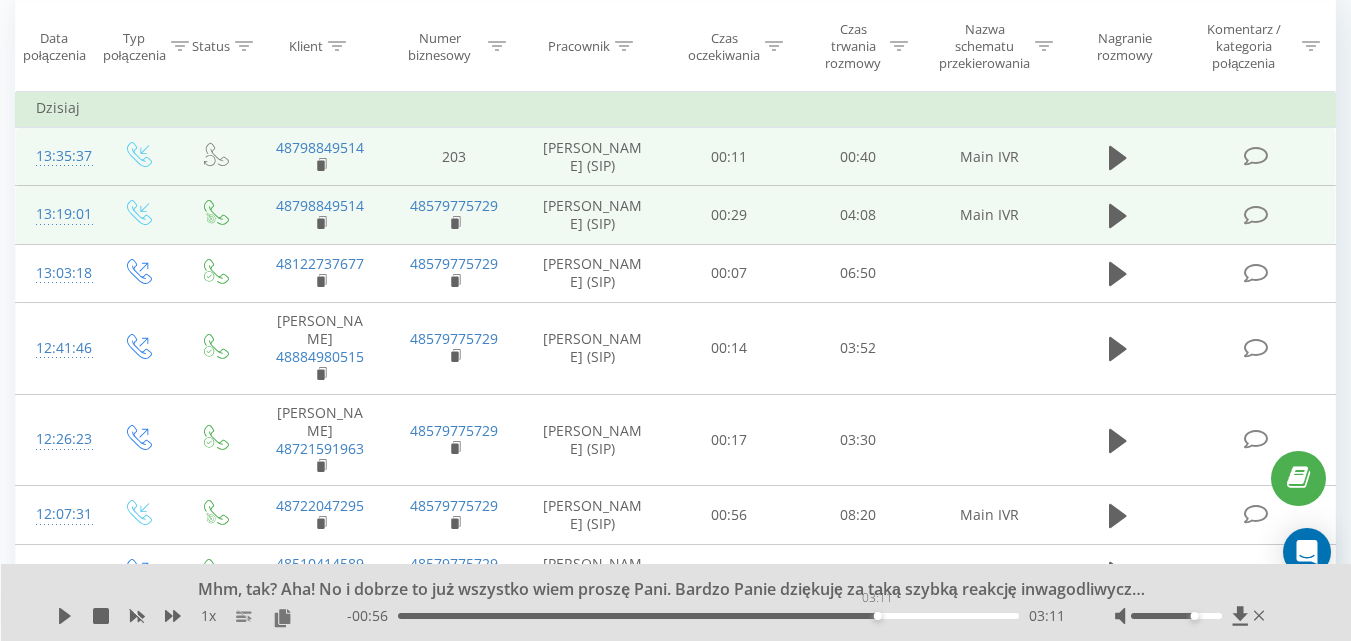 click on "03:11" at bounding box center [708, 616] 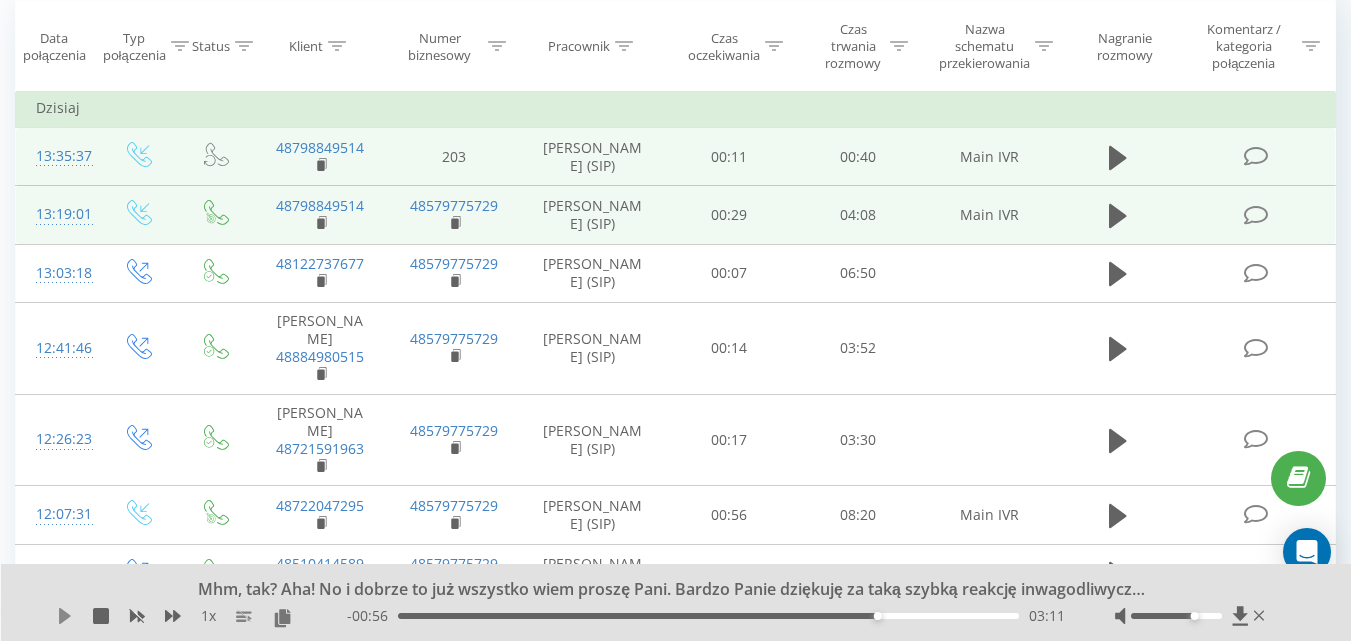 click 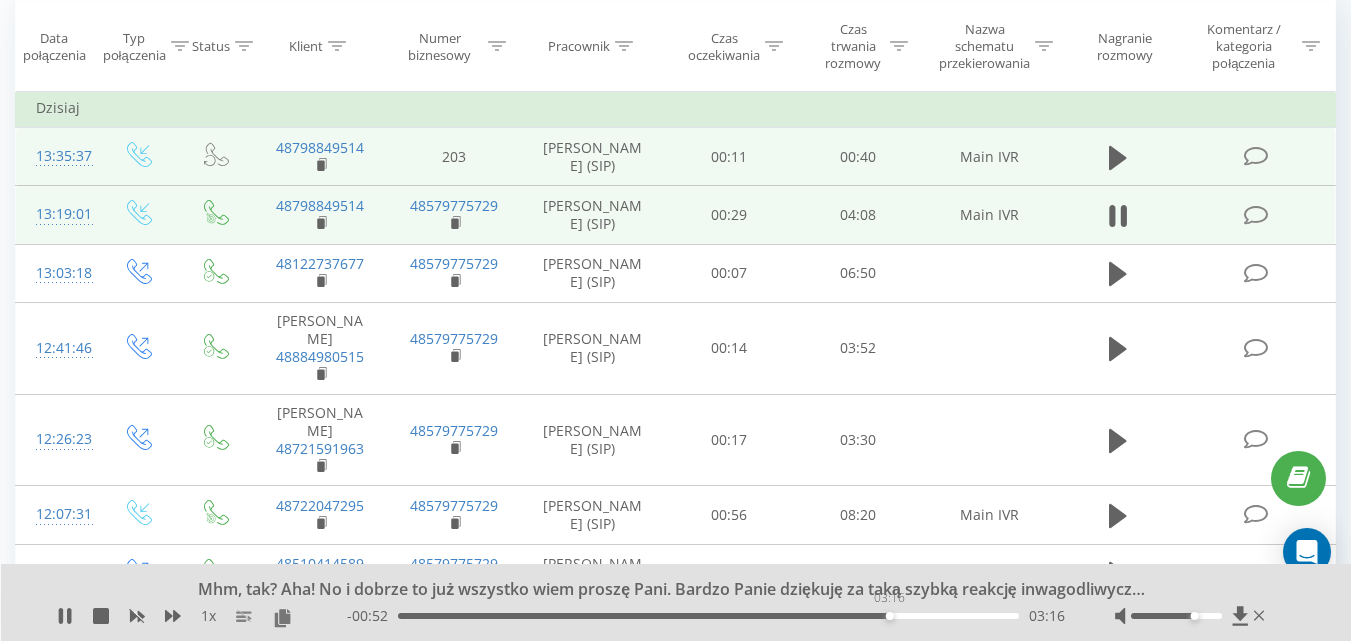 click on "03:16" at bounding box center [708, 616] 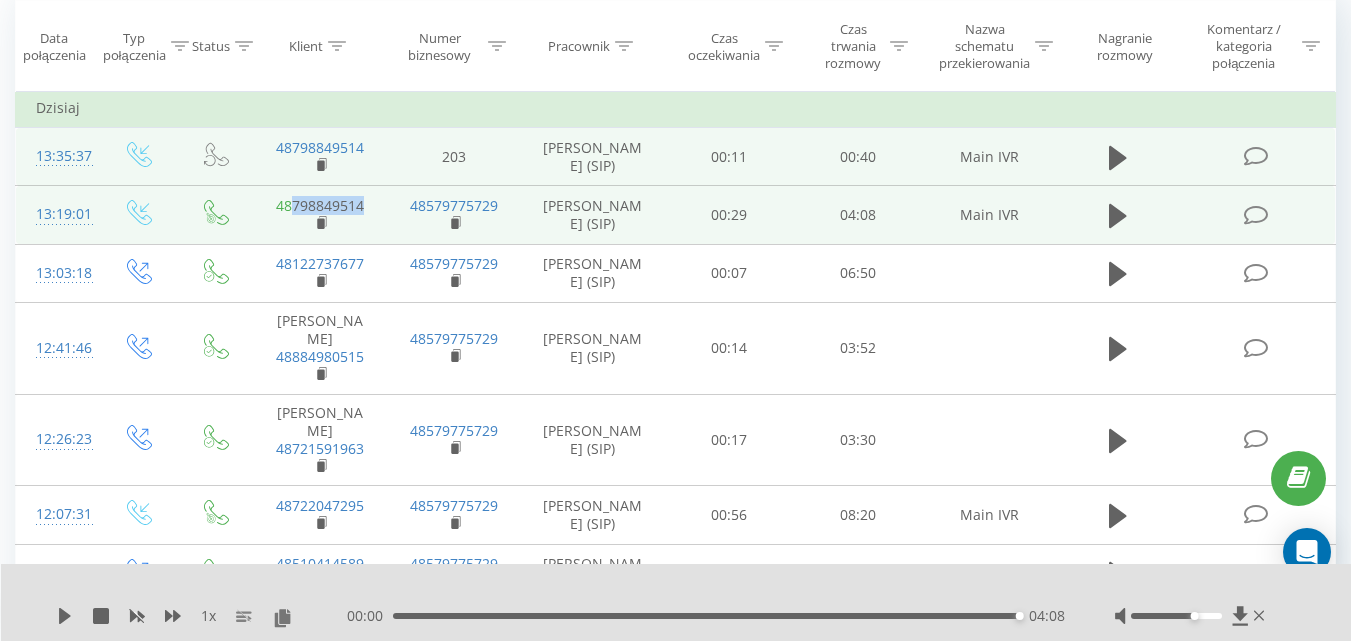 drag, startPoint x: 369, startPoint y: 224, endPoint x: 295, endPoint y: 226, distance: 74.02702 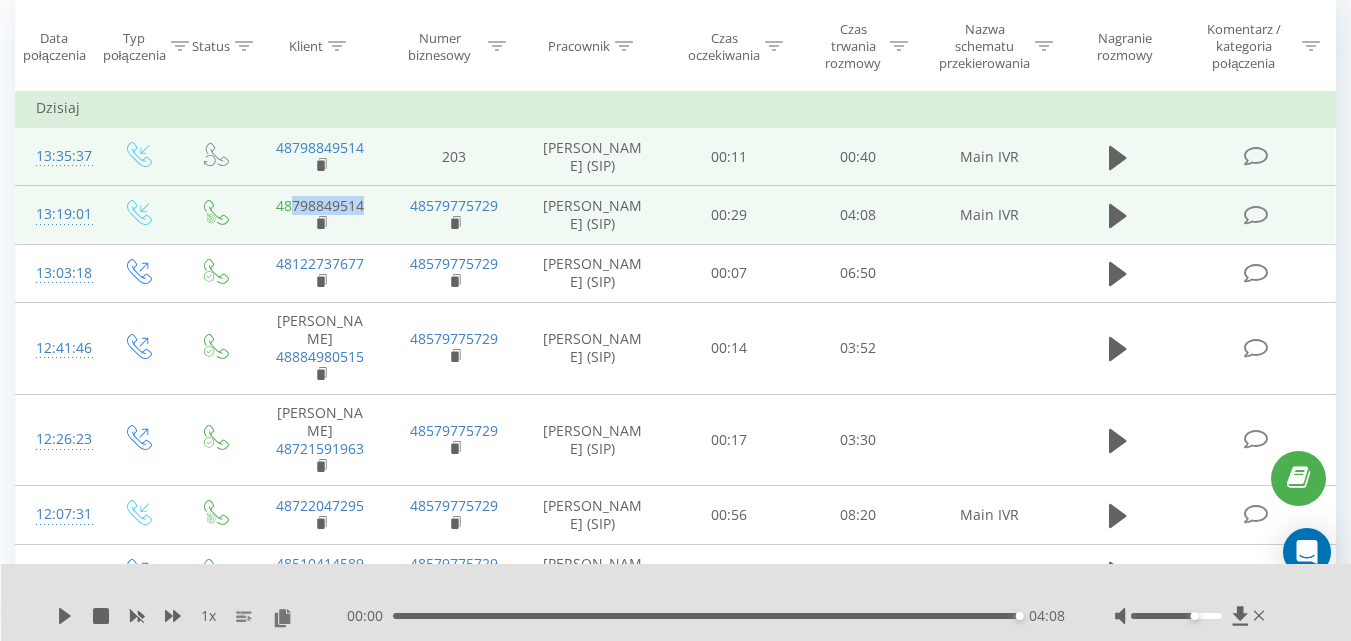 copy on "798849514" 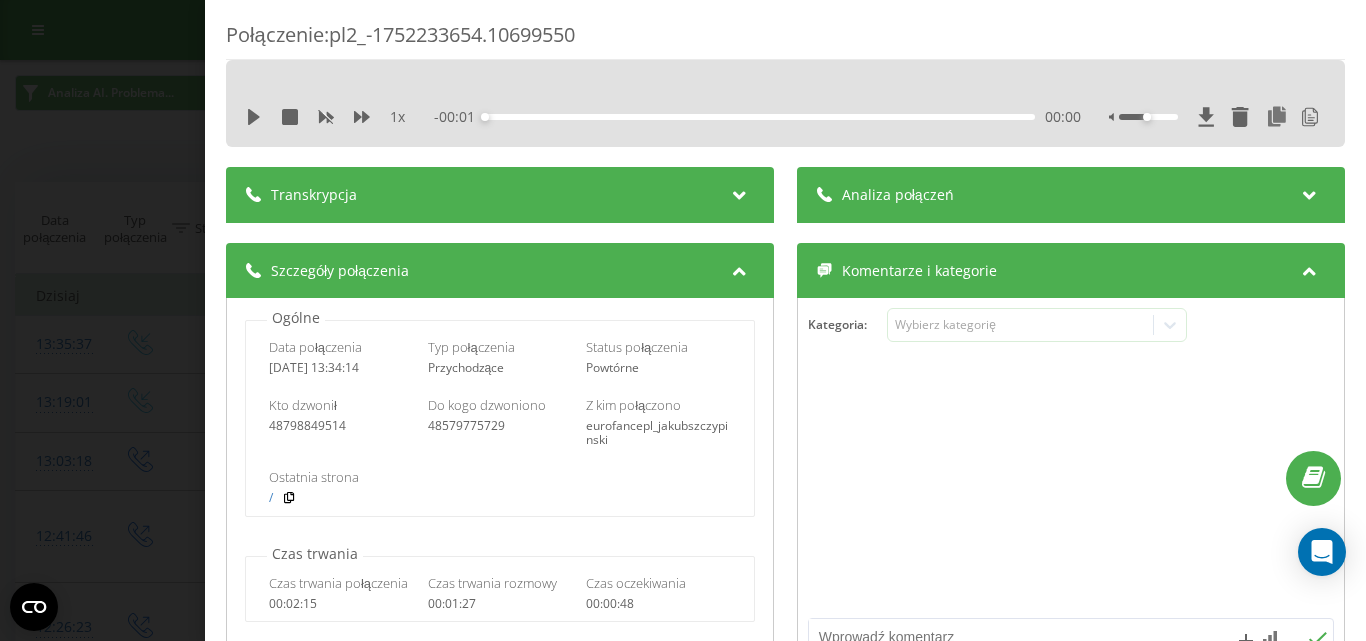 scroll, scrollTop: 0, scrollLeft: 0, axis: both 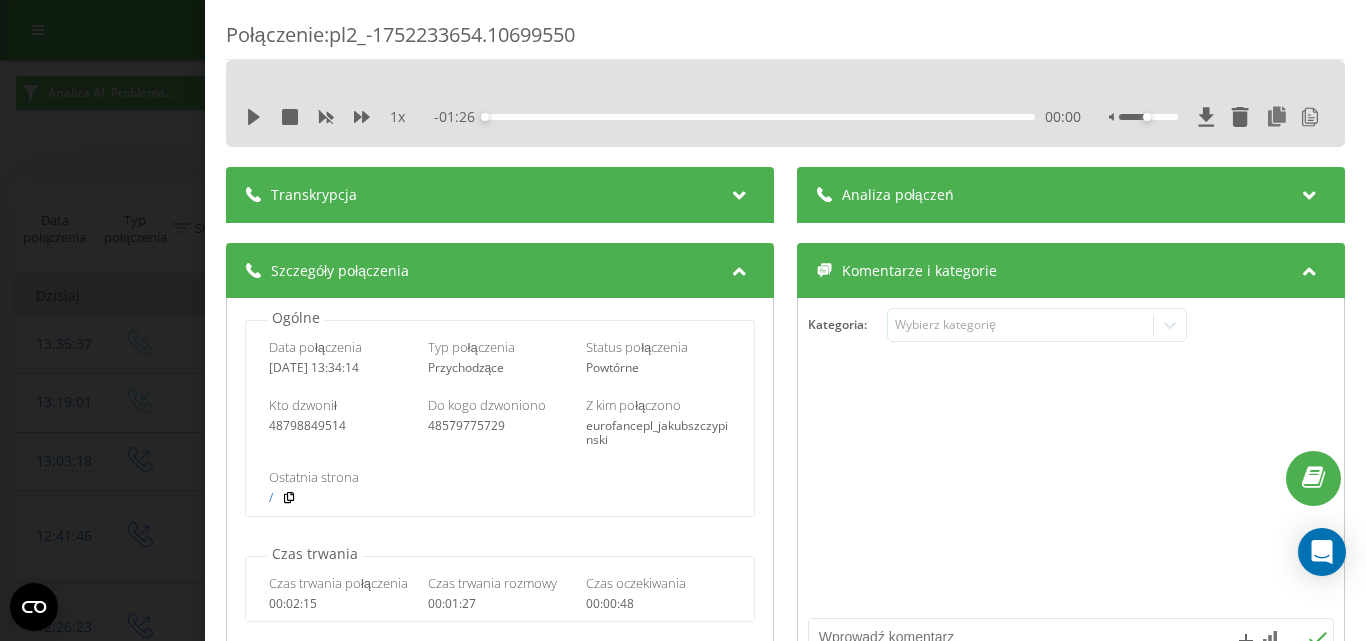 click at bounding box center [1071, 488] 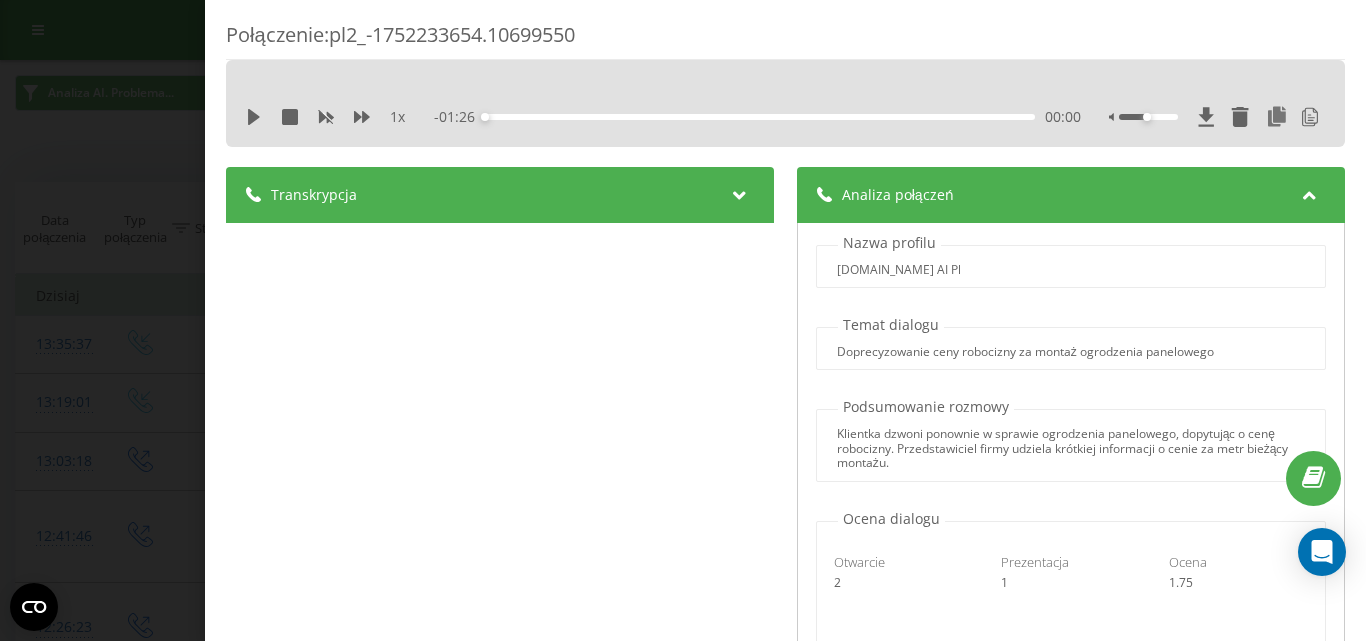 scroll, scrollTop: 560, scrollLeft: 0, axis: vertical 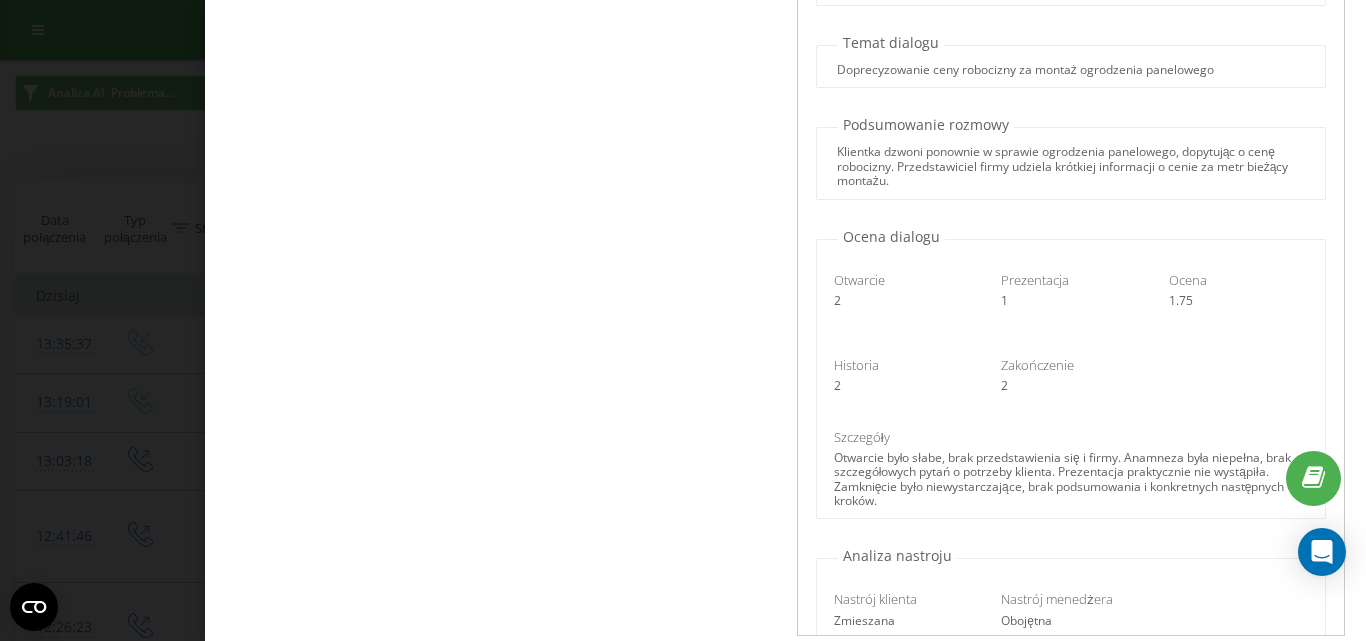 click on "Połączenie :  pl2_-1752233654.10699550   1 x  - 01:26 00:00   00:00   Transkrypcja 00:02 Czy mogę pomóc? 00:04 Dzień dobry, ja chyba przed chwilą rozmawiałam z jakąś panią. 00:07 To ja może przełączę z tą panią, z którą pani rozmawiała. 00:08 I proszę pana, ja po prostu o te ogrodzenie panelowe chciałam się tam dowiedzieć. 00:13 I pani mi powiedziała wszystko, bo chcieliśmy z robocizną, ale jestem, bo mąż mnie tutaj strofuje. 00:19 I jaka to jest cena za robociznę, doliczając? 00:23 Ile to jest z metra czy... 00:25 No bardzo proszę, dziękuję. 00:27 To sobie ustalicie wszystko. 00:29 Dobrze. 00:46 Halo? 00:48 Dzień dobry jeszcze raz. 00:49 Proszę Pani, ja przed chwilą z Panią rozmawiałam o tym ogrodzeniu. 00:50 Tak, oczywiście, tak. 00:54 I wie Pani co? 00:55 Tu mąż mówi, no nie dopytałaś, no i muszę firmowy zadzwonić. 00:56 No dobrze. 00:58 Jaka to jest cena tej robocizny? 01:01 01:06 Za metr bierzą z 49 do 20. 01:11 Aha, czyli 40... 01:11 Sama robocizna. 01:13 2" at bounding box center [683, 320] 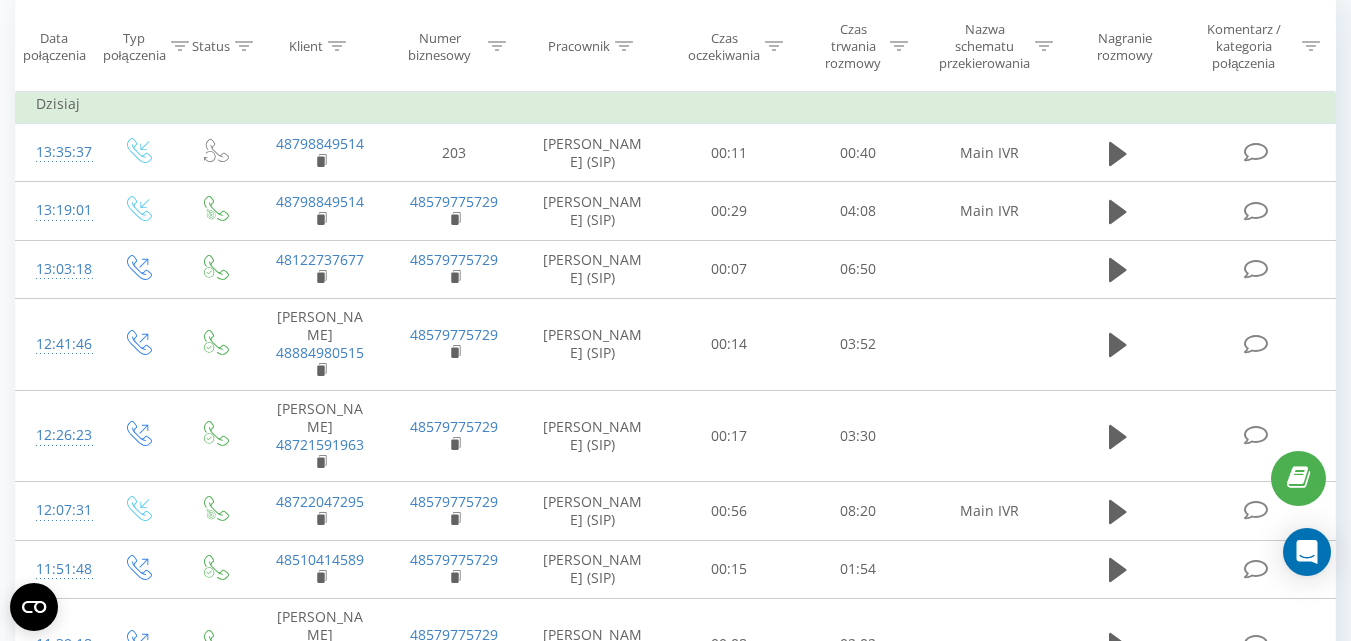 scroll, scrollTop: 214, scrollLeft: 0, axis: vertical 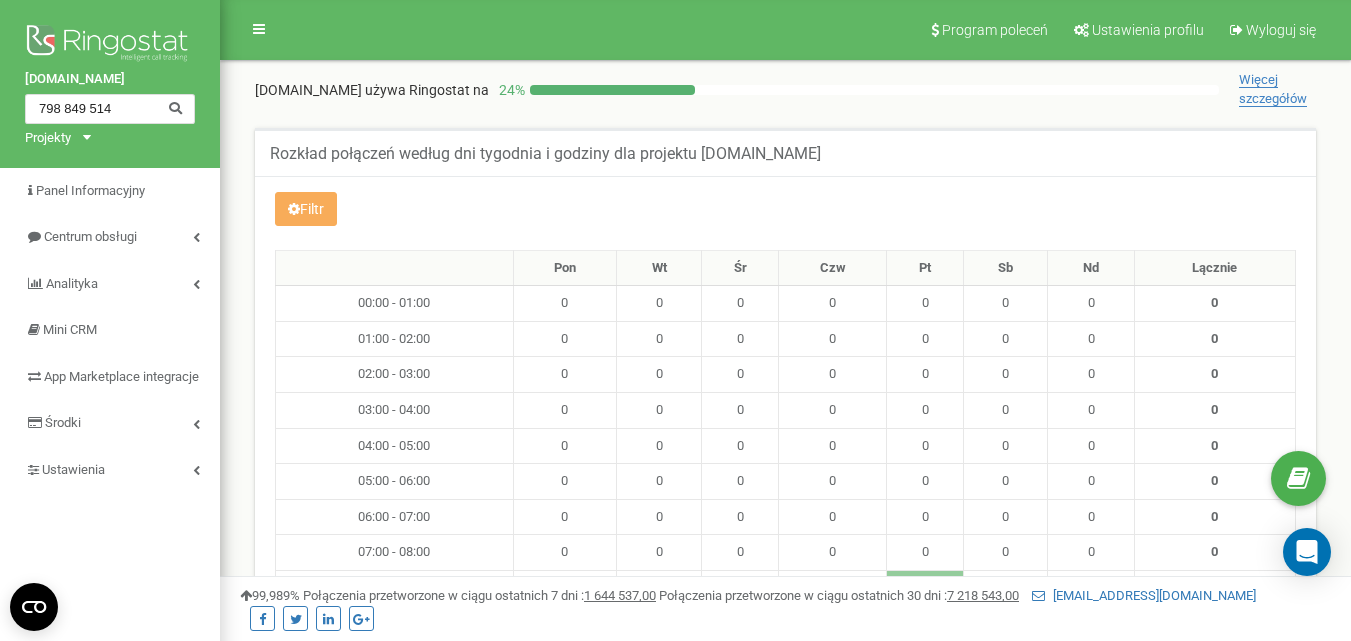 type on "798 849 514" 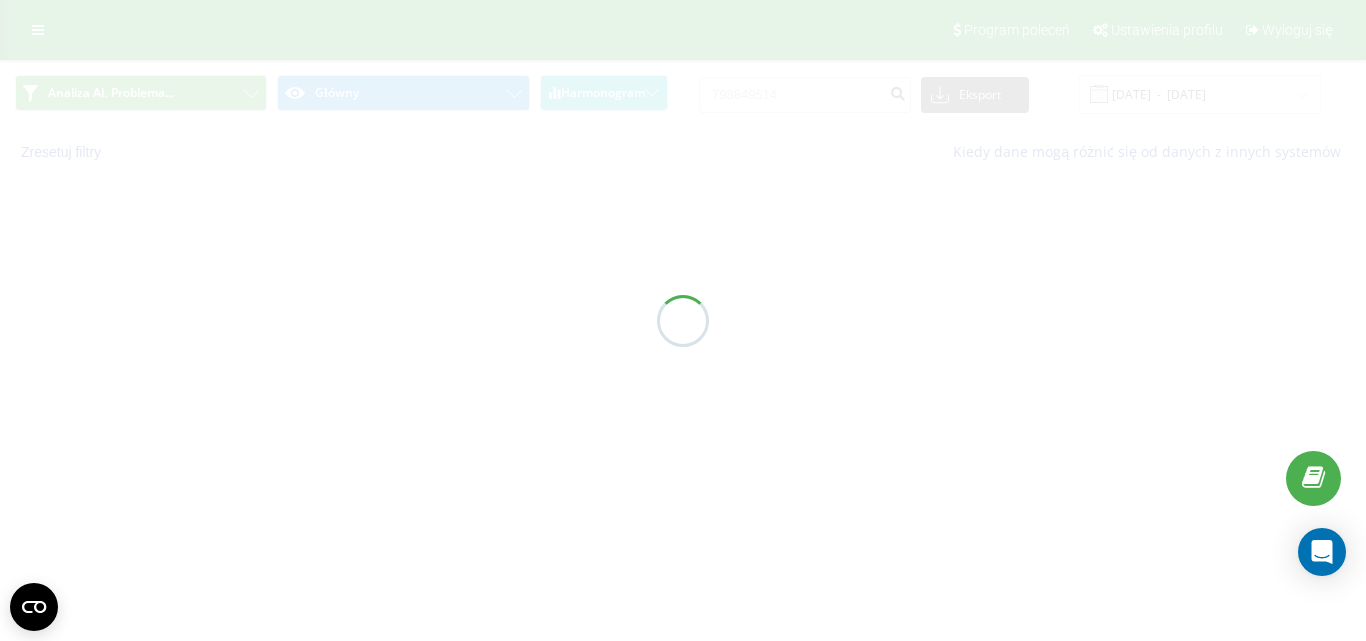 scroll, scrollTop: 0, scrollLeft: 0, axis: both 